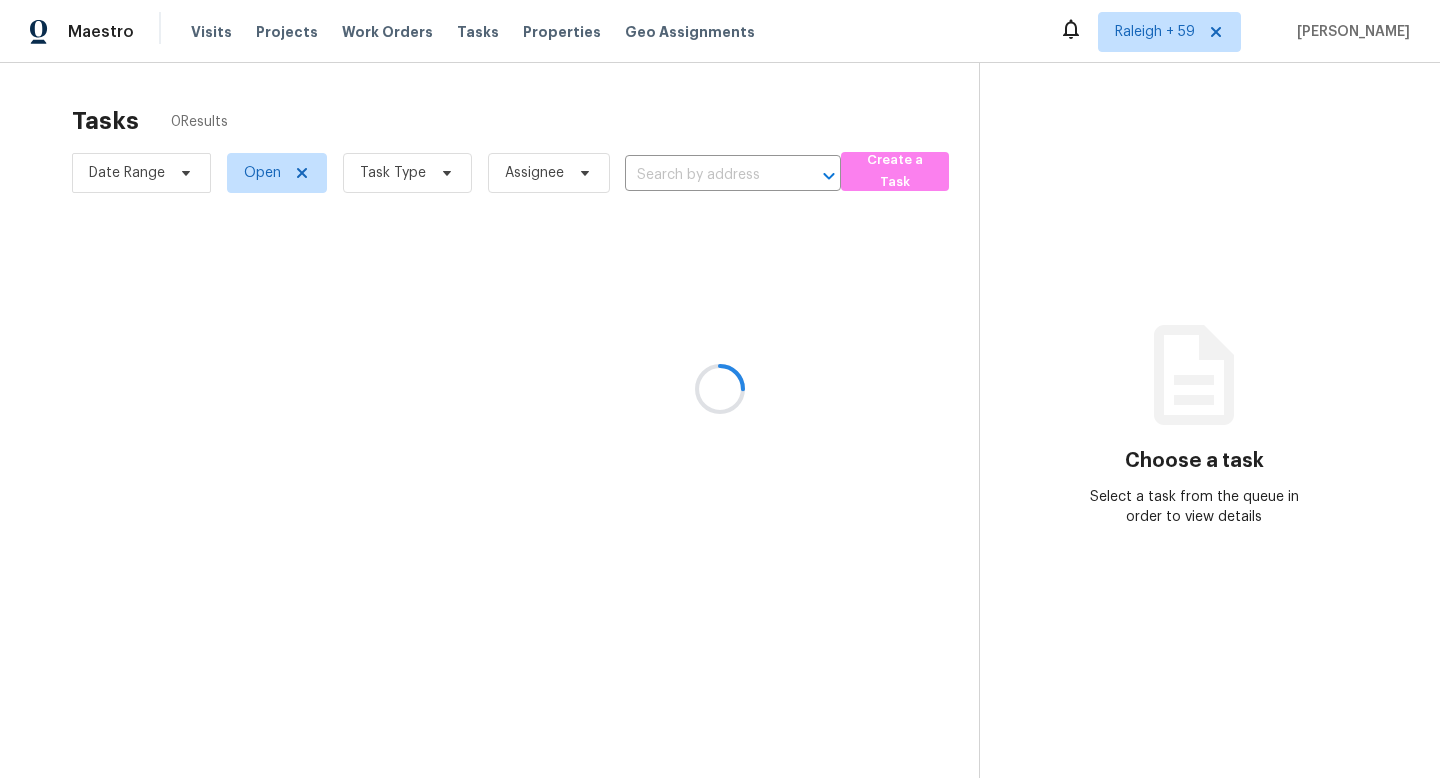 scroll, scrollTop: 0, scrollLeft: 0, axis: both 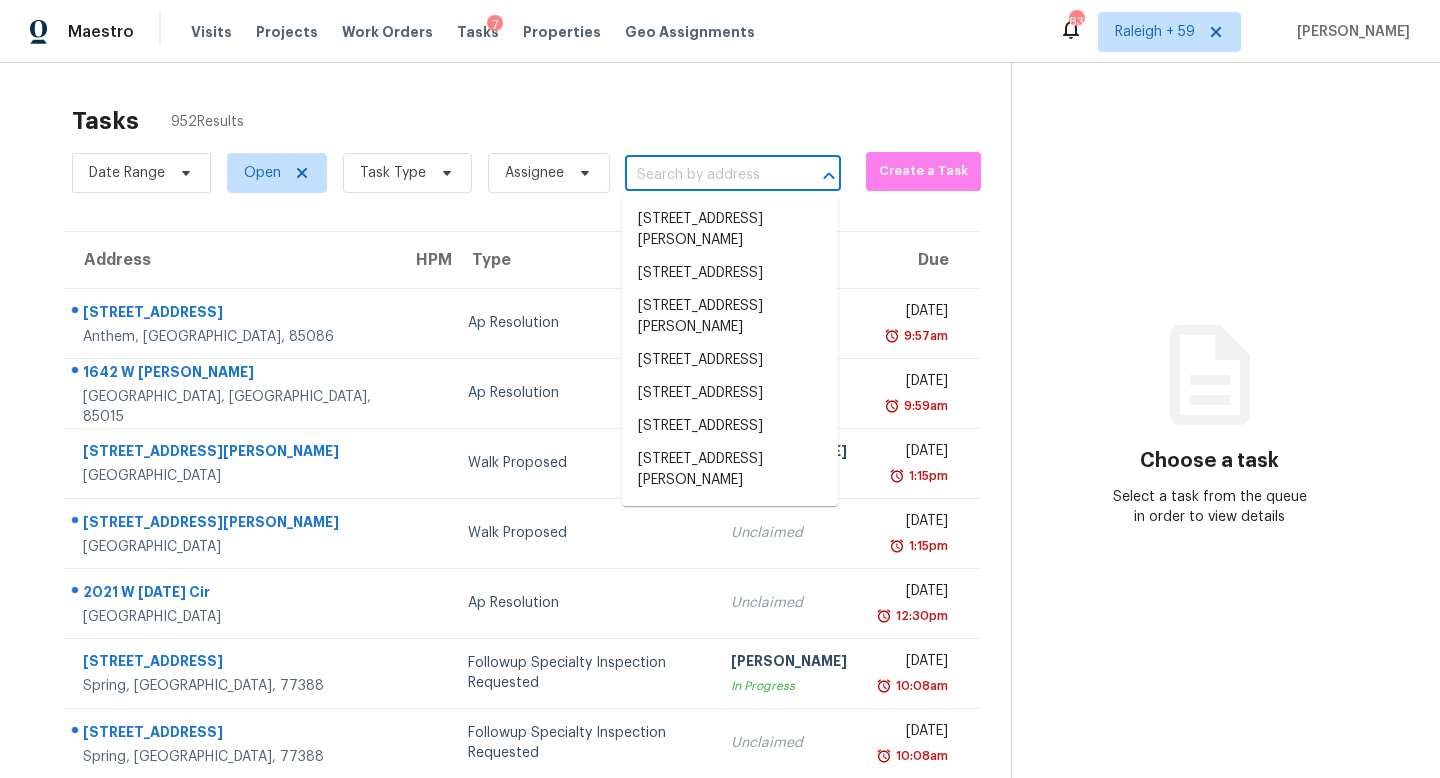 click at bounding box center (705, 175) 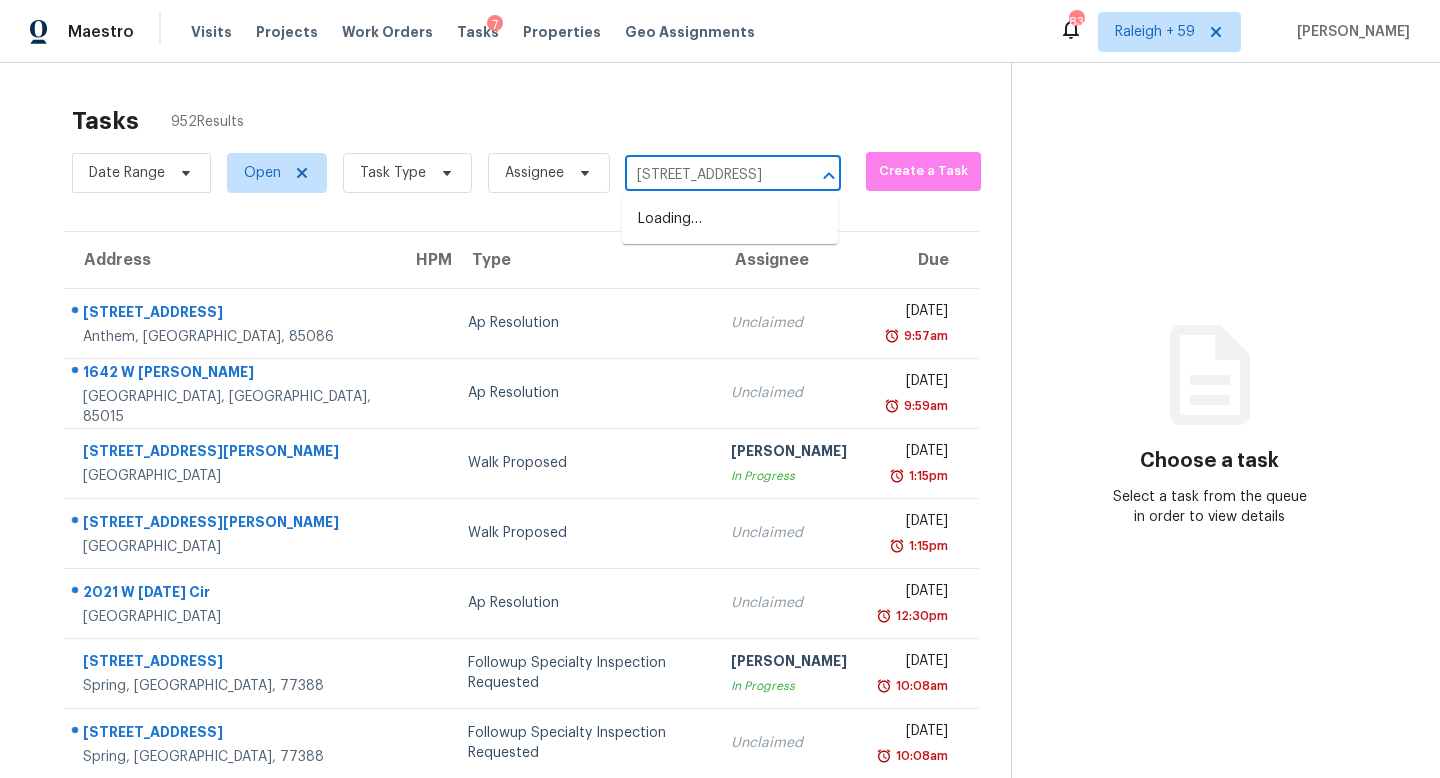 scroll, scrollTop: 0, scrollLeft: 168, axis: horizontal 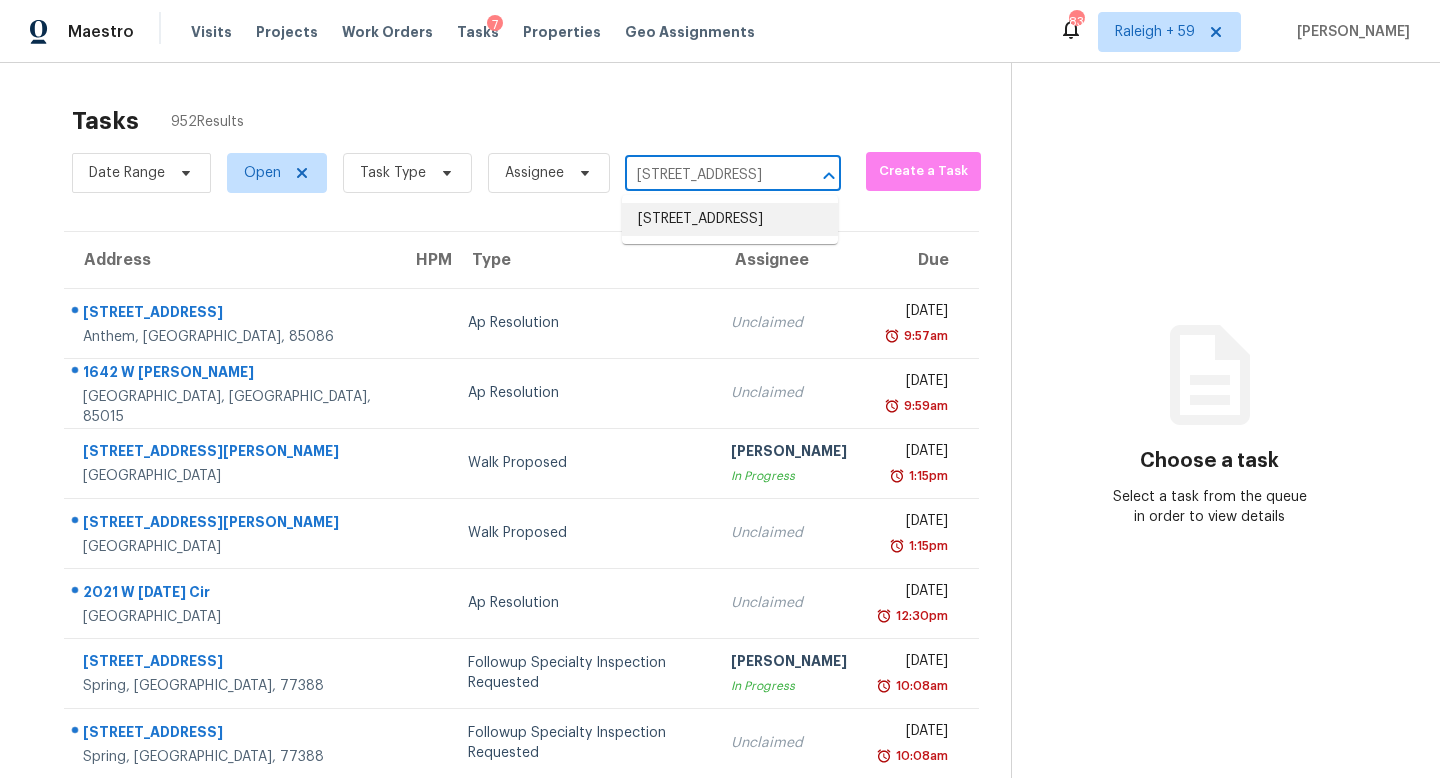 click on "[STREET_ADDRESS]" at bounding box center (730, 219) 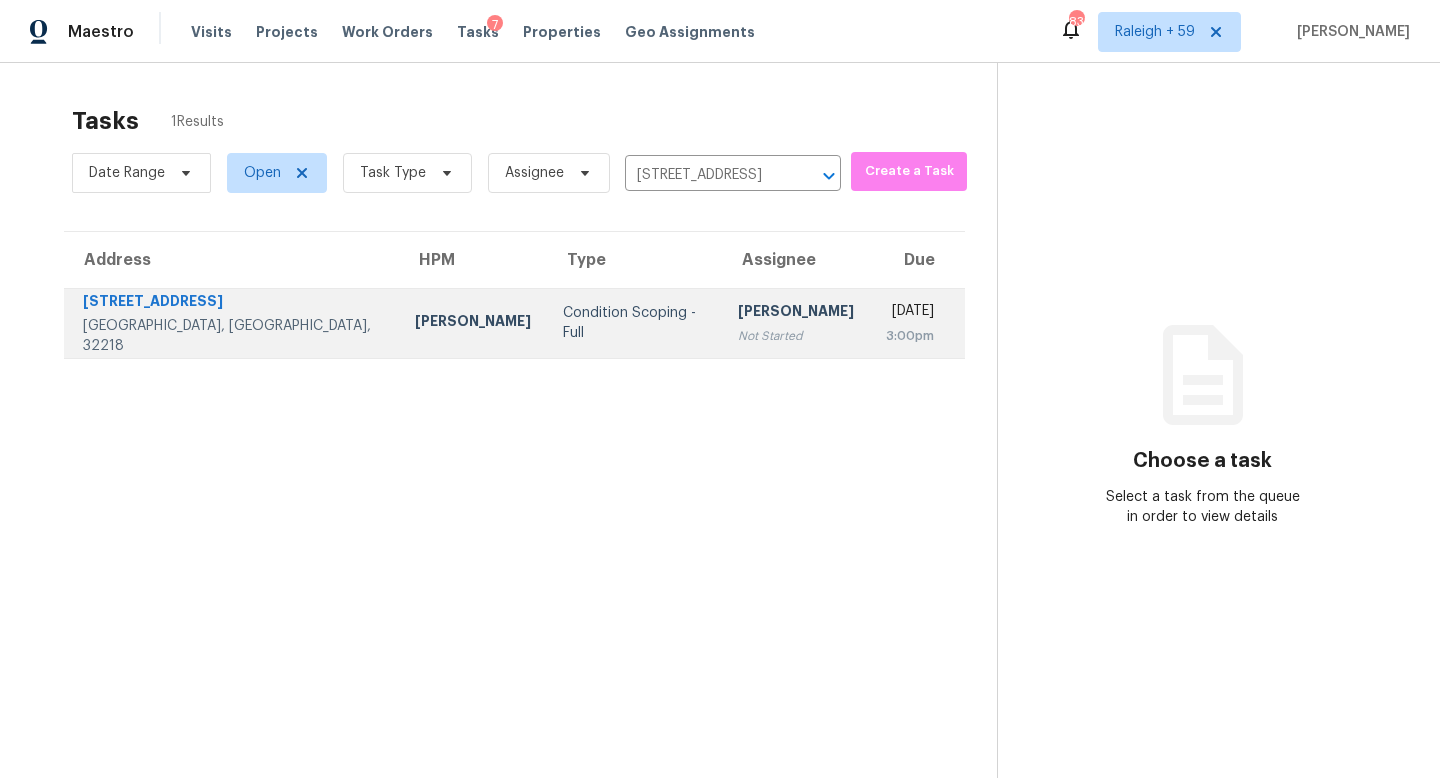 click on "[PERSON_NAME]" at bounding box center [796, 313] 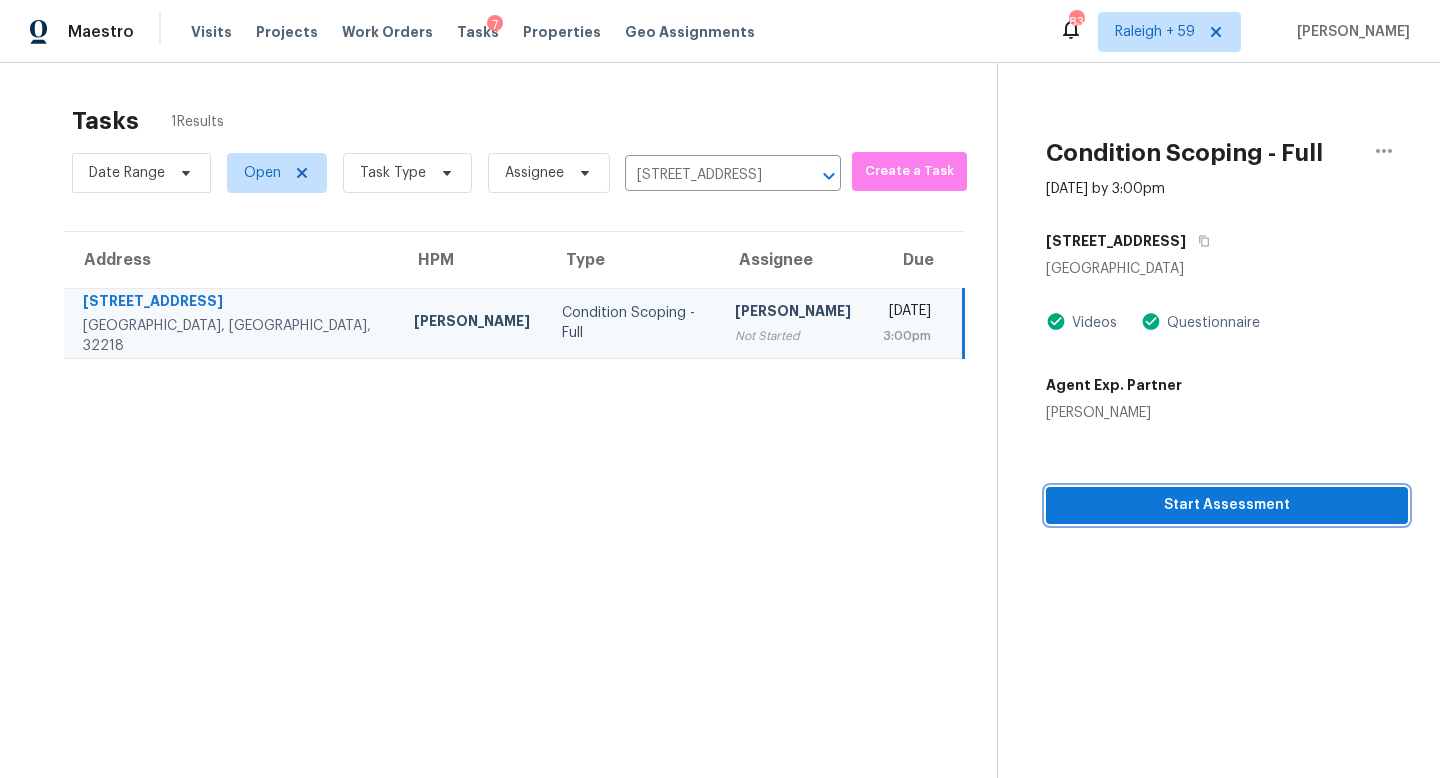 click on "Start Assessment" at bounding box center (1227, 505) 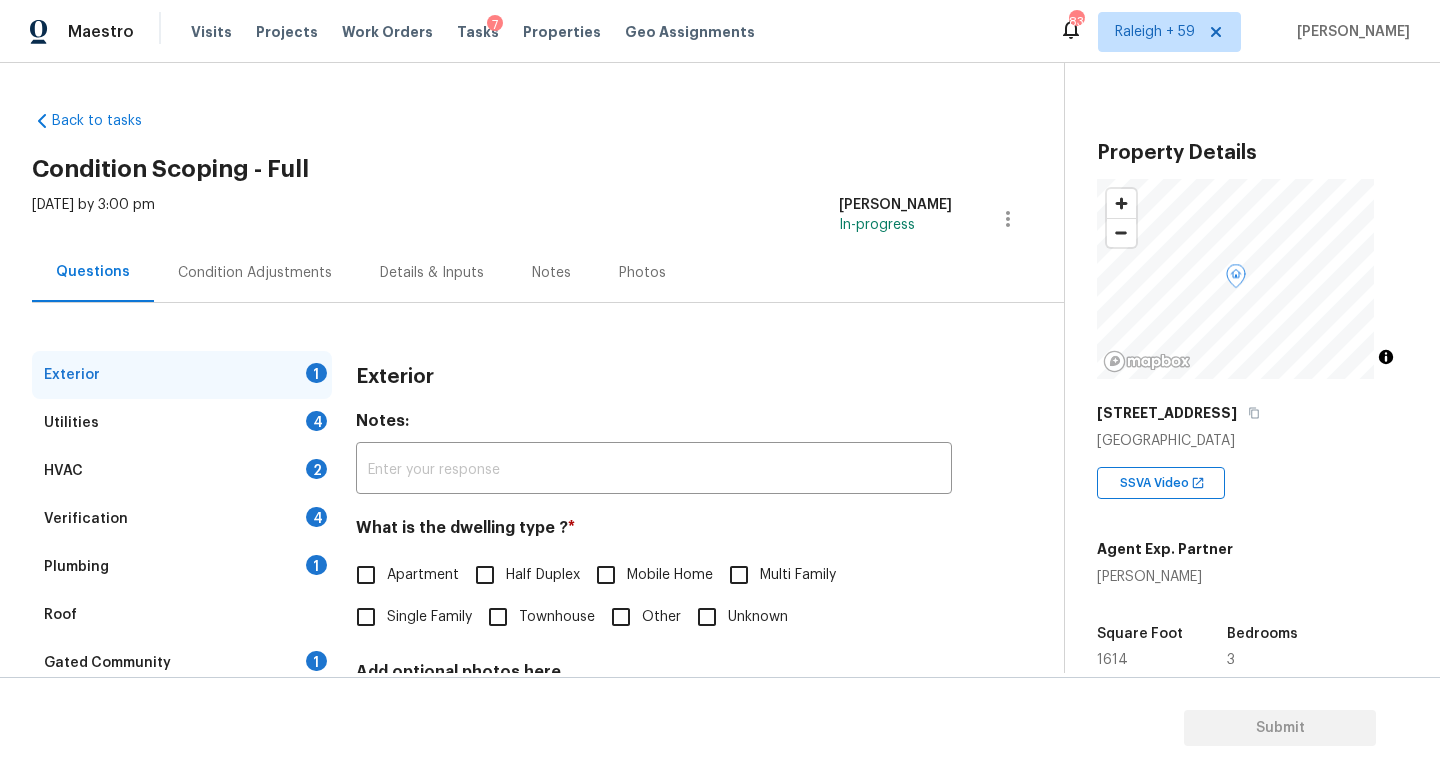 click on "Townhouse" at bounding box center [498, 617] 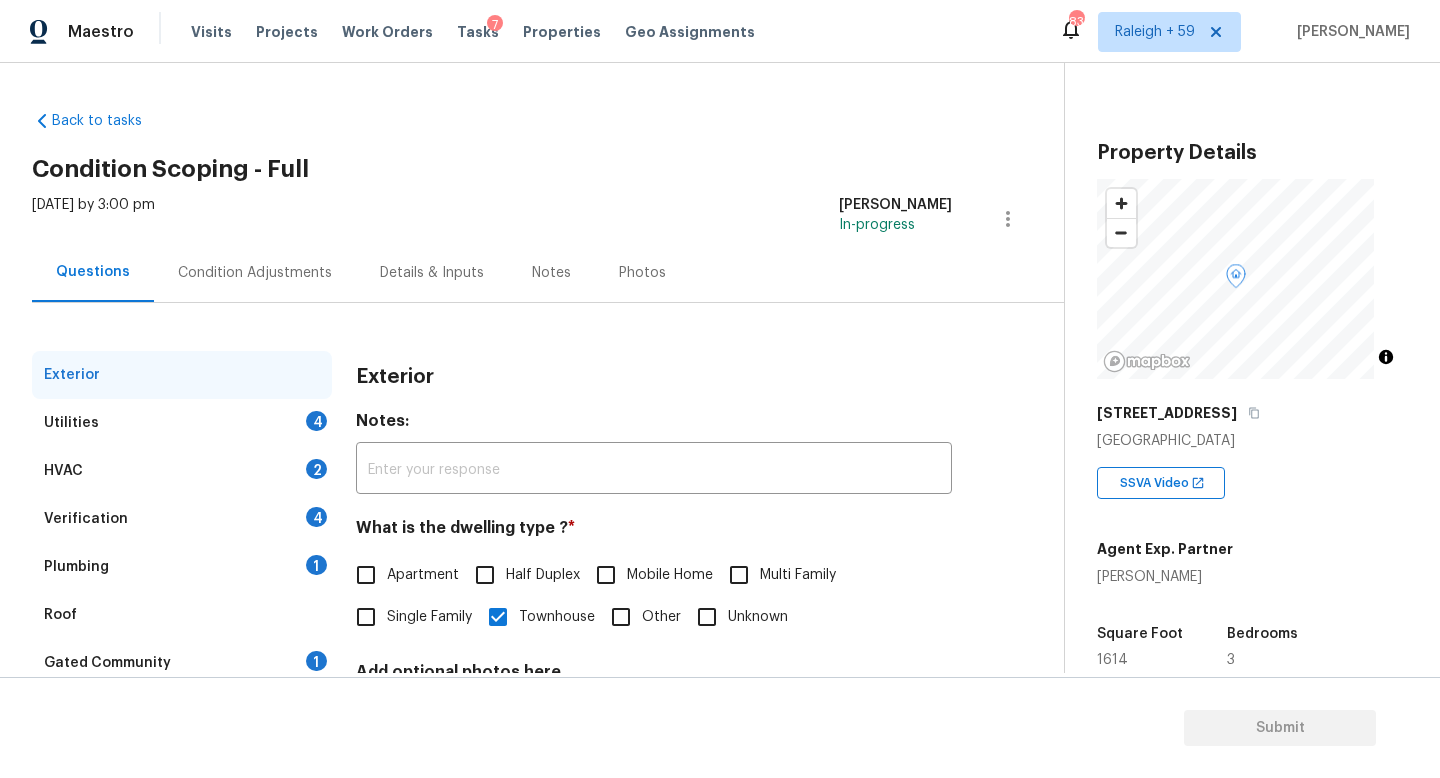 click on "Verification 4" at bounding box center [182, 519] 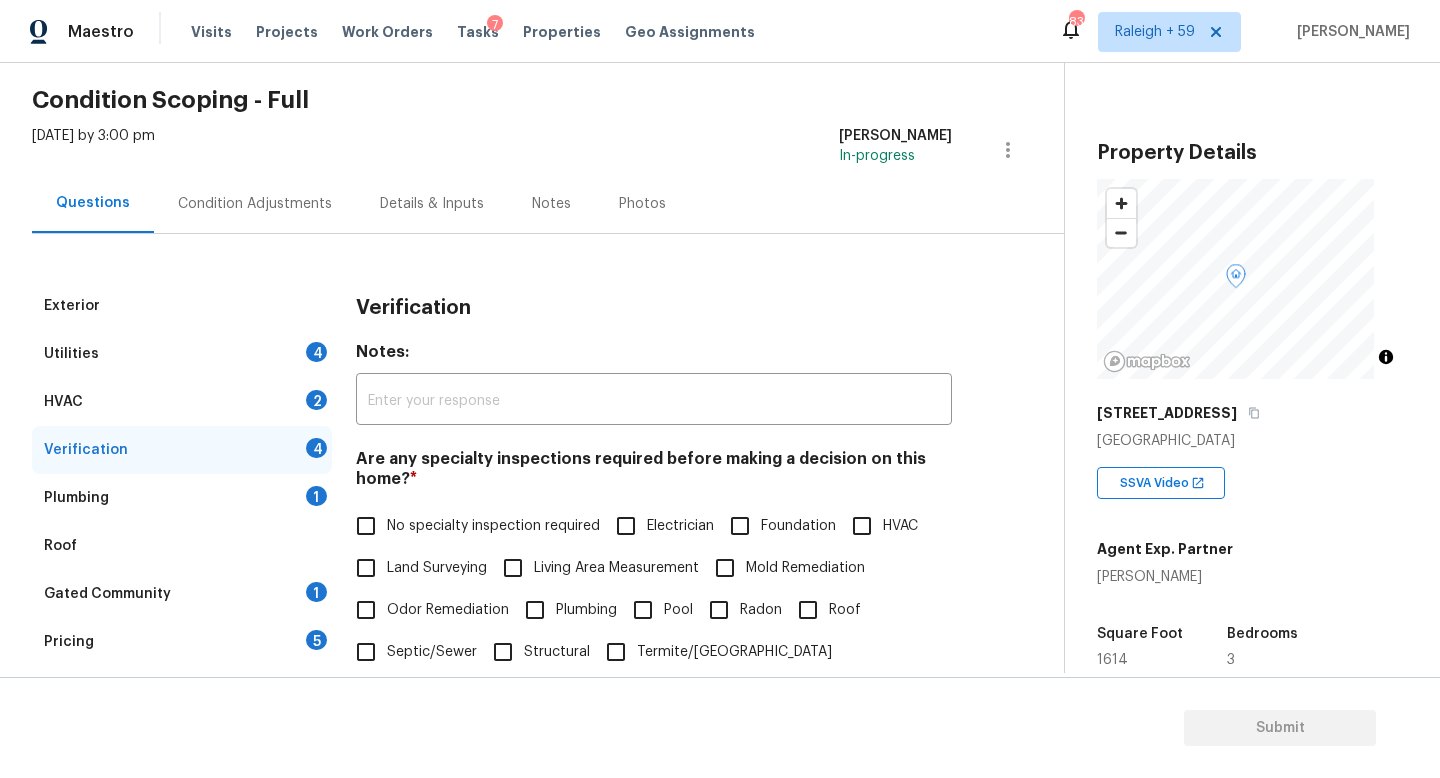 scroll, scrollTop: 162, scrollLeft: 0, axis: vertical 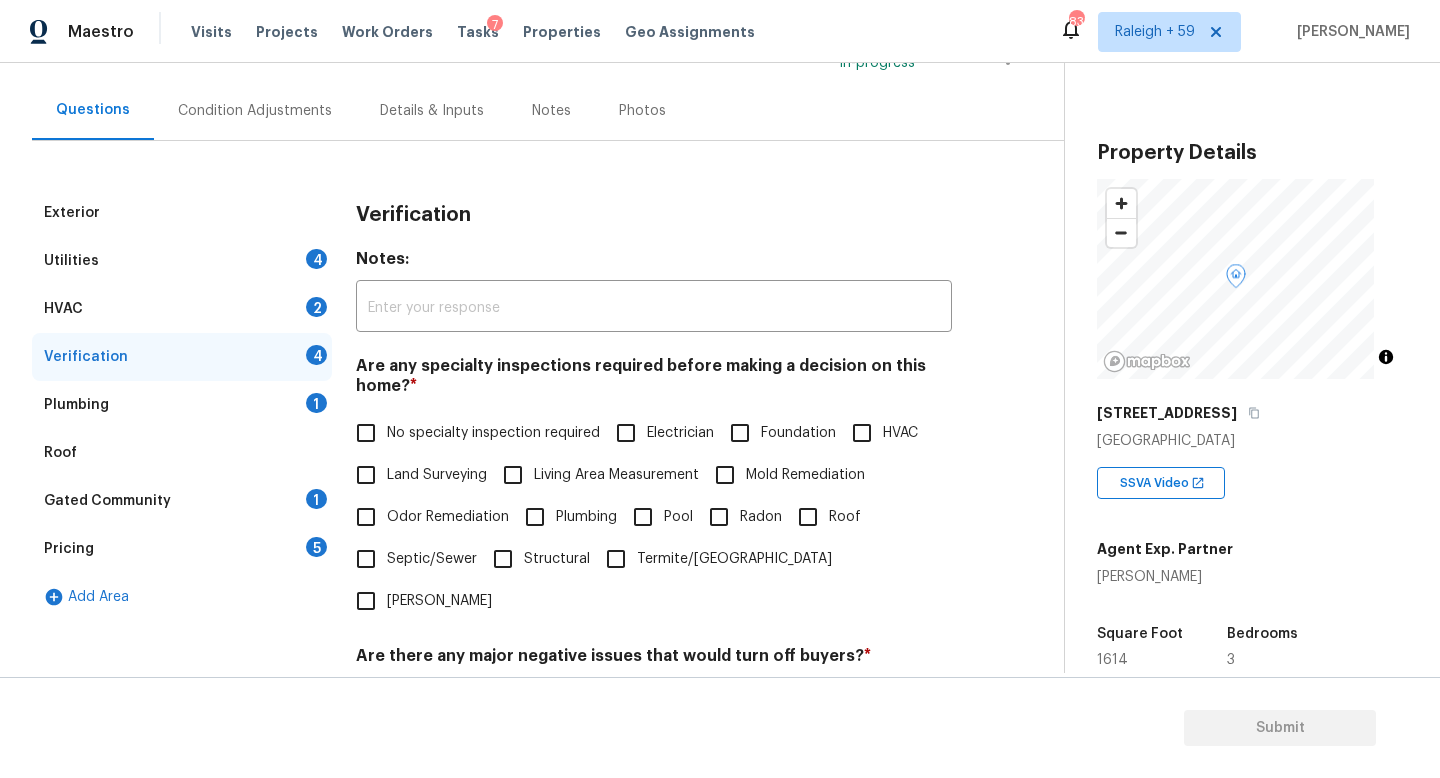 click on "No specialty inspection required" at bounding box center [493, 433] 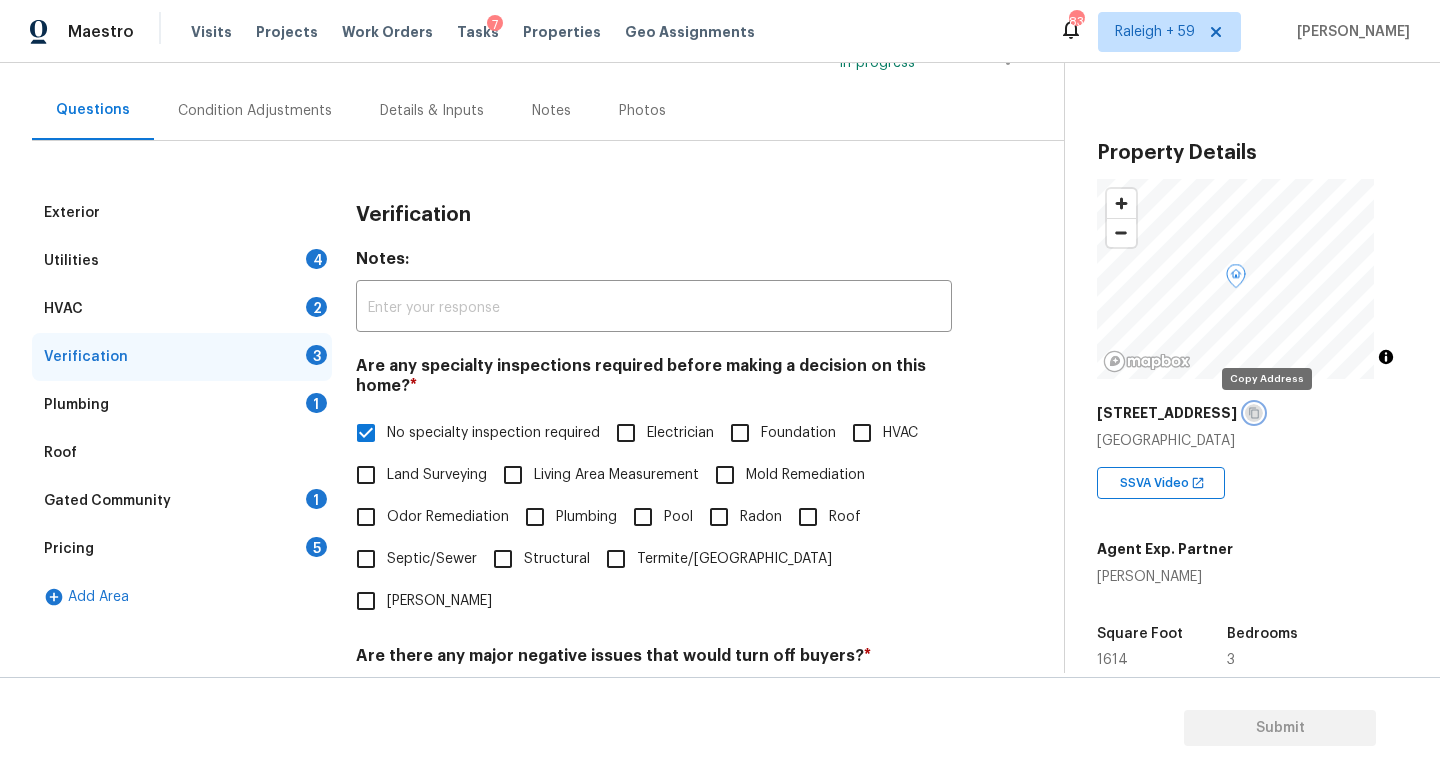 click 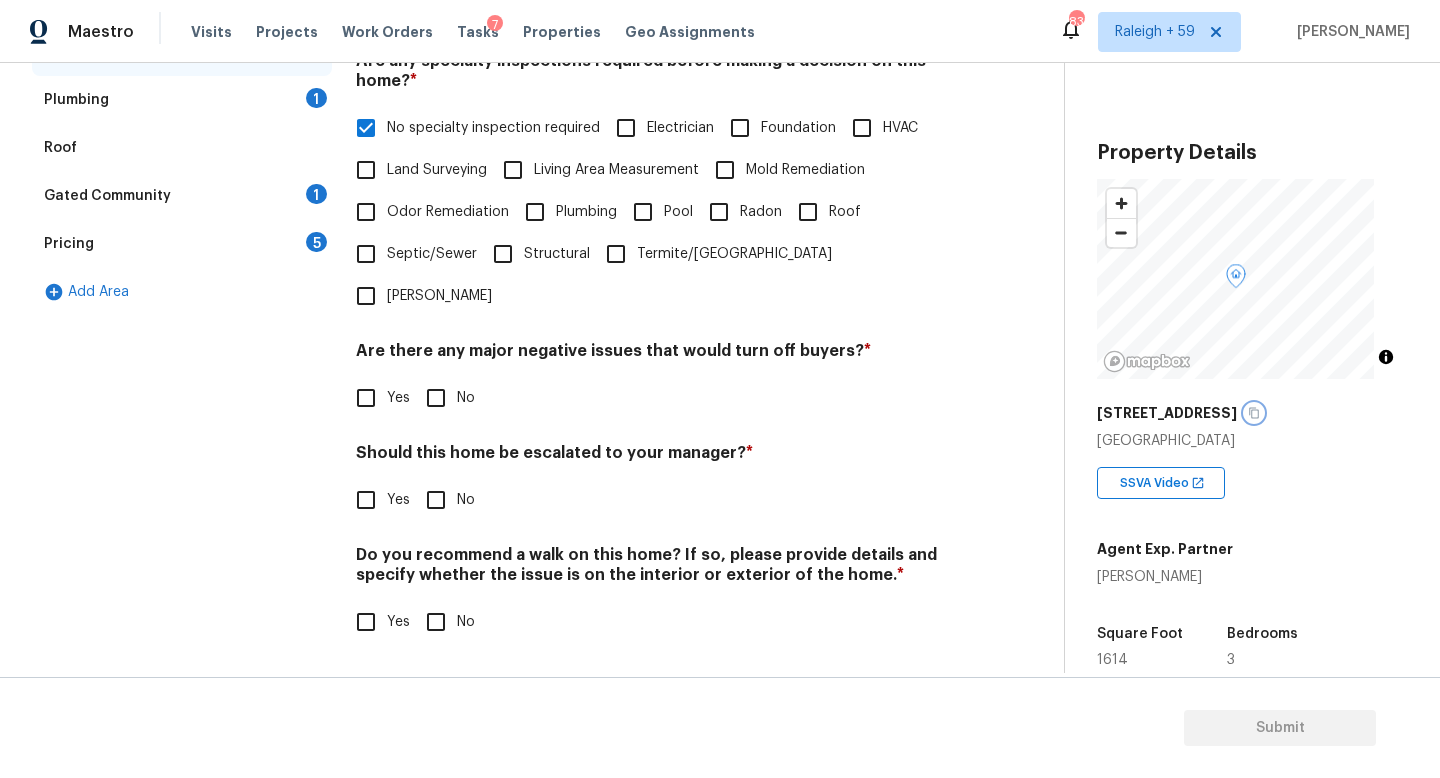 scroll, scrollTop: 482, scrollLeft: 0, axis: vertical 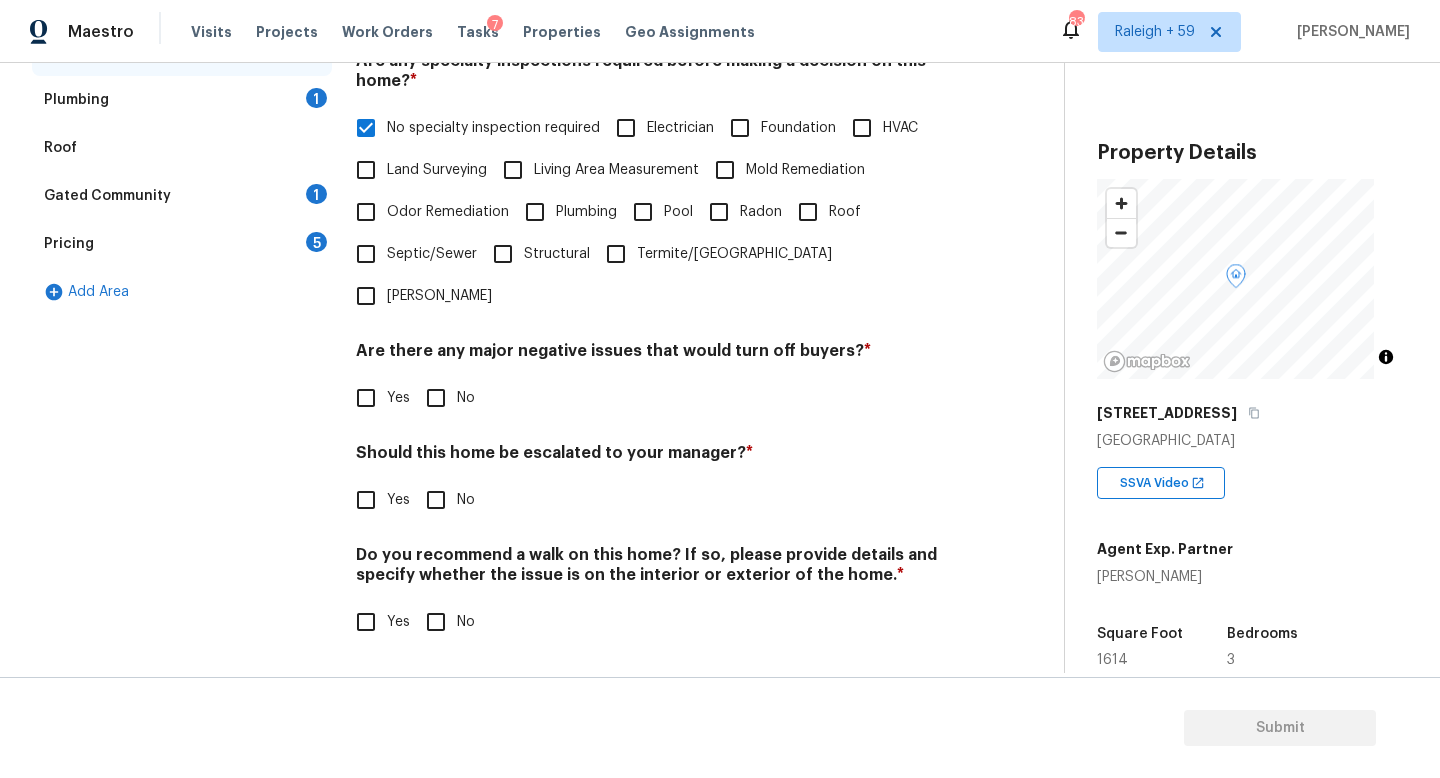 click on "No" at bounding box center [436, 398] 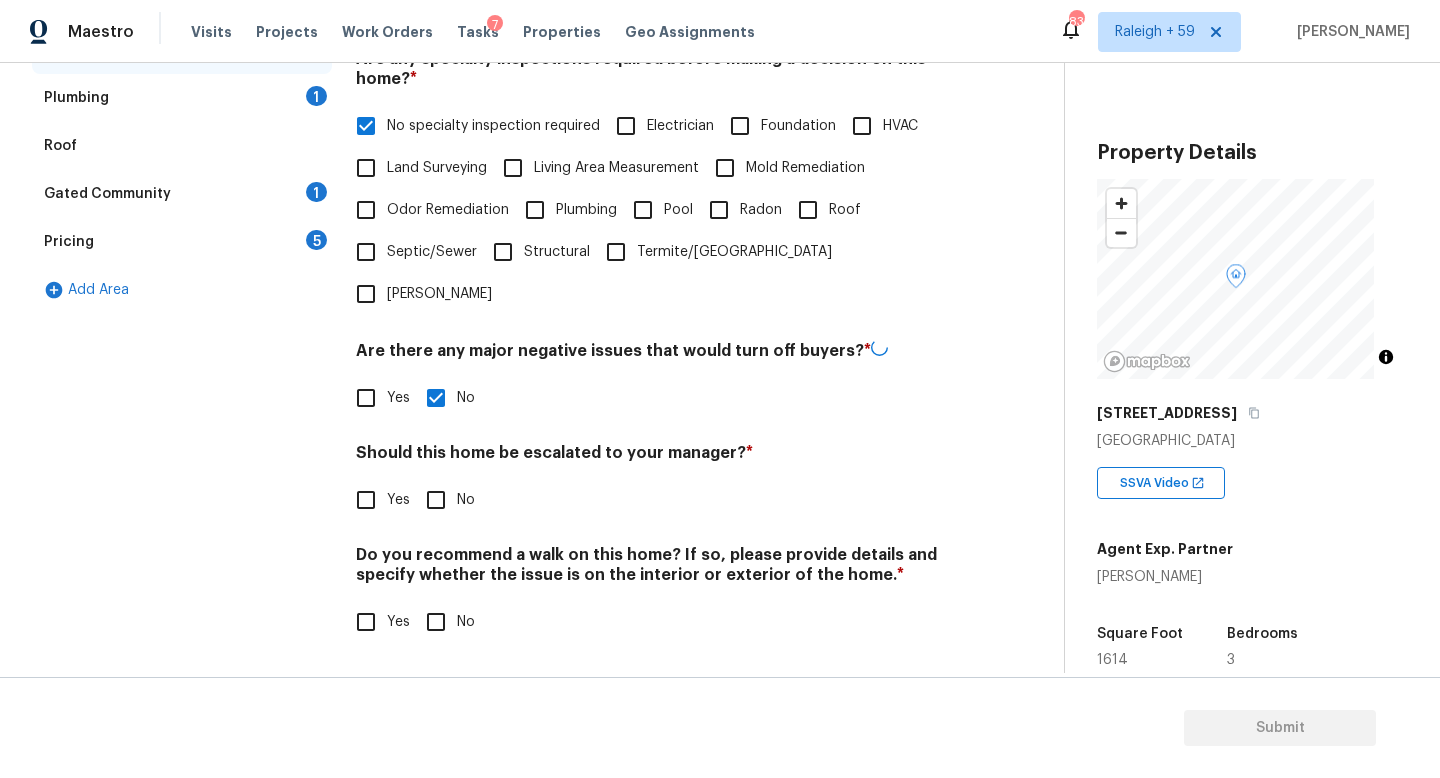 drag, startPoint x: 374, startPoint y: 479, endPoint x: 388, endPoint y: 487, distance: 16.124516 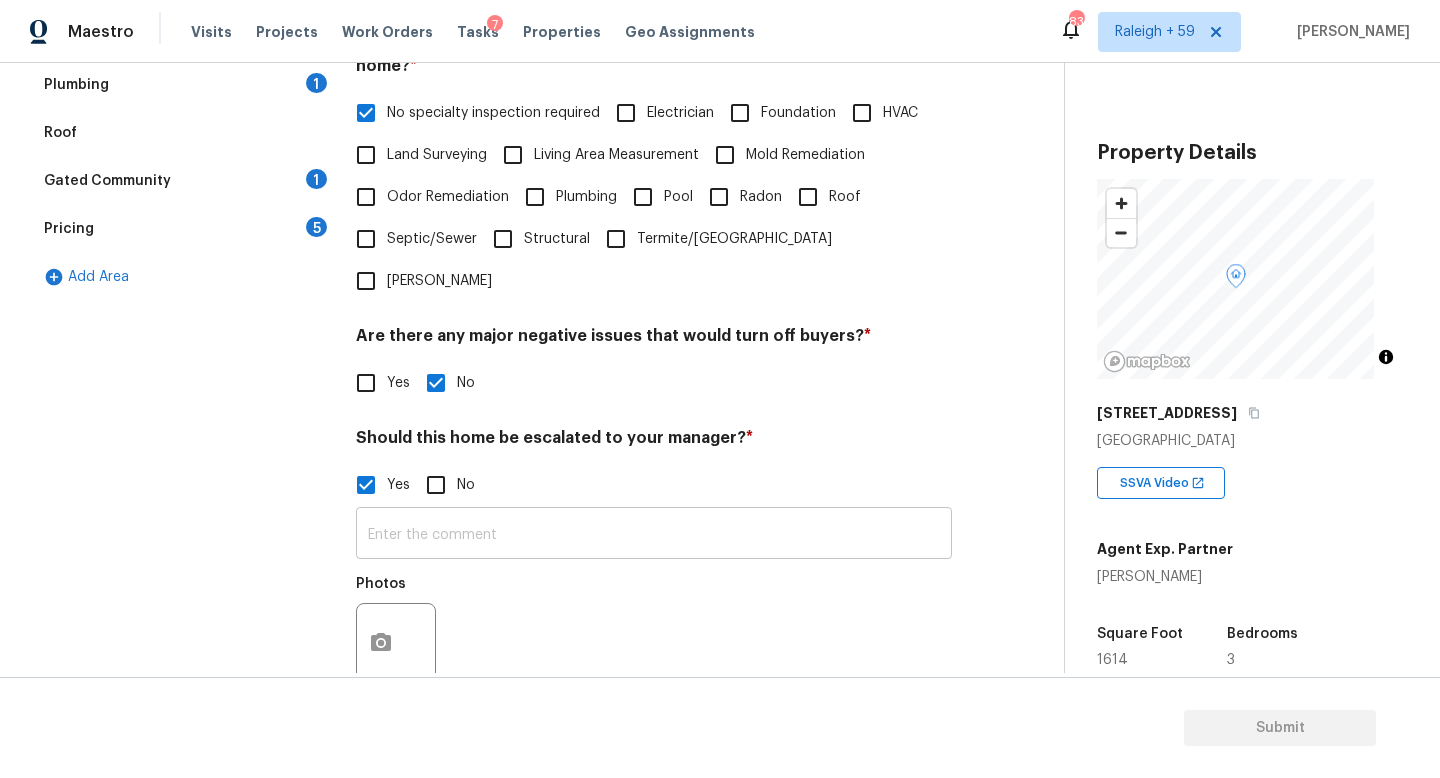 click at bounding box center (654, 535) 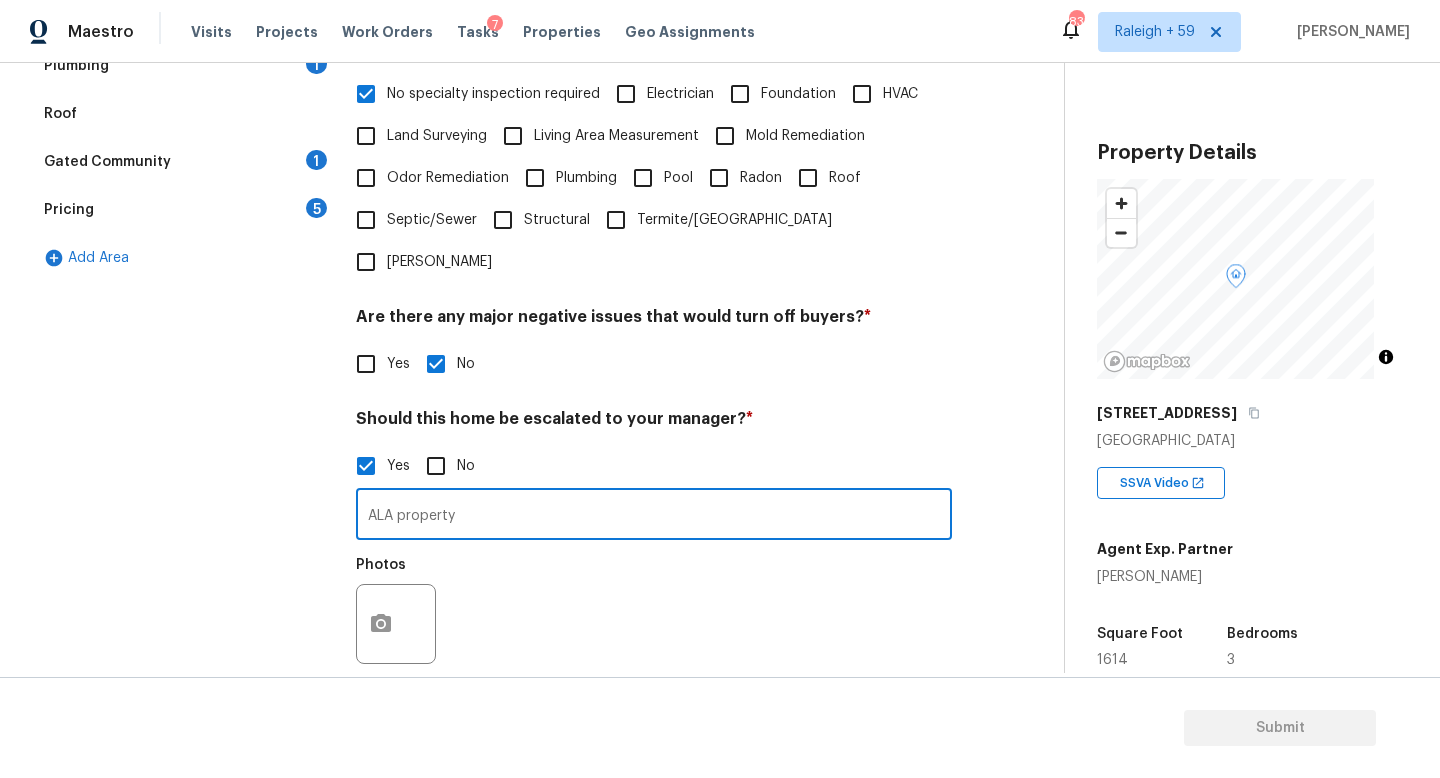 scroll, scrollTop: 524, scrollLeft: 0, axis: vertical 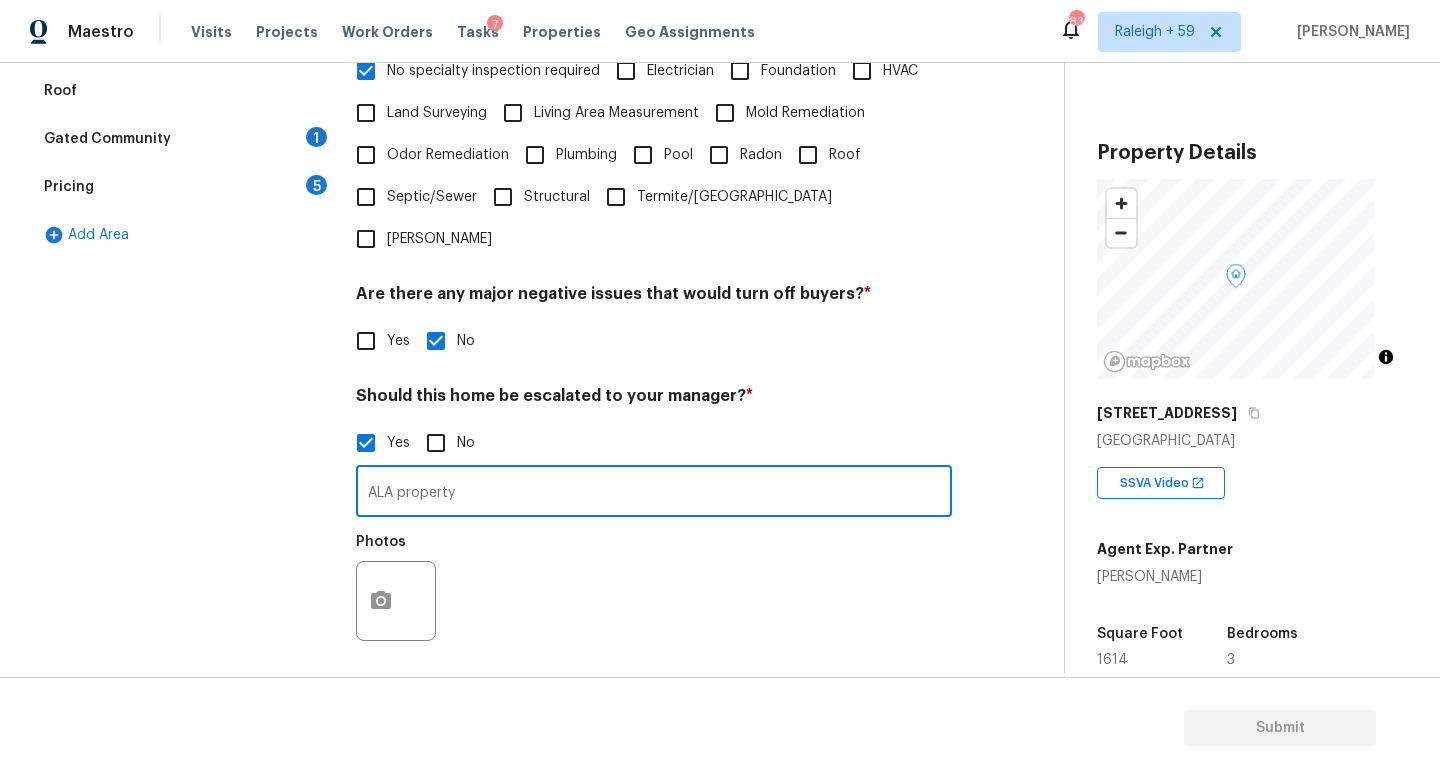 type on "ALA property" 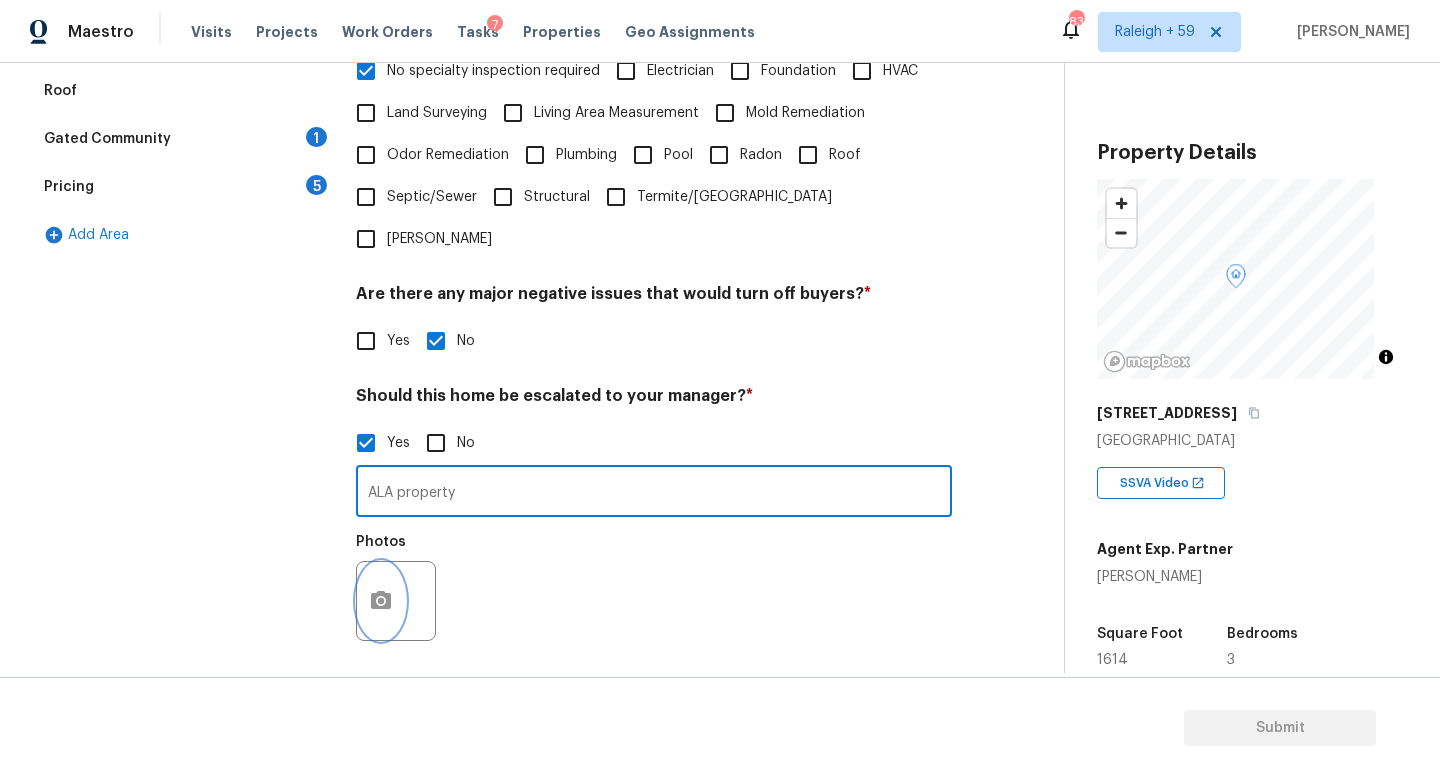 click at bounding box center [381, 601] 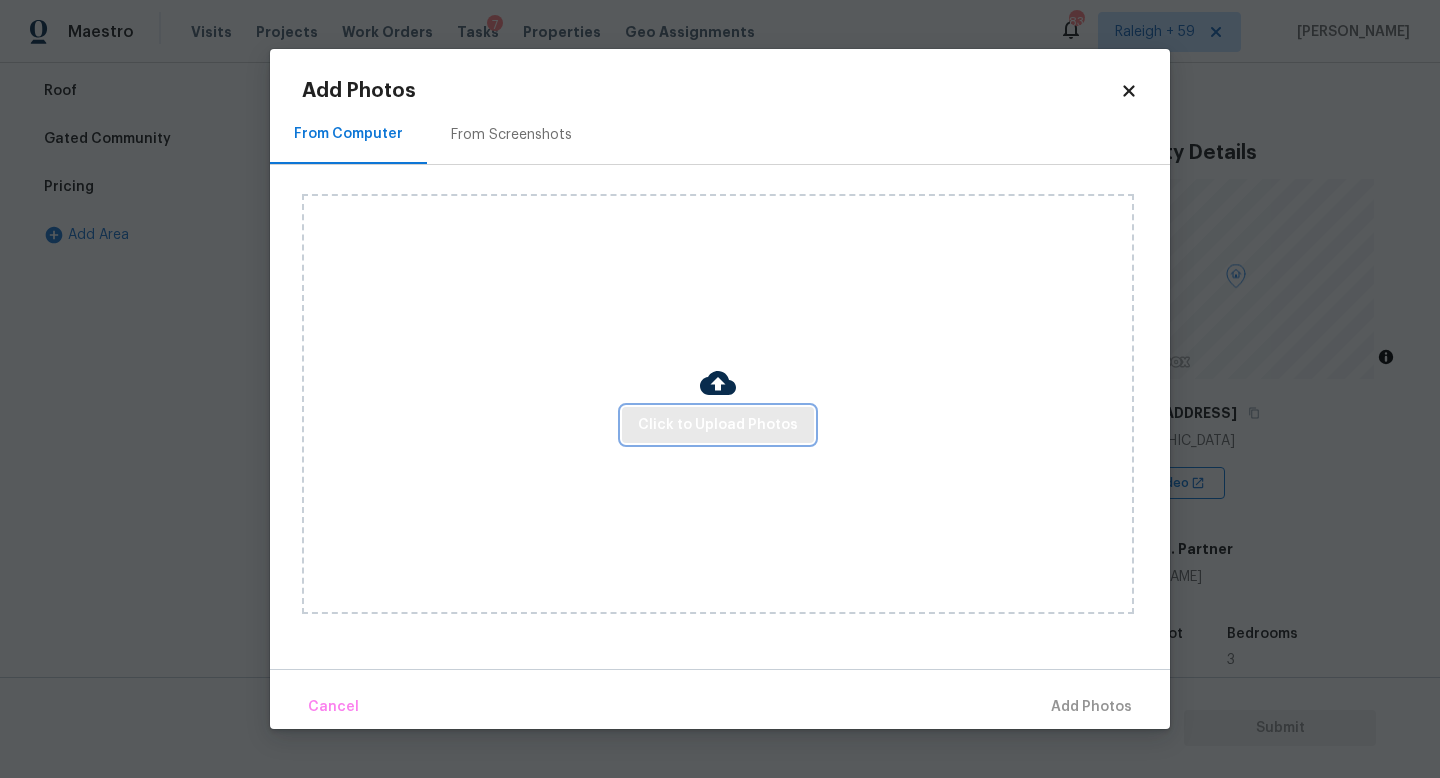 click on "Click to Upload Photos" at bounding box center [718, 425] 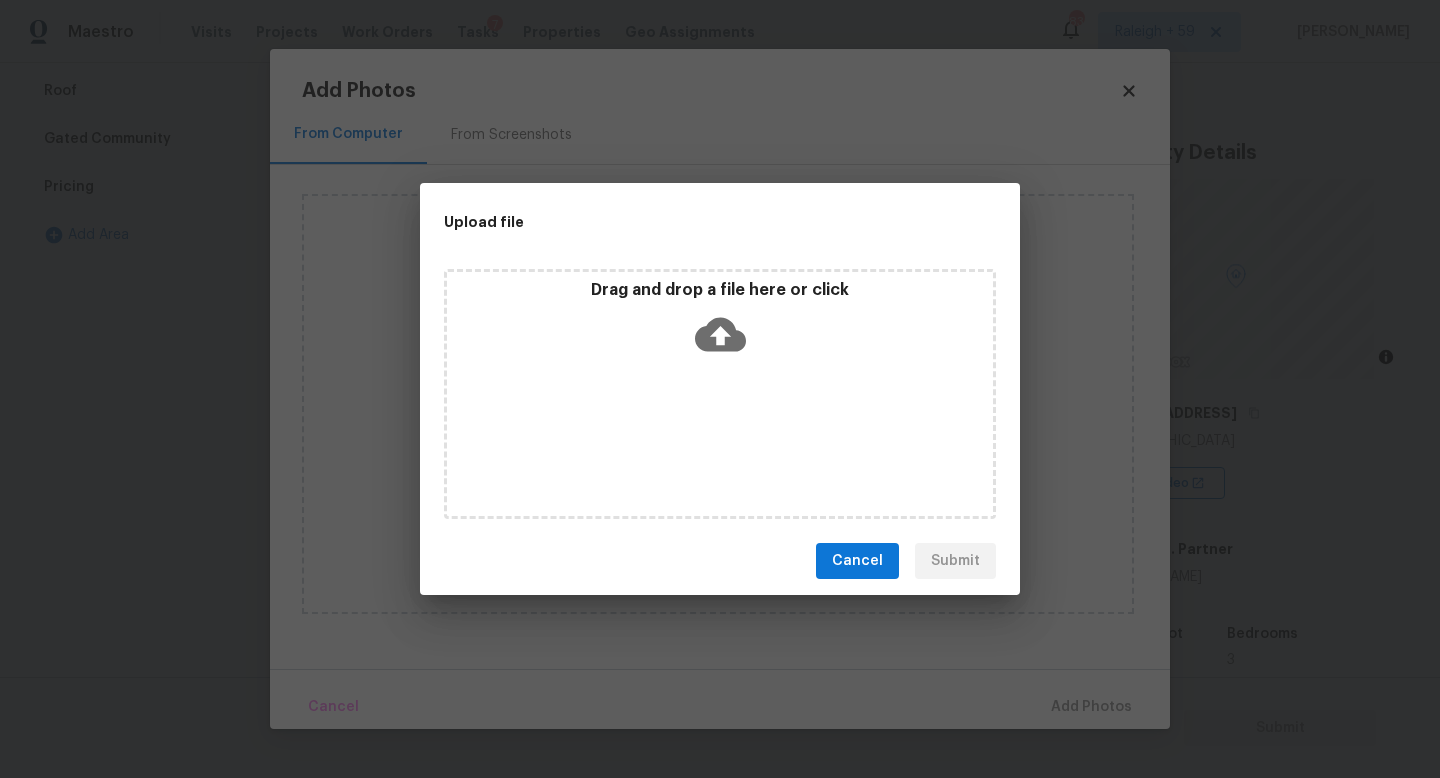 click on "Drag and drop a file here or click" at bounding box center (720, 394) 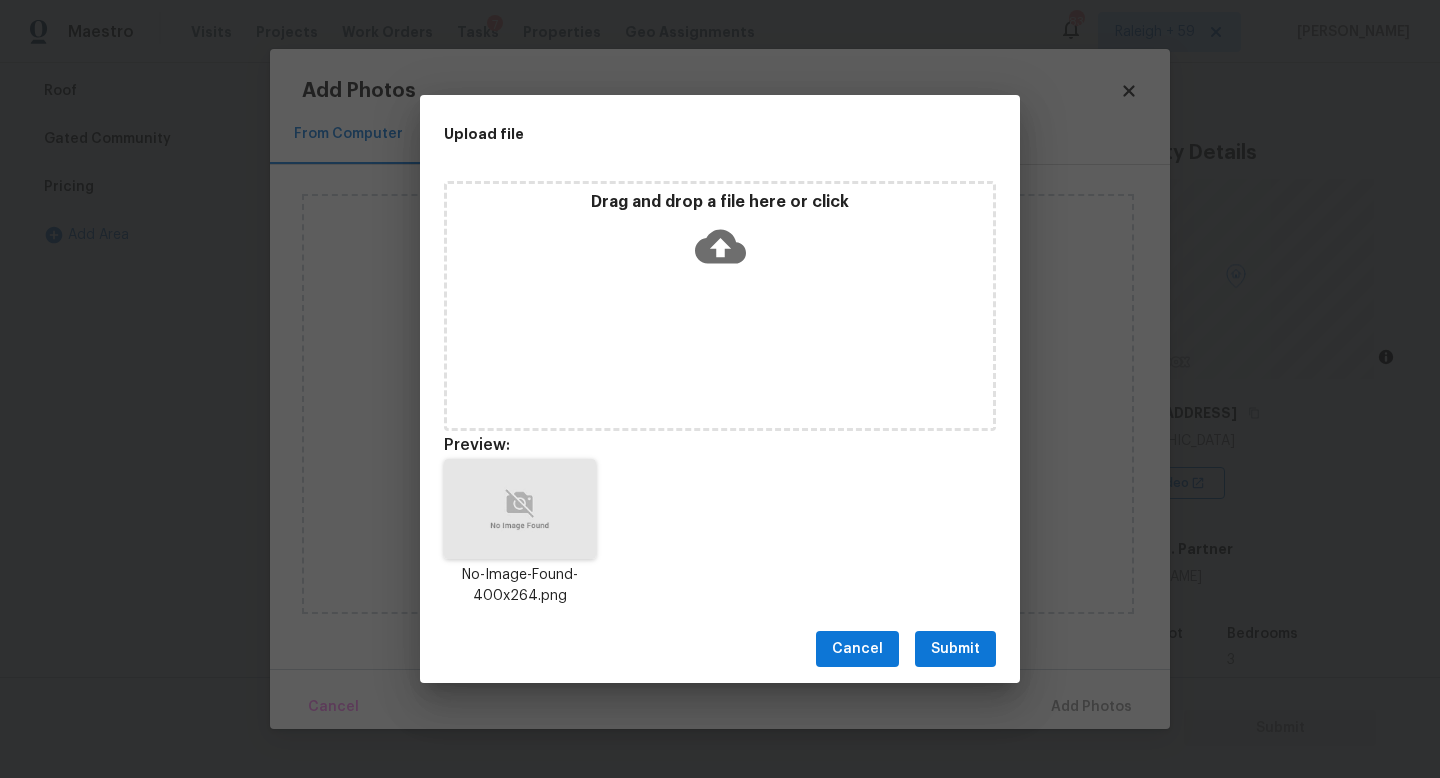 click on "Submit" at bounding box center [955, 649] 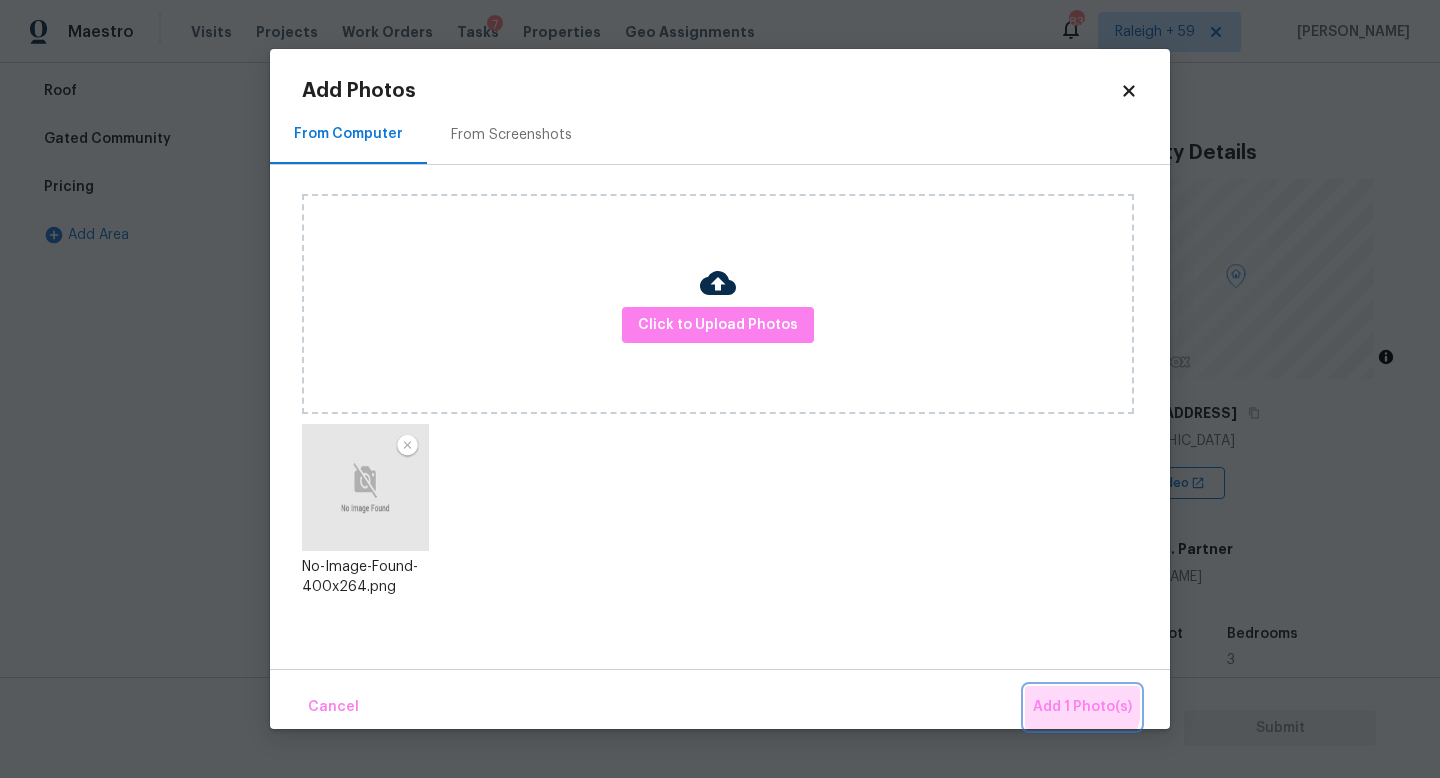 click on "Add 1 Photo(s)" at bounding box center (1082, 707) 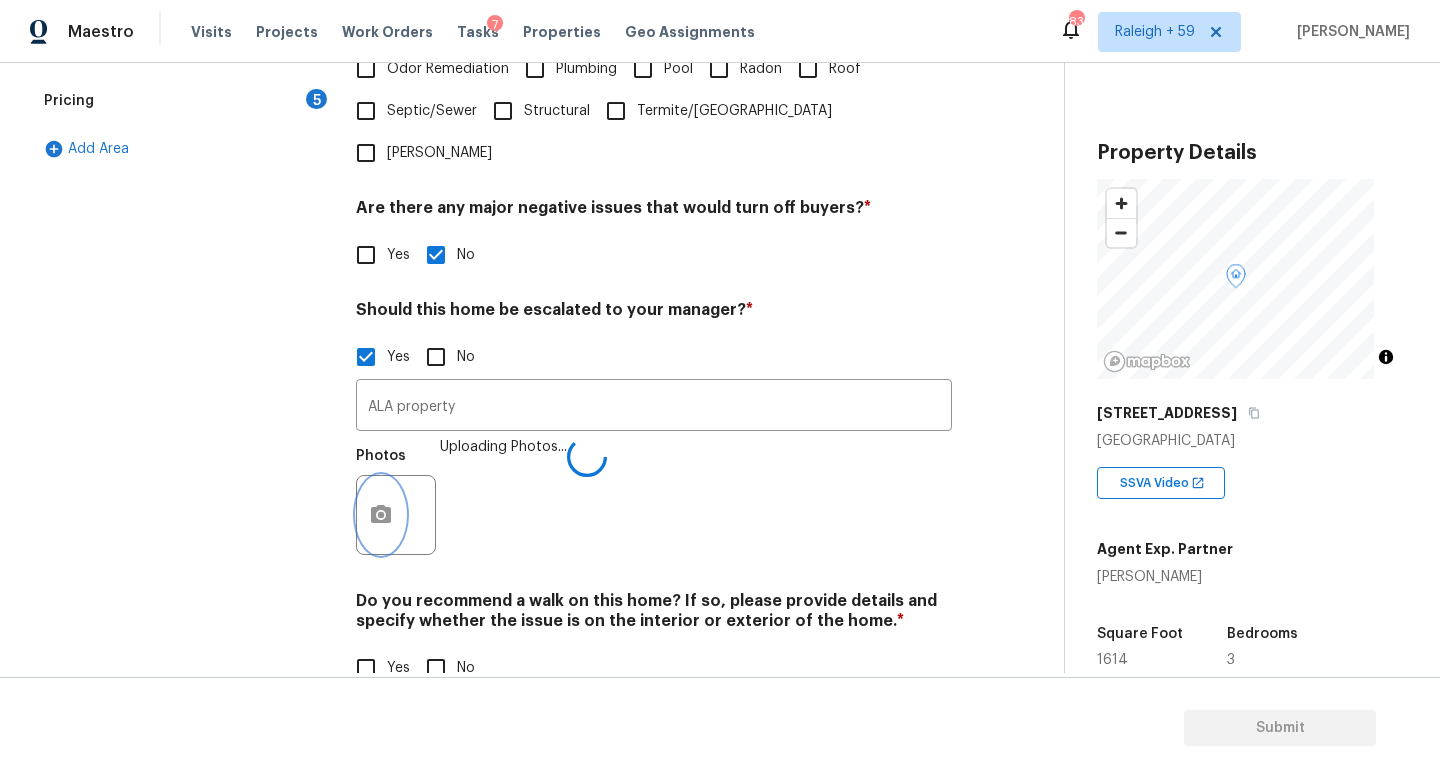 scroll, scrollTop: 672, scrollLeft: 0, axis: vertical 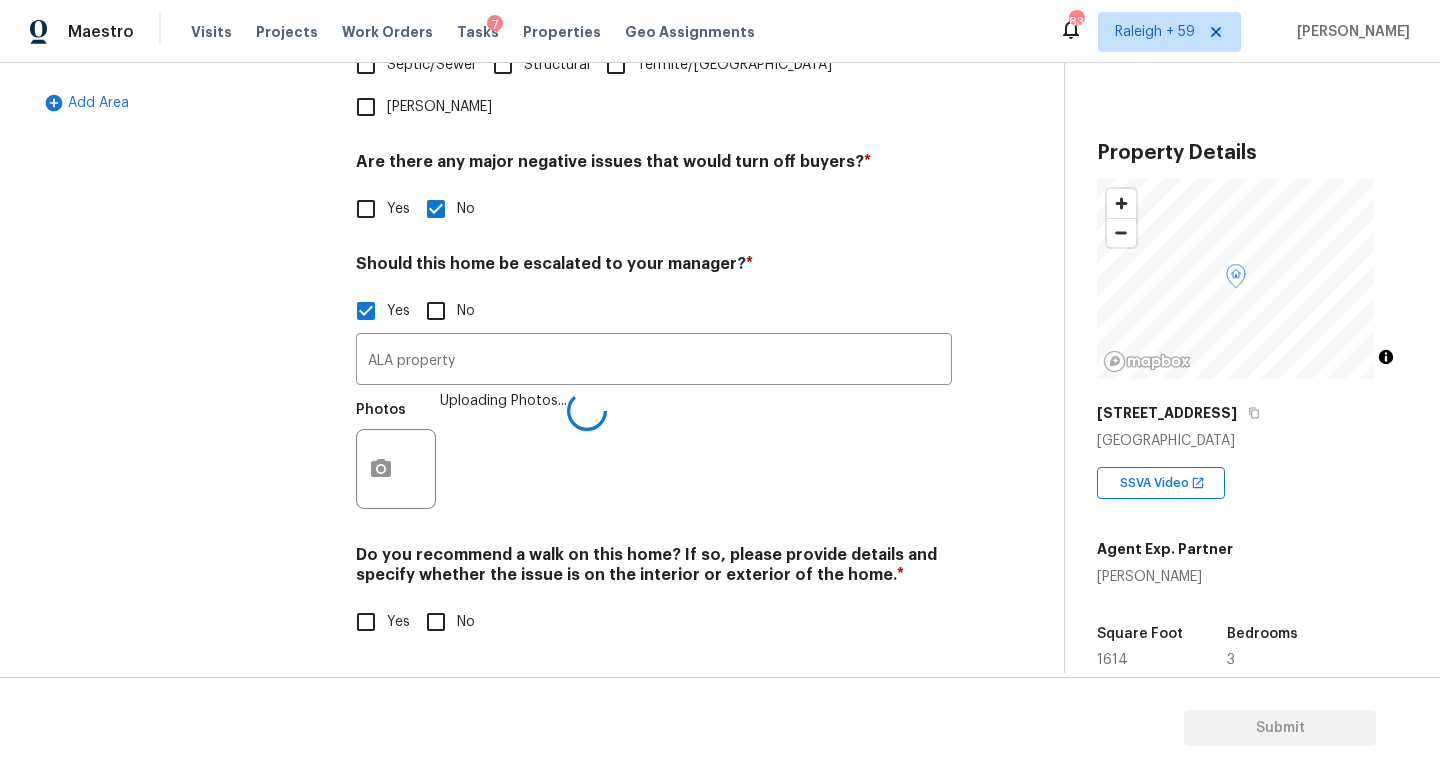 click on "No" at bounding box center [436, 622] 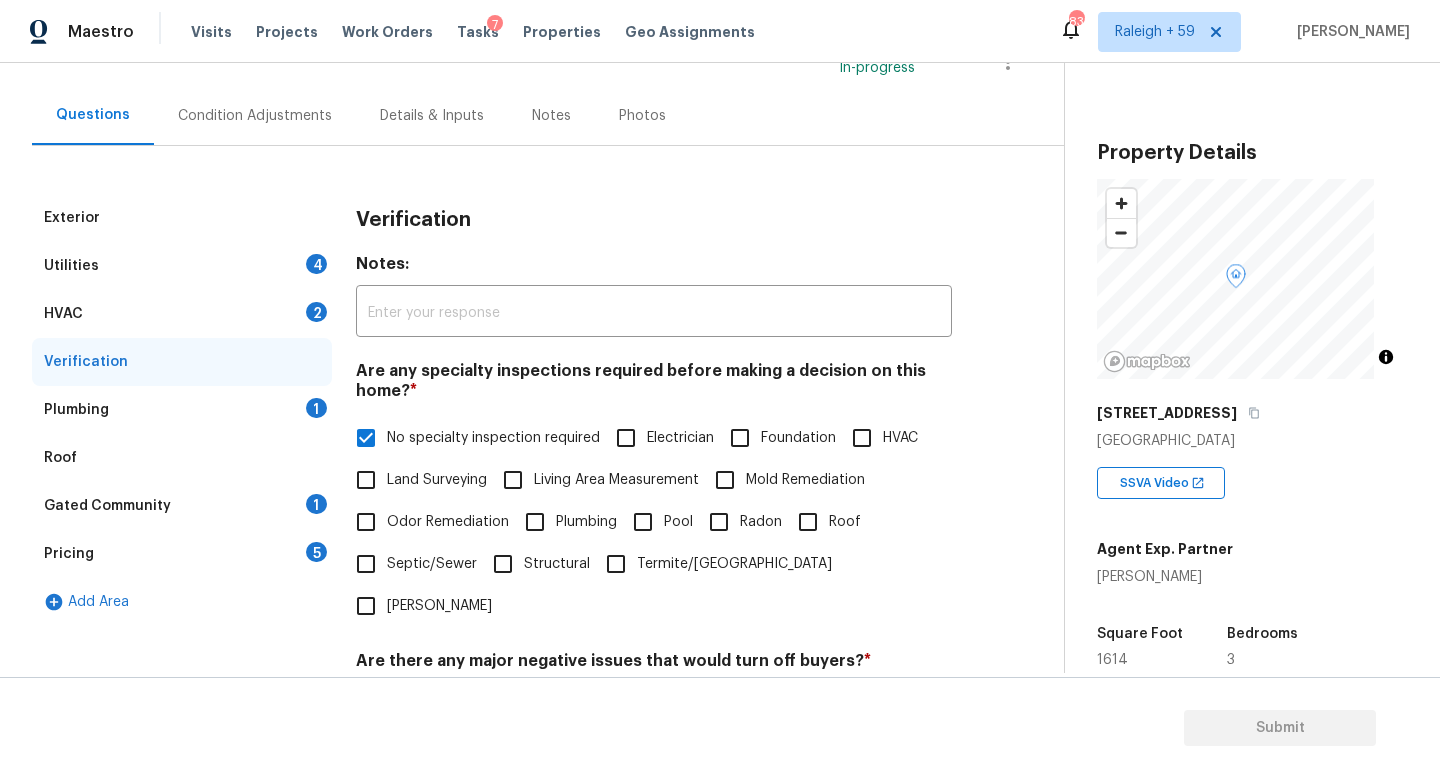 click on "Plumbing 1" at bounding box center (182, 410) 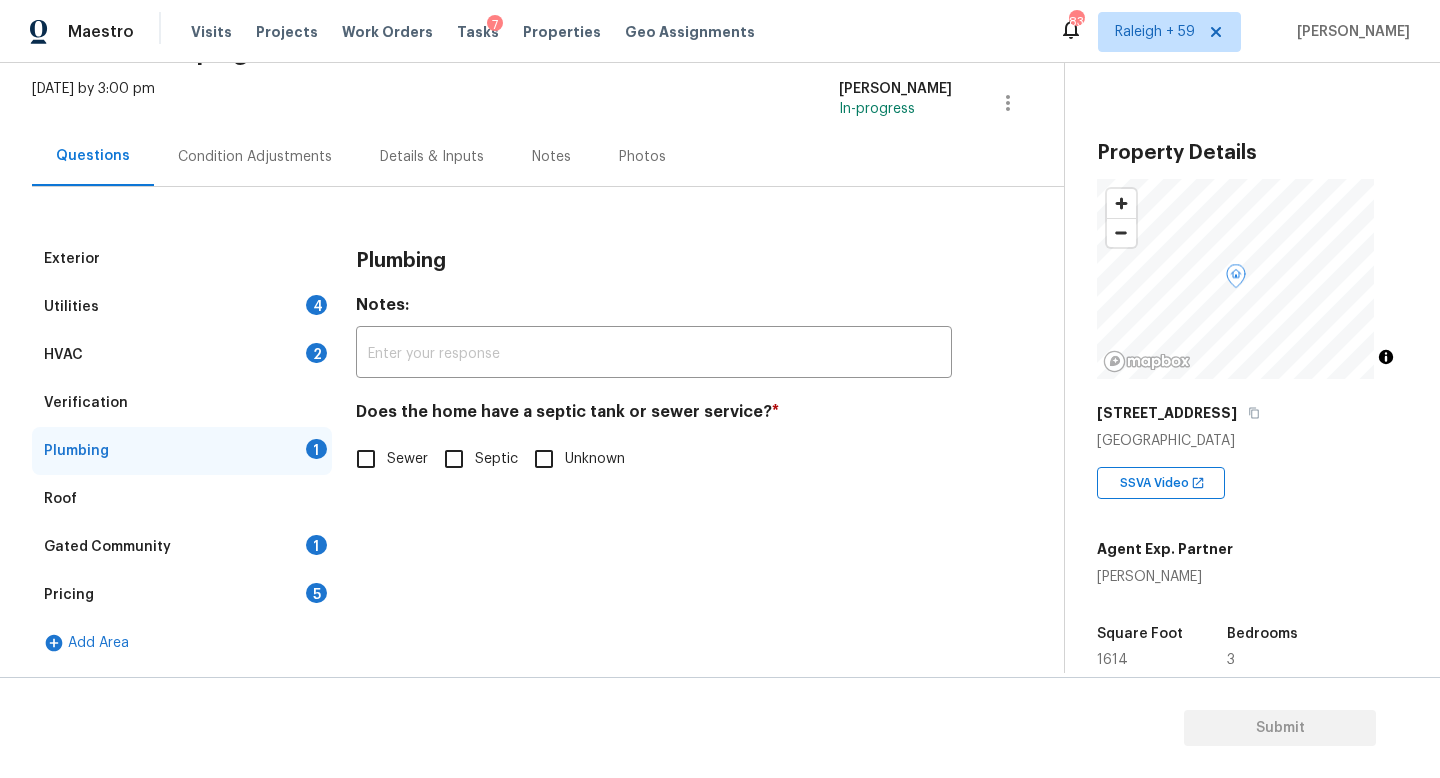 scroll, scrollTop: 131, scrollLeft: 0, axis: vertical 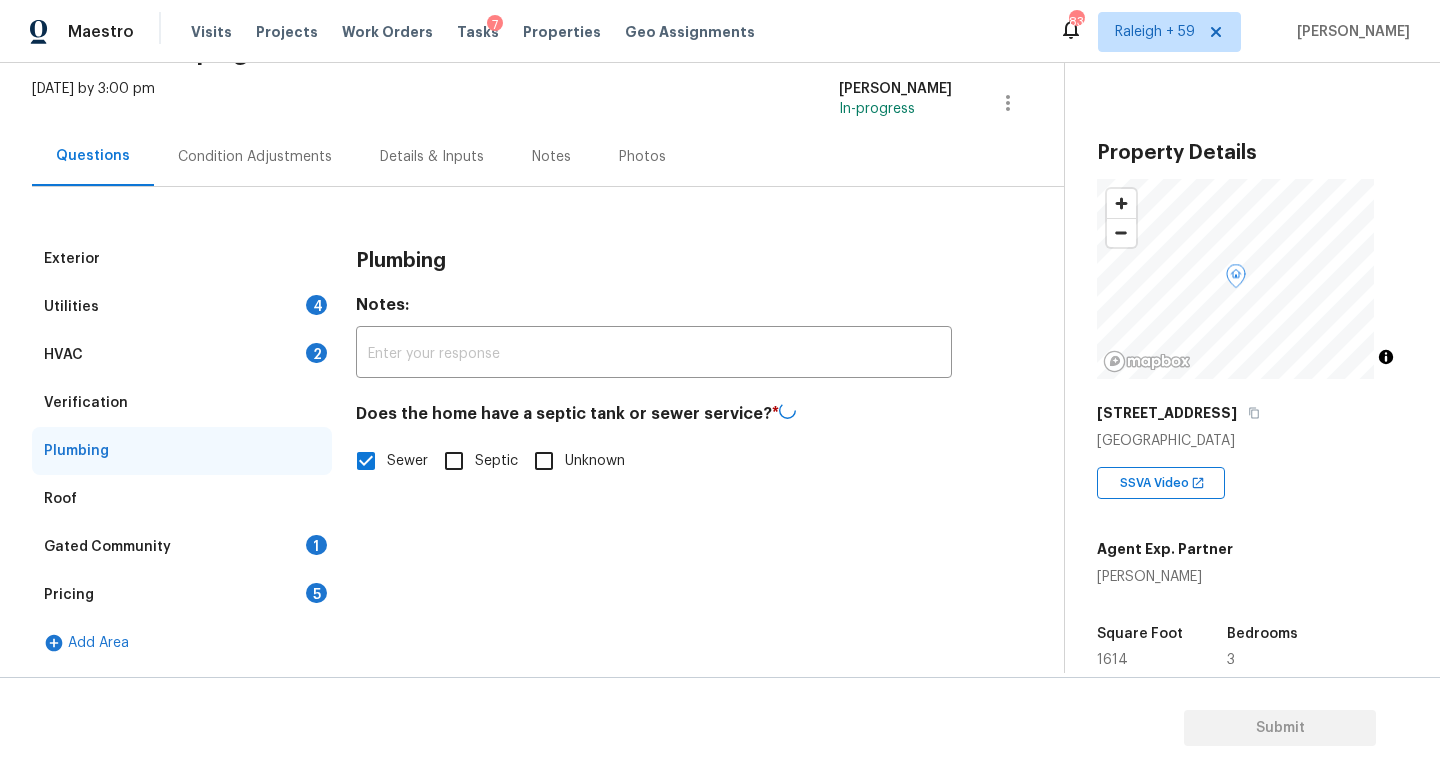 click on "Gated Community 1" at bounding box center [182, 547] 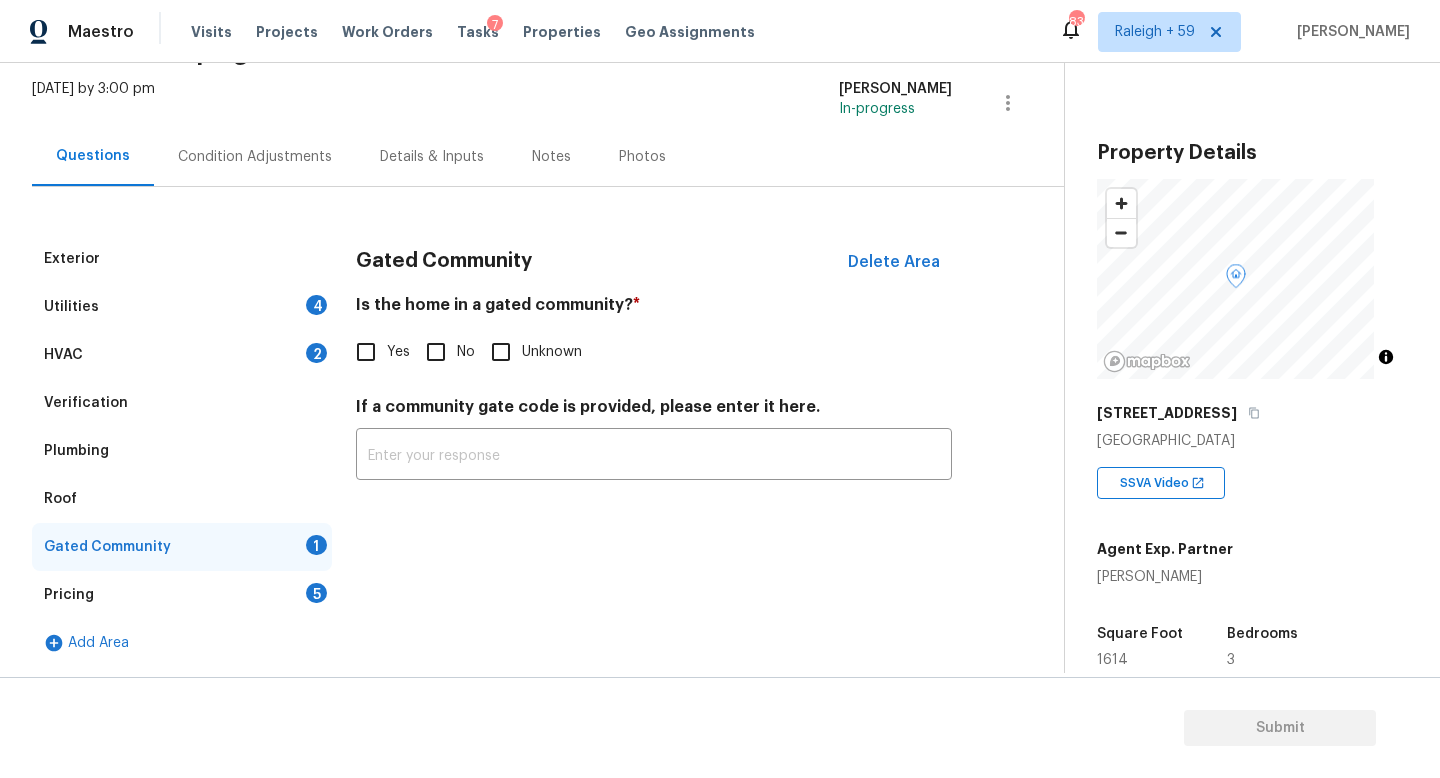 click on "No" at bounding box center [436, 352] 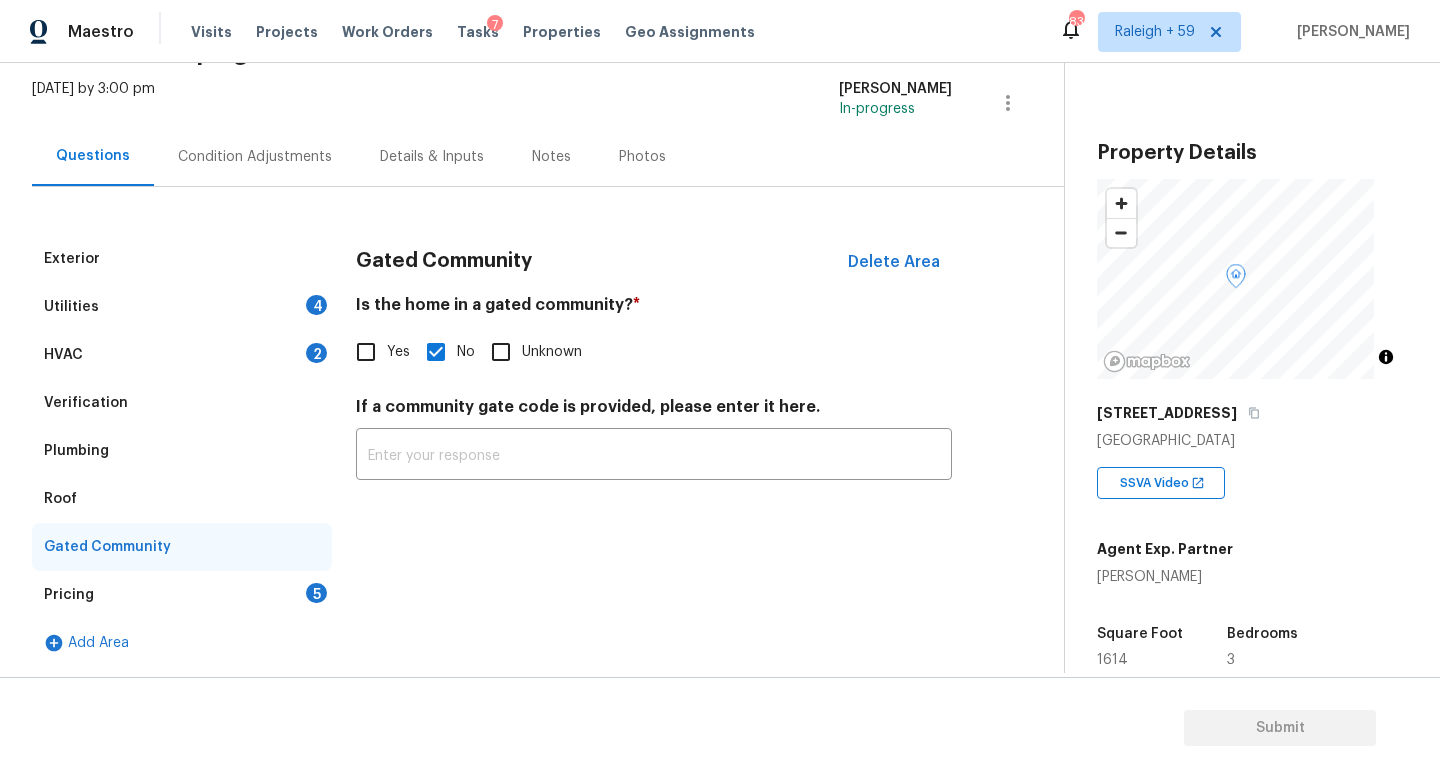 click on "HVAC 2" at bounding box center [182, 355] 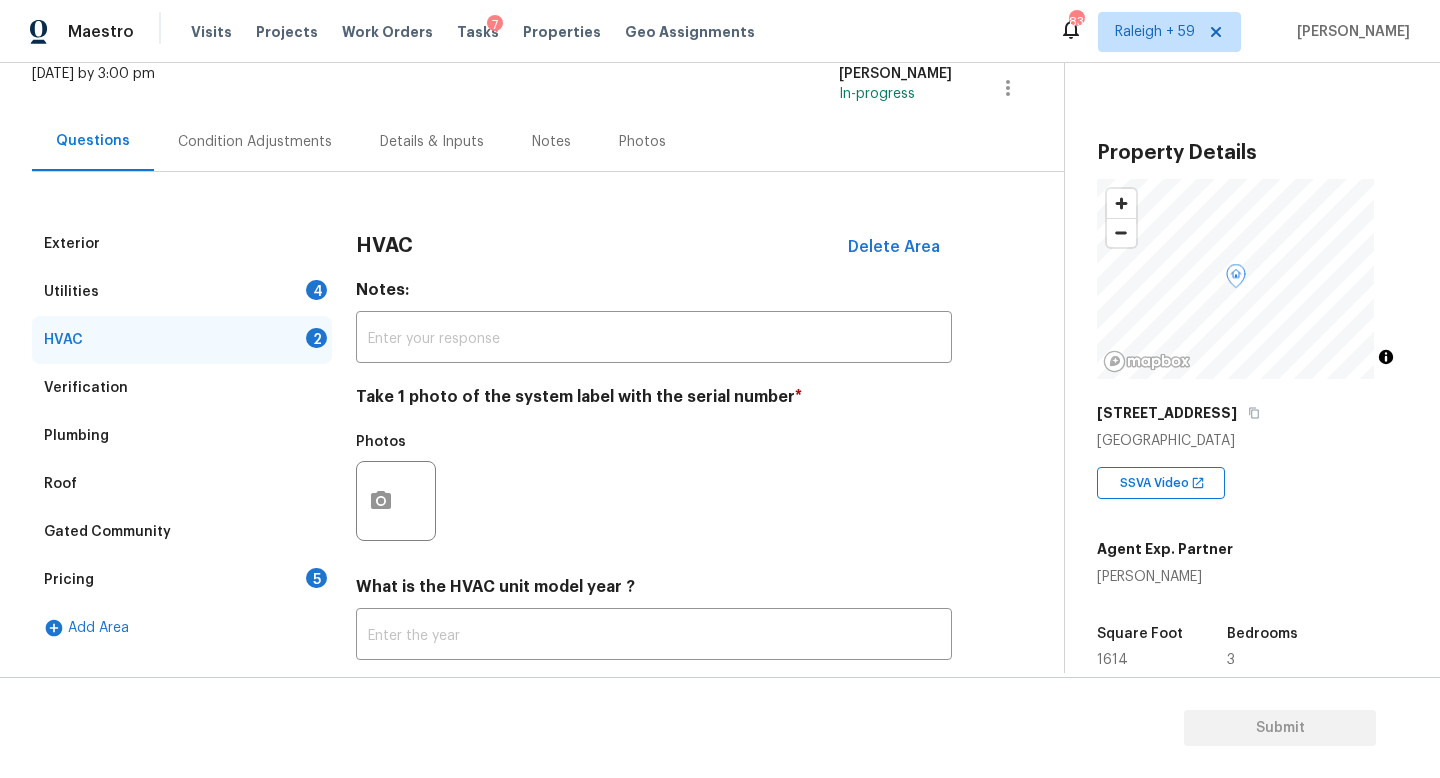 click on "Utilities 4" at bounding box center [182, 292] 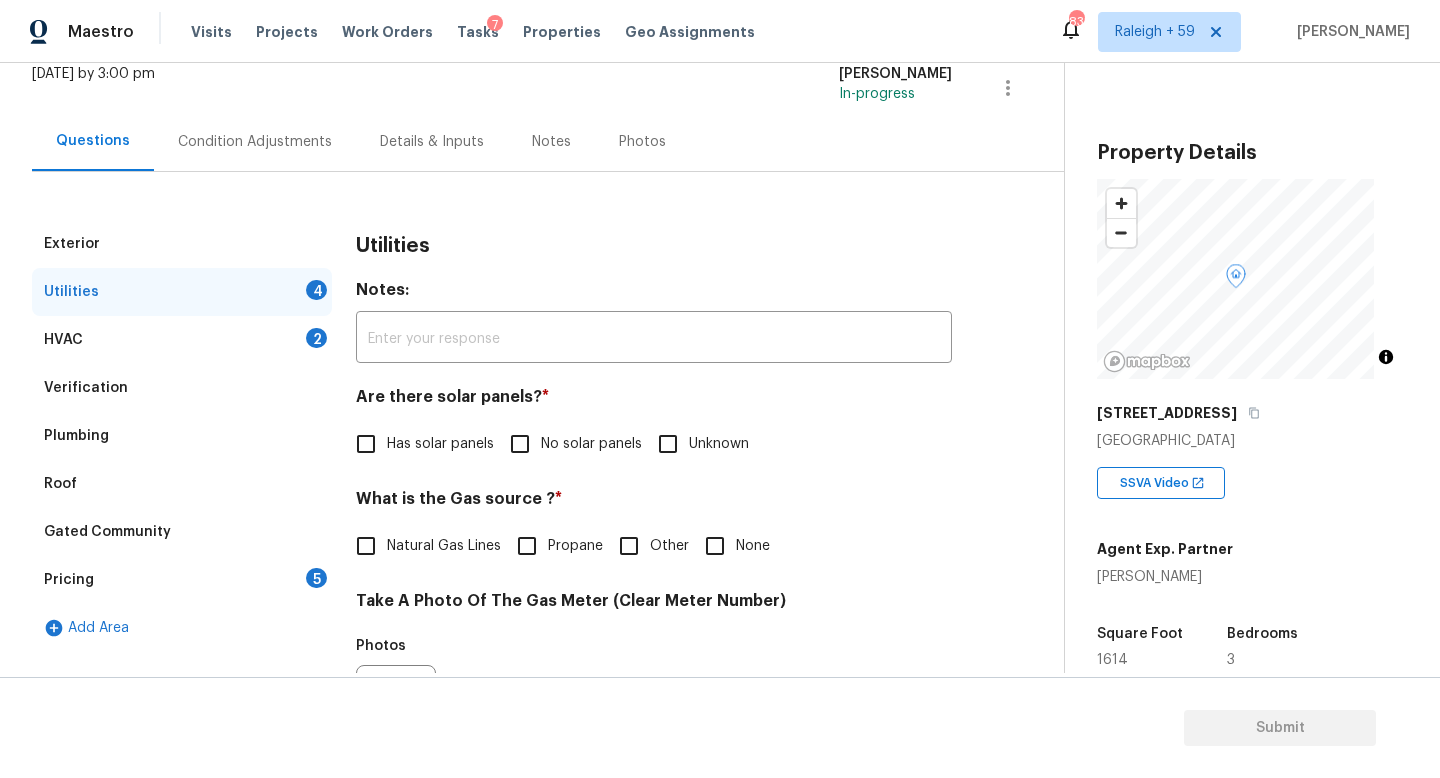 click on "No solar panels" at bounding box center [520, 444] 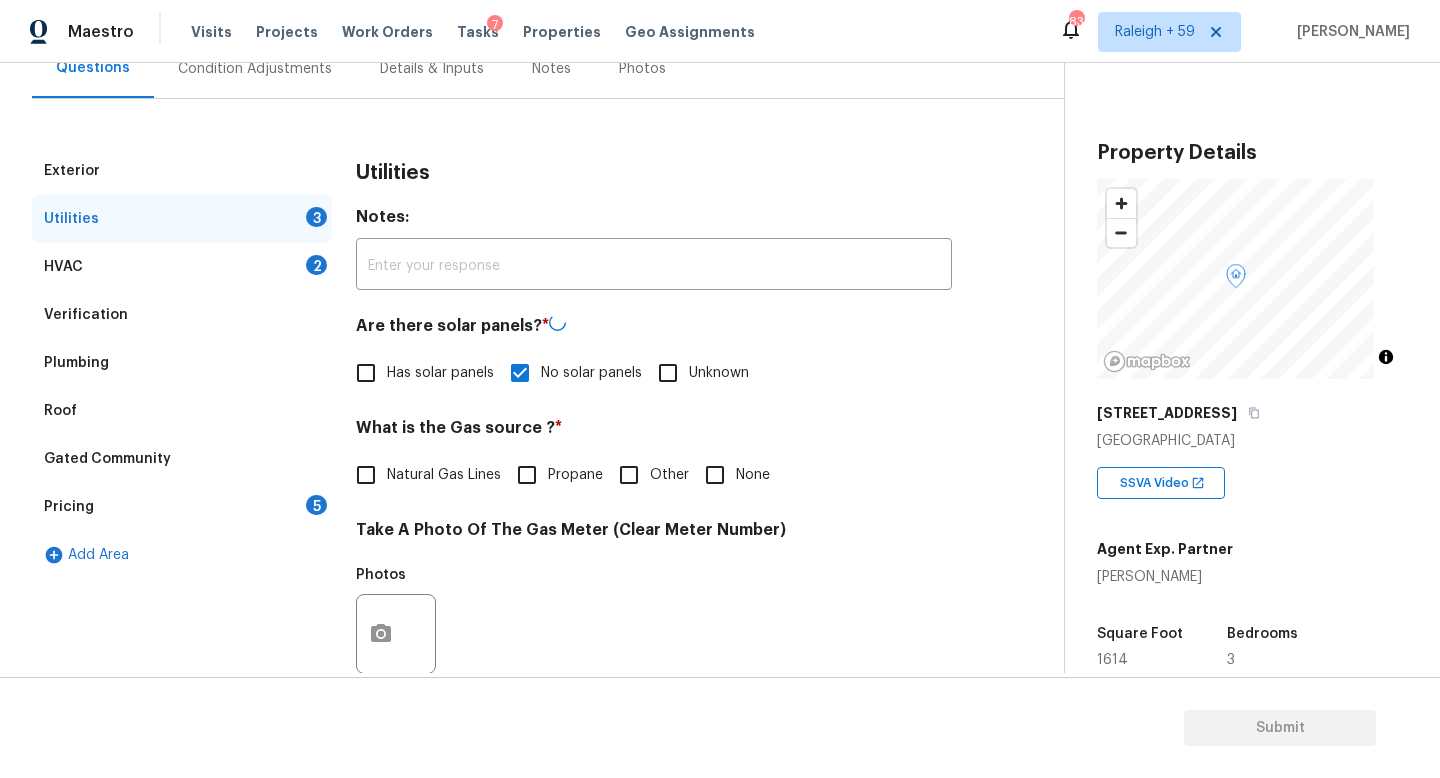 scroll, scrollTop: 301, scrollLeft: 0, axis: vertical 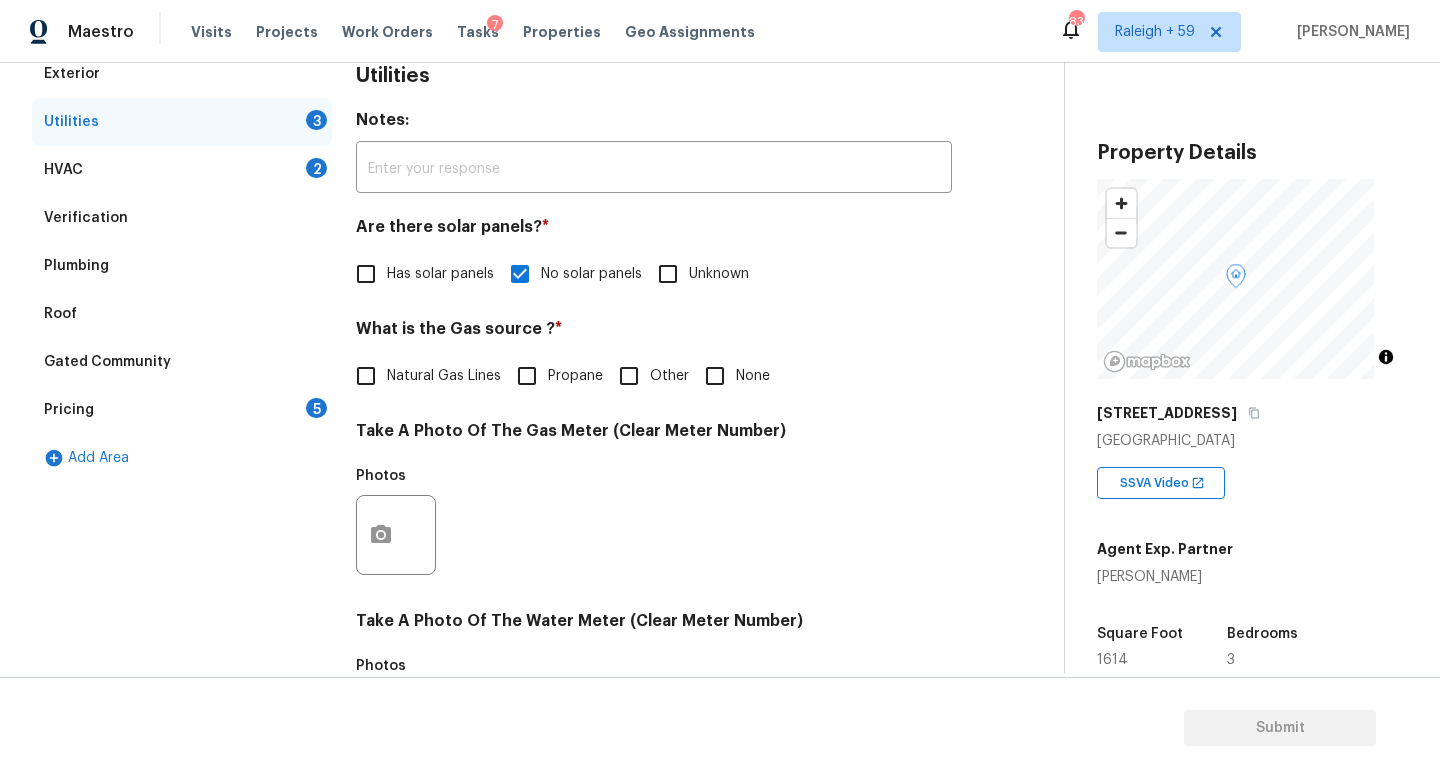 click on "Natural Gas Lines" at bounding box center (423, 376) 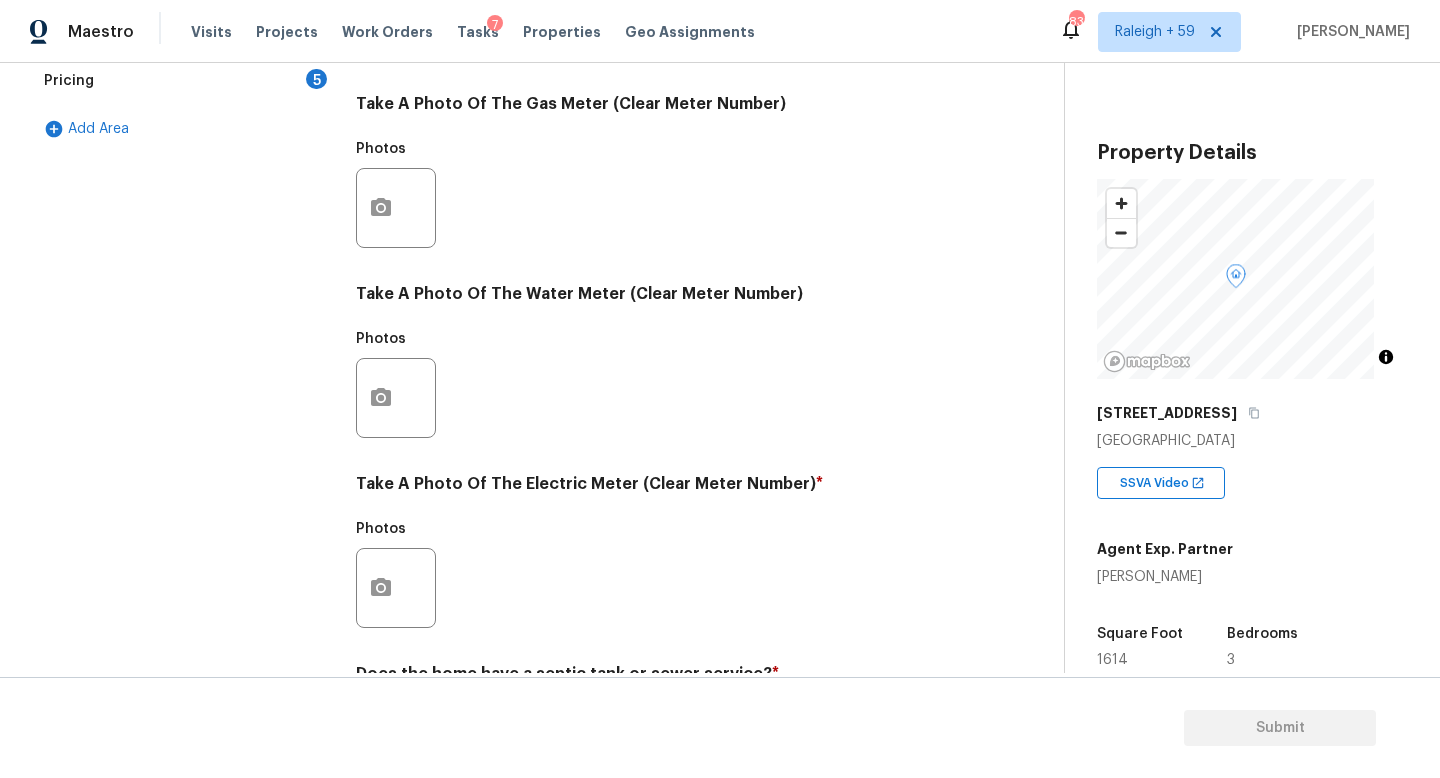 scroll, scrollTop: 742, scrollLeft: 0, axis: vertical 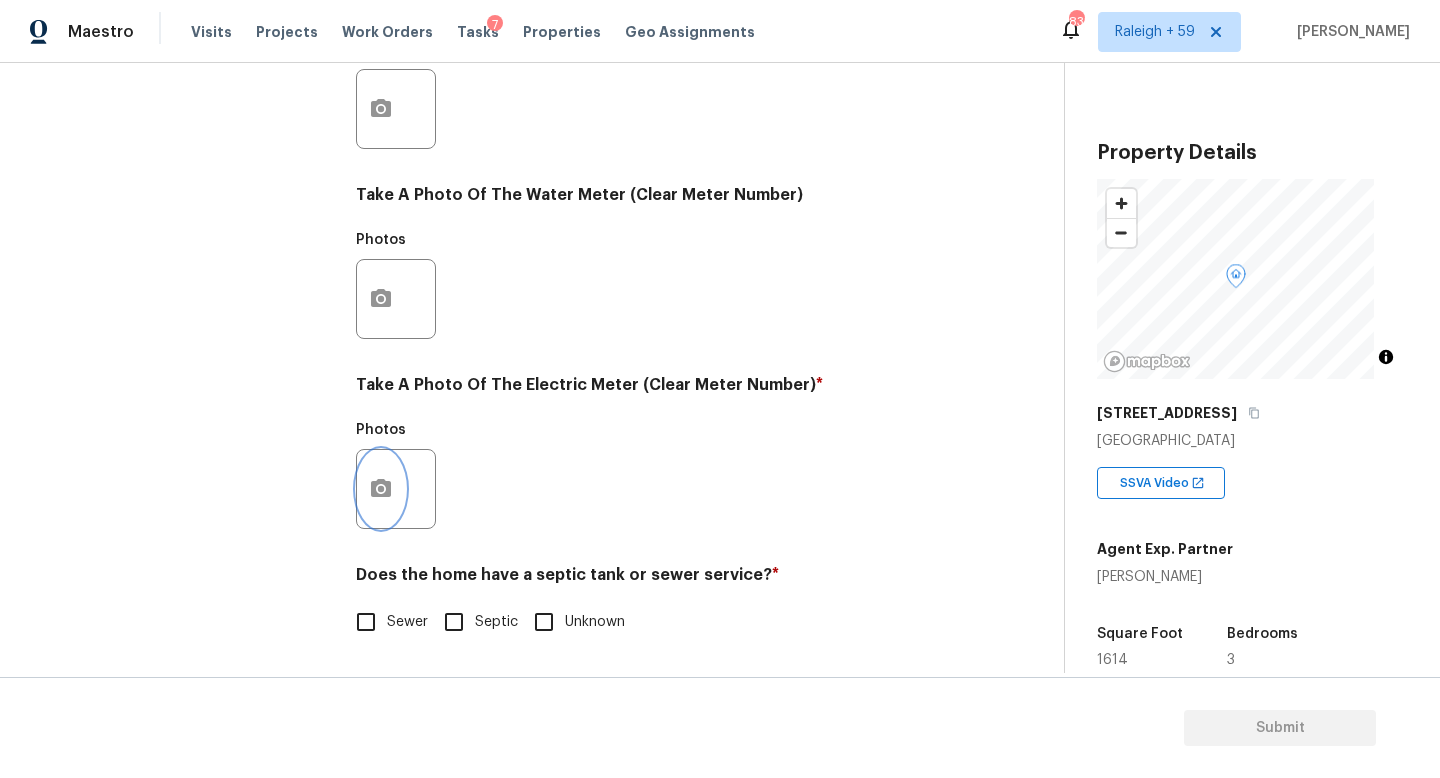 click at bounding box center (381, 489) 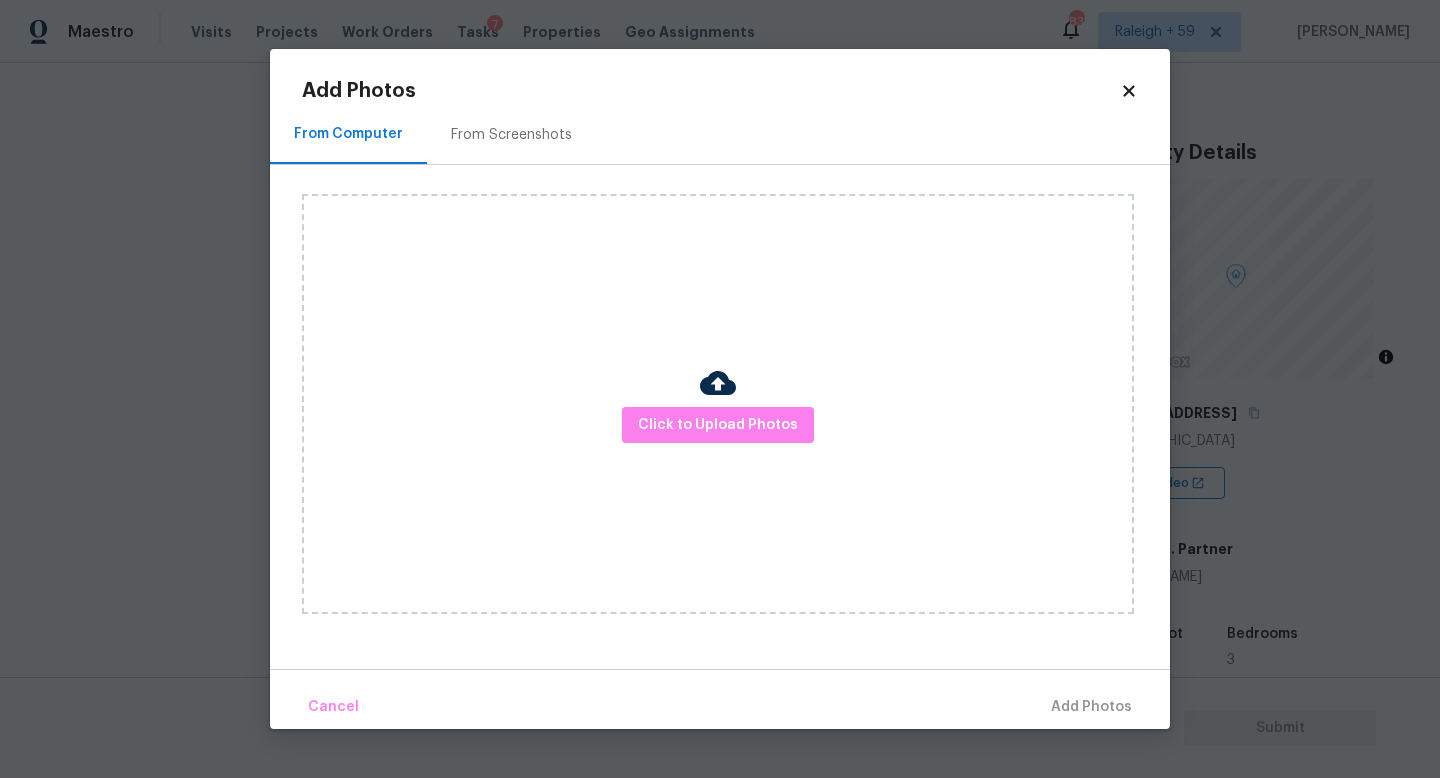 click at bounding box center [718, 386] 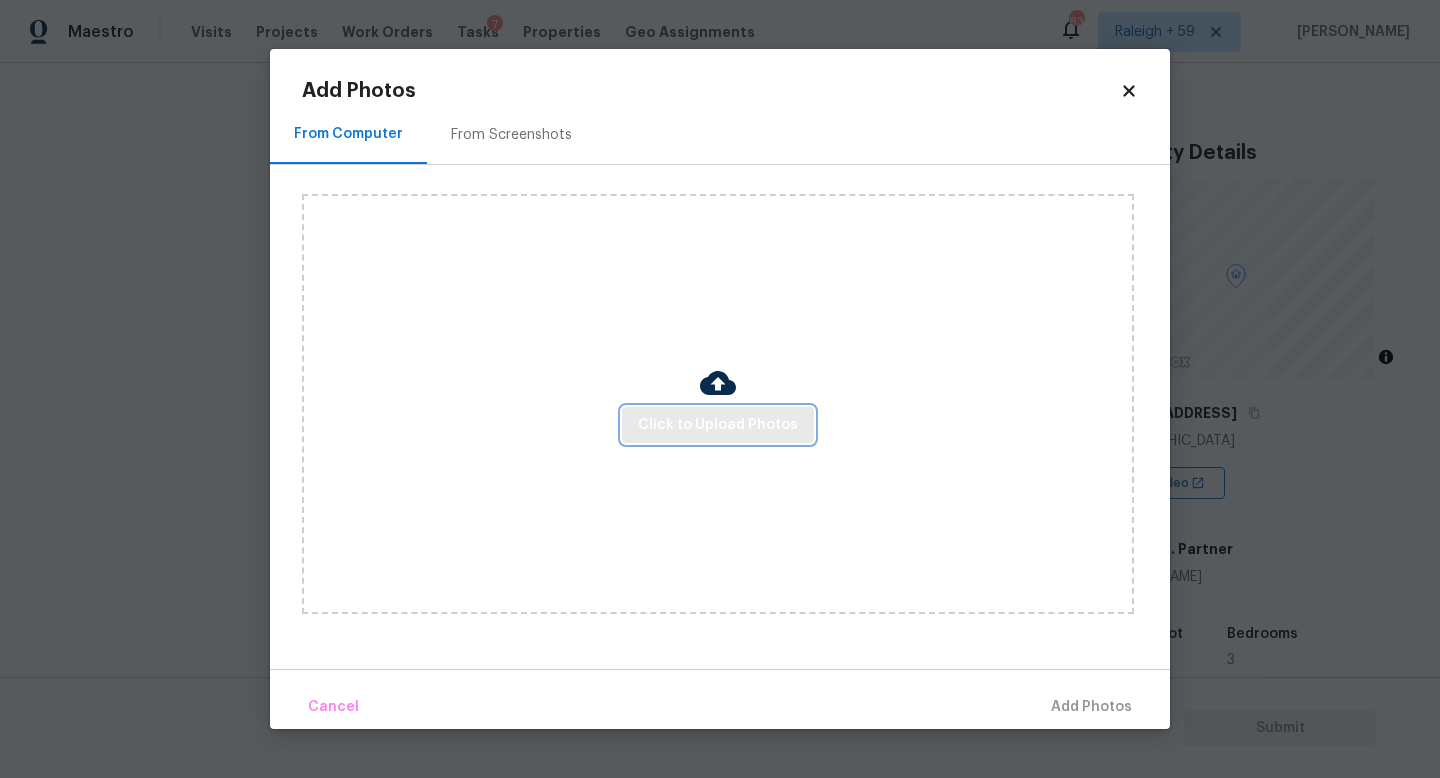 click on "Click to Upload Photos" at bounding box center (718, 425) 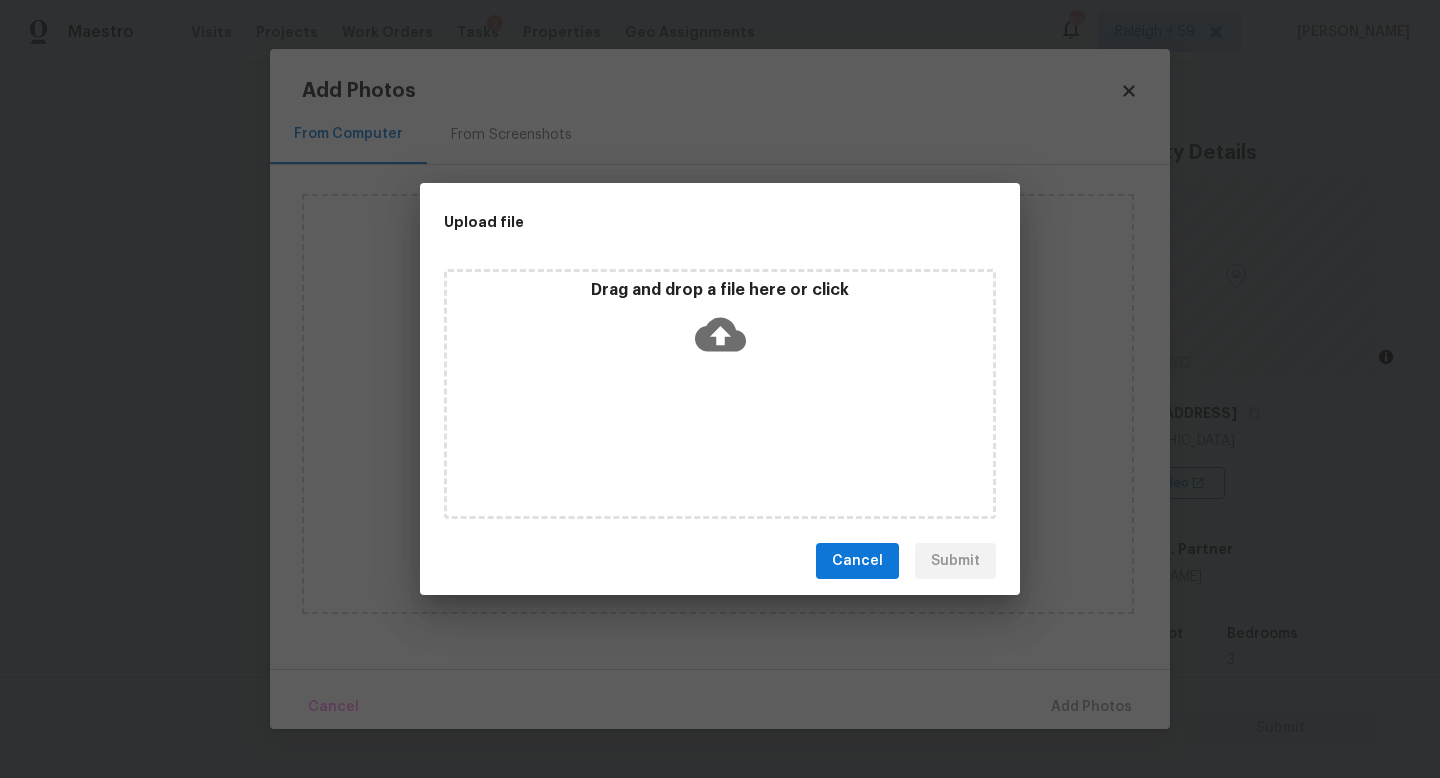 click on "Drag and drop a file here or click" at bounding box center [720, 394] 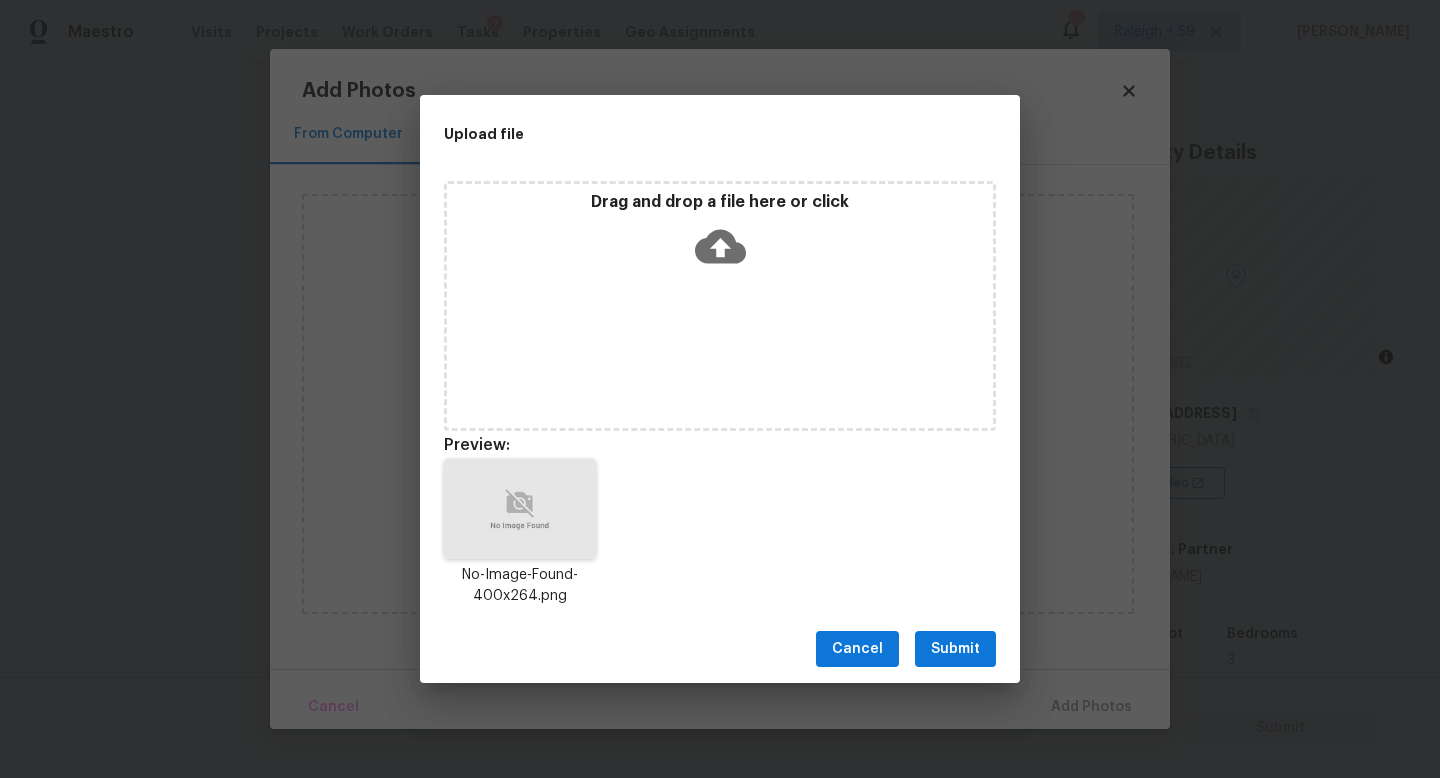 click on "Submit" at bounding box center (955, 649) 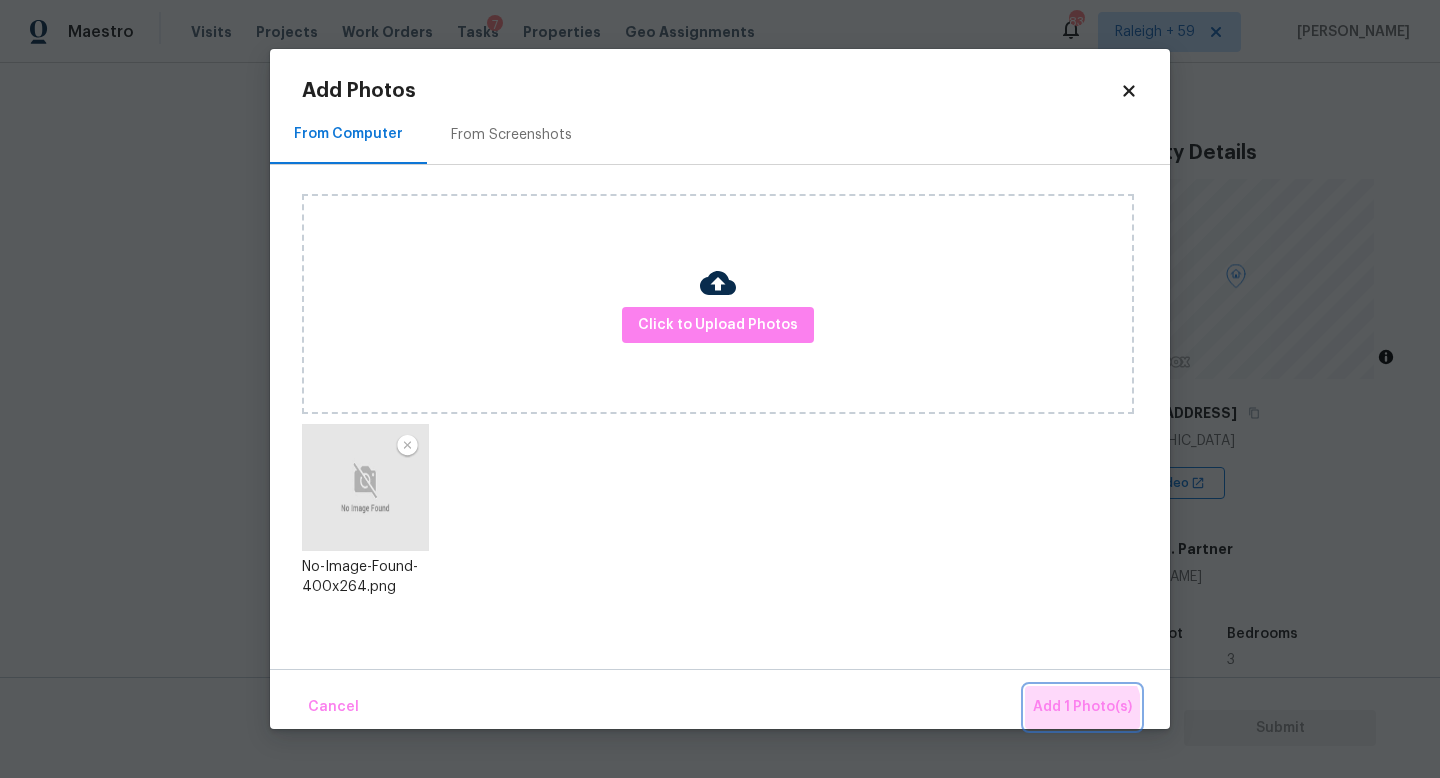 drag, startPoint x: 1073, startPoint y: 715, endPoint x: 1058, endPoint y: 710, distance: 15.811388 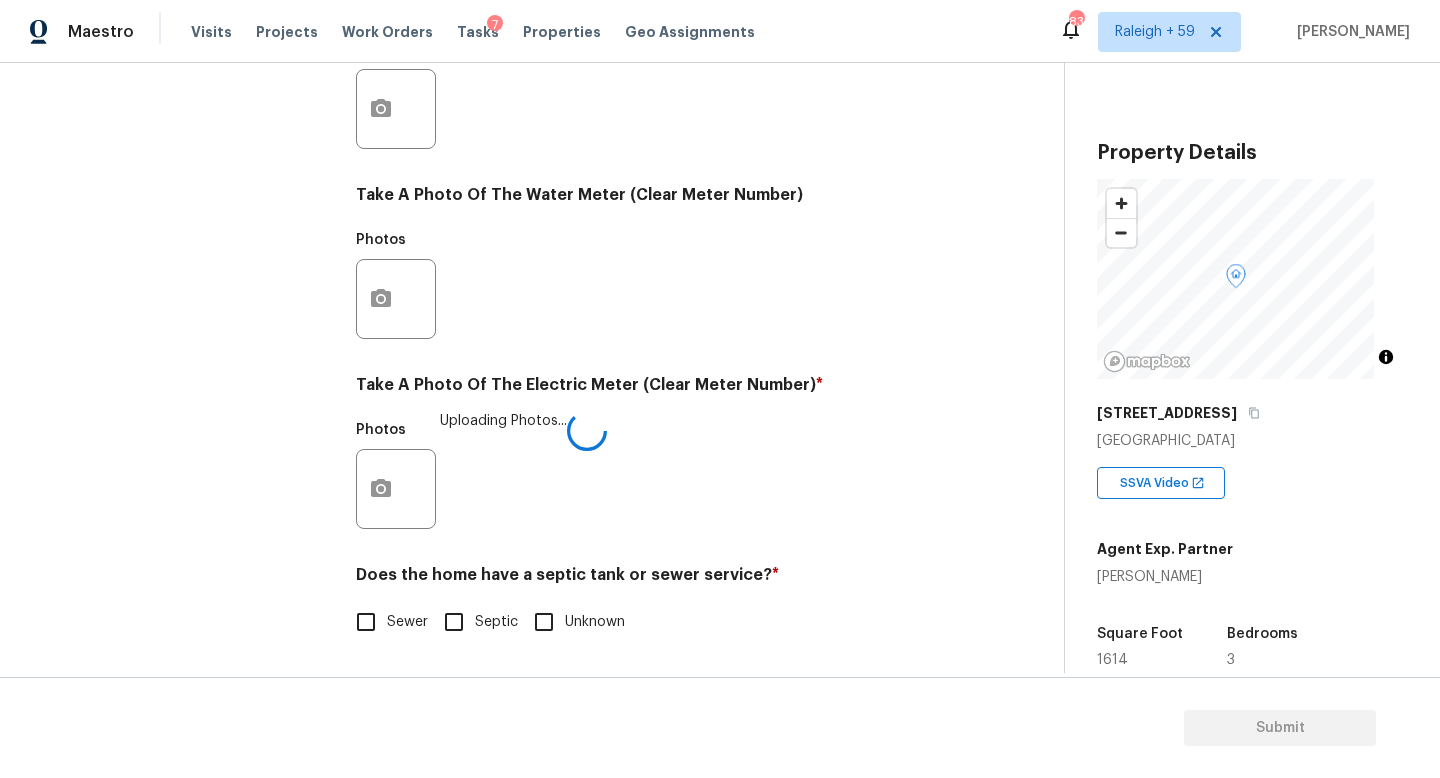click on "Sewer" at bounding box center [366, 622] 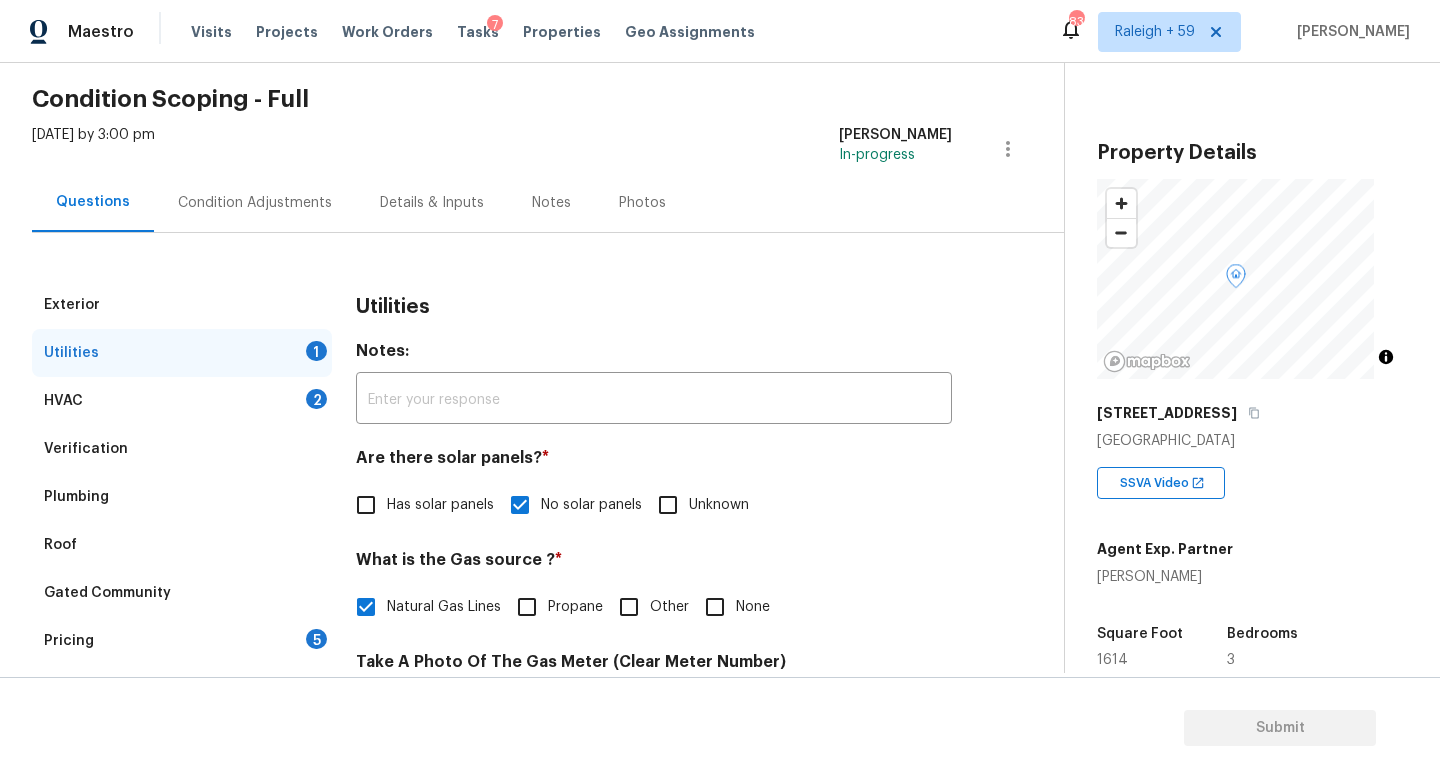 scroll, scrollTop: 0, scrollLeft: 0, axis: both 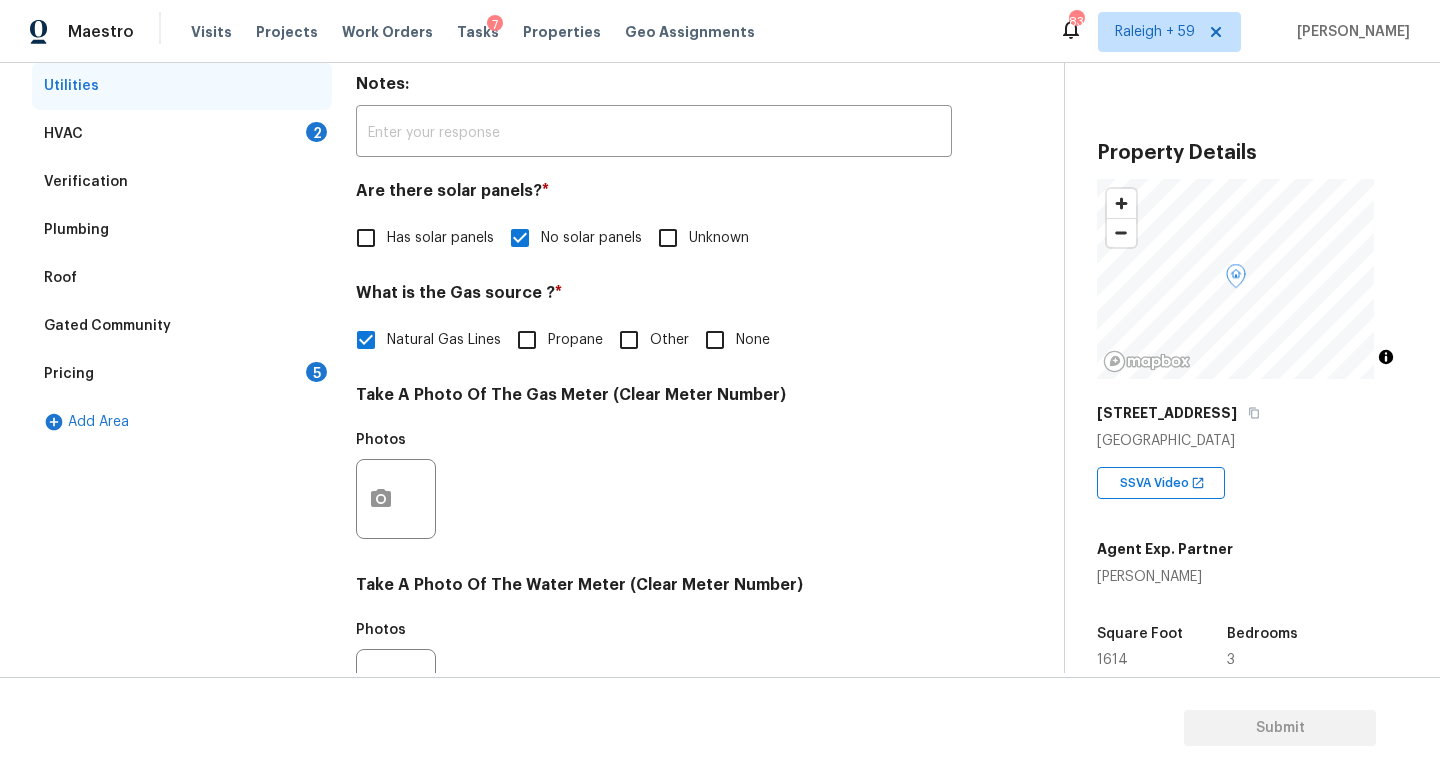 click on "Pricing 5" at bounding box center (182, 374) 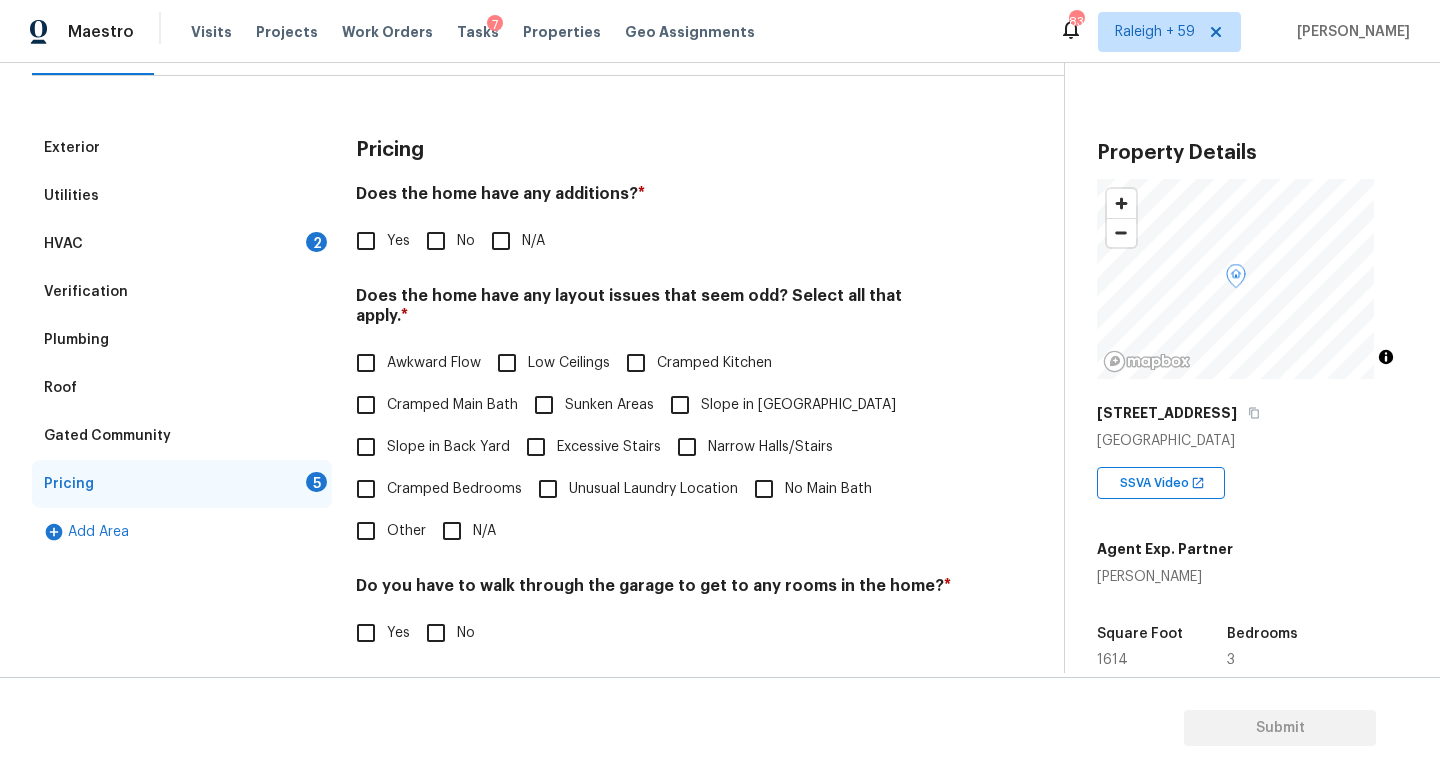 scroll, scrollTop: 134, scrollLeft: 0, axis: vertical 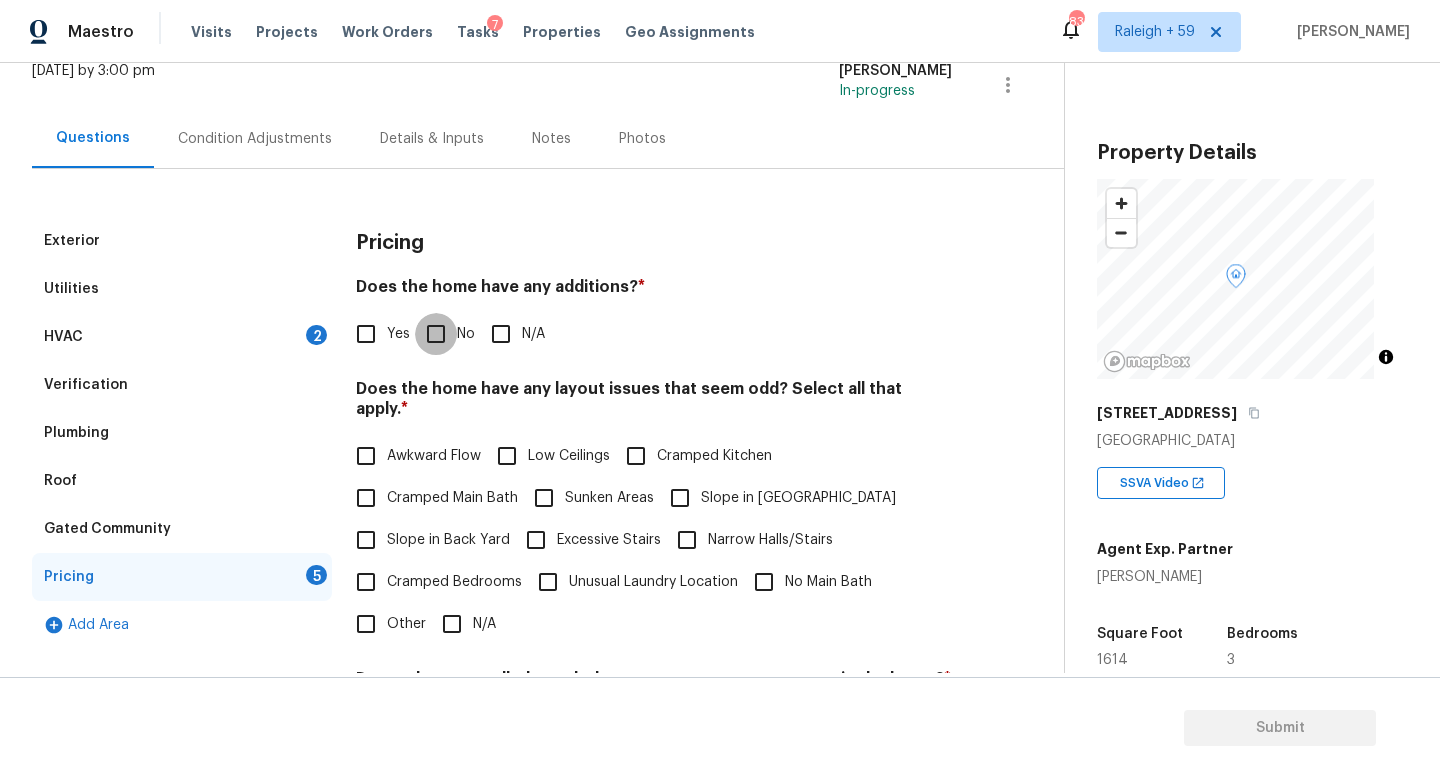 click on "No" at bounding box center (436, 334) 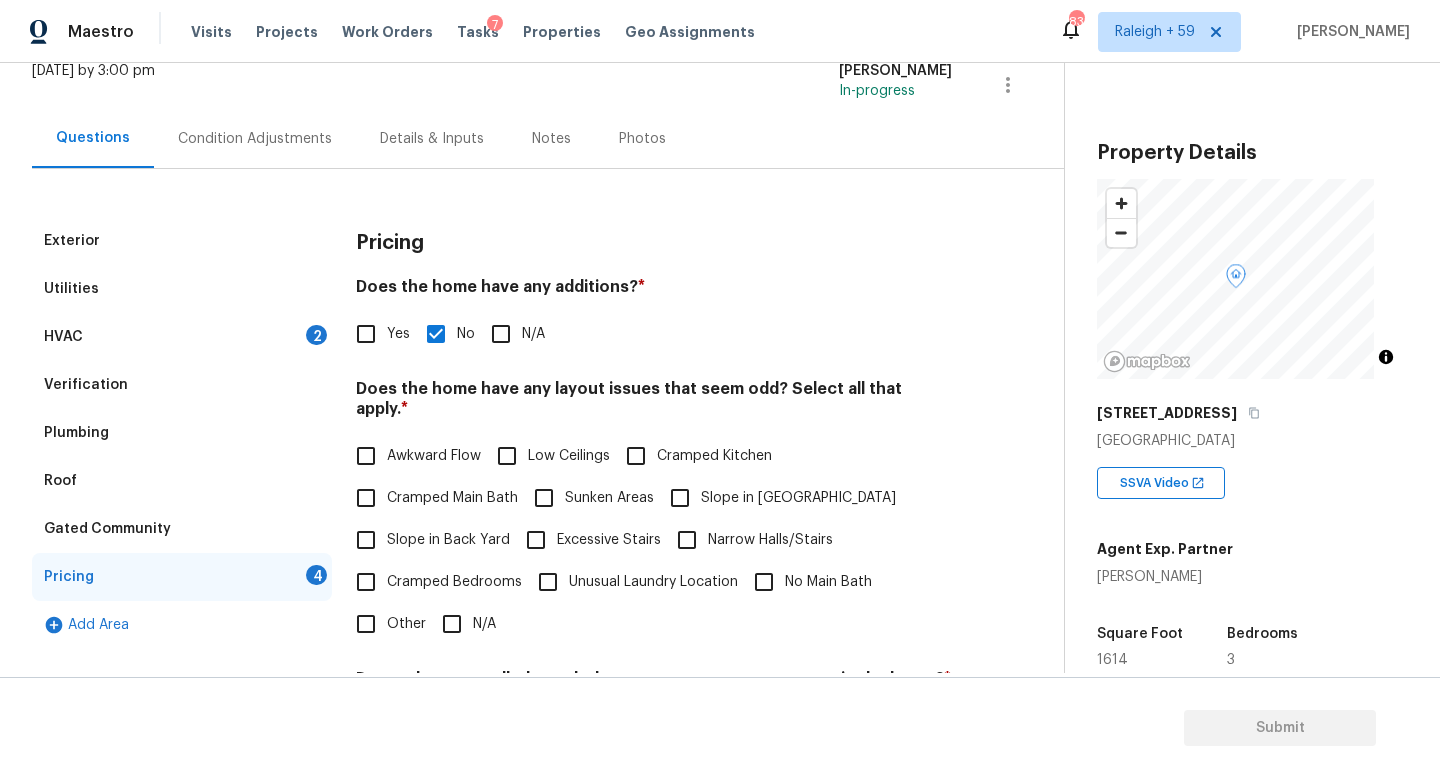 click on "N/A" at bounding box center (452, 624) 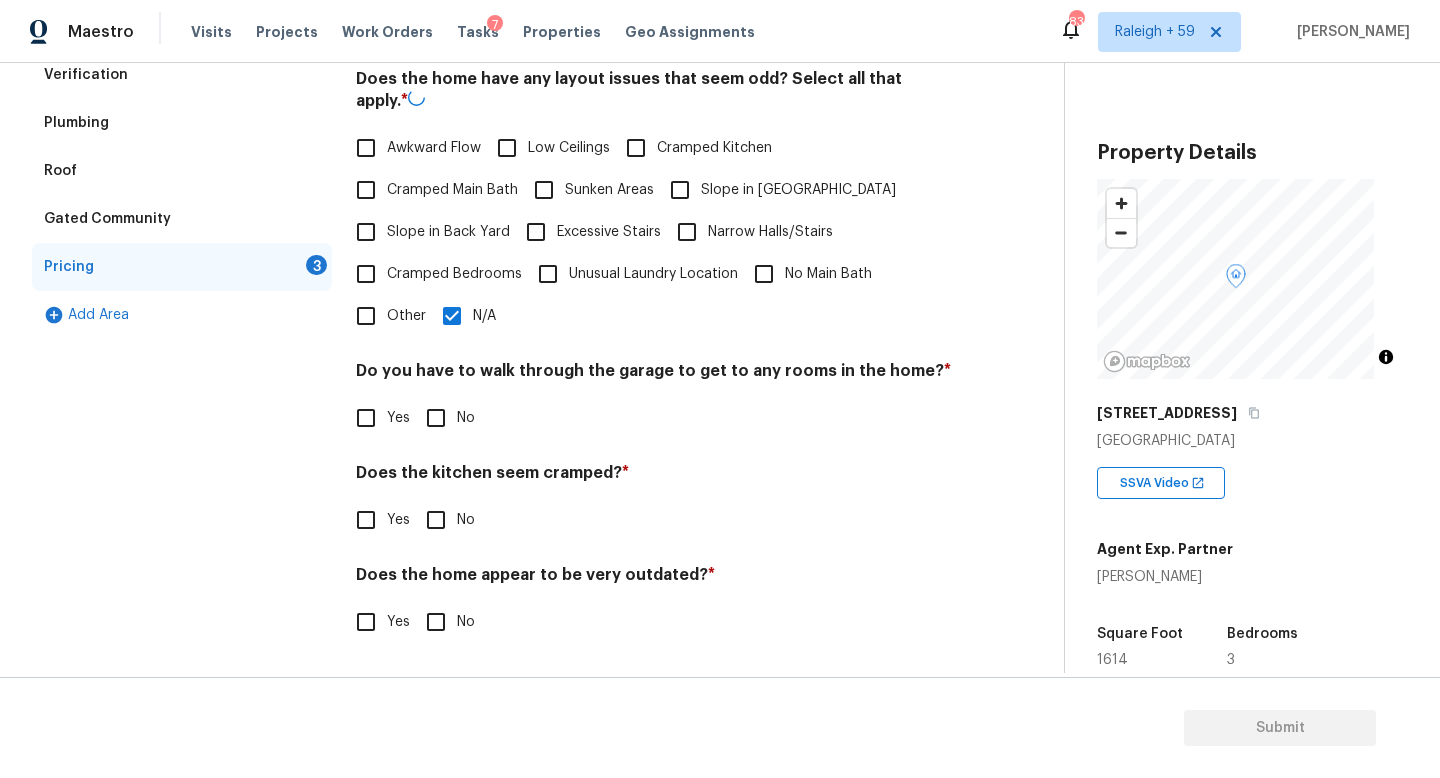 scroll, scrollTop: 457, scrollLeft: 0, axis: vertical 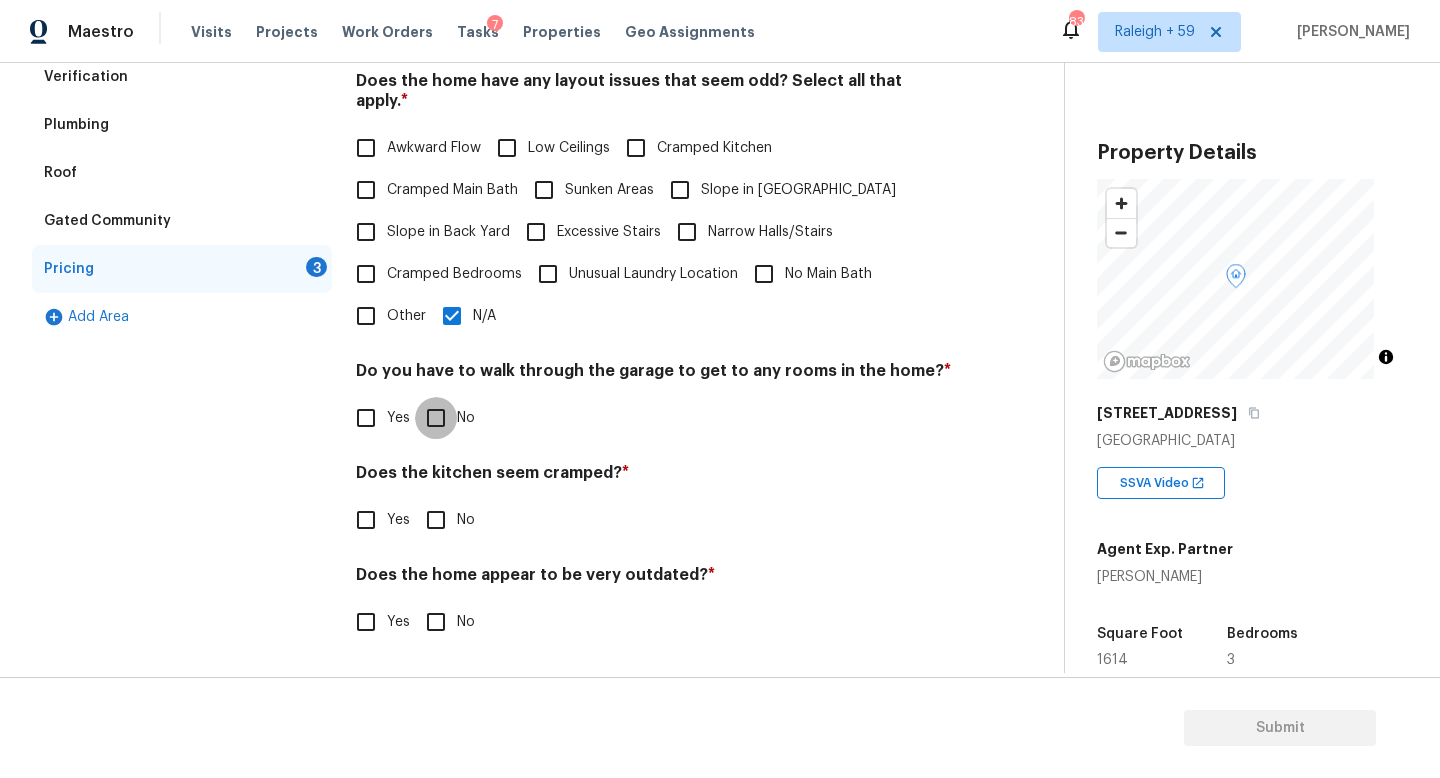 click on "No" at bounding box center [436, 418] 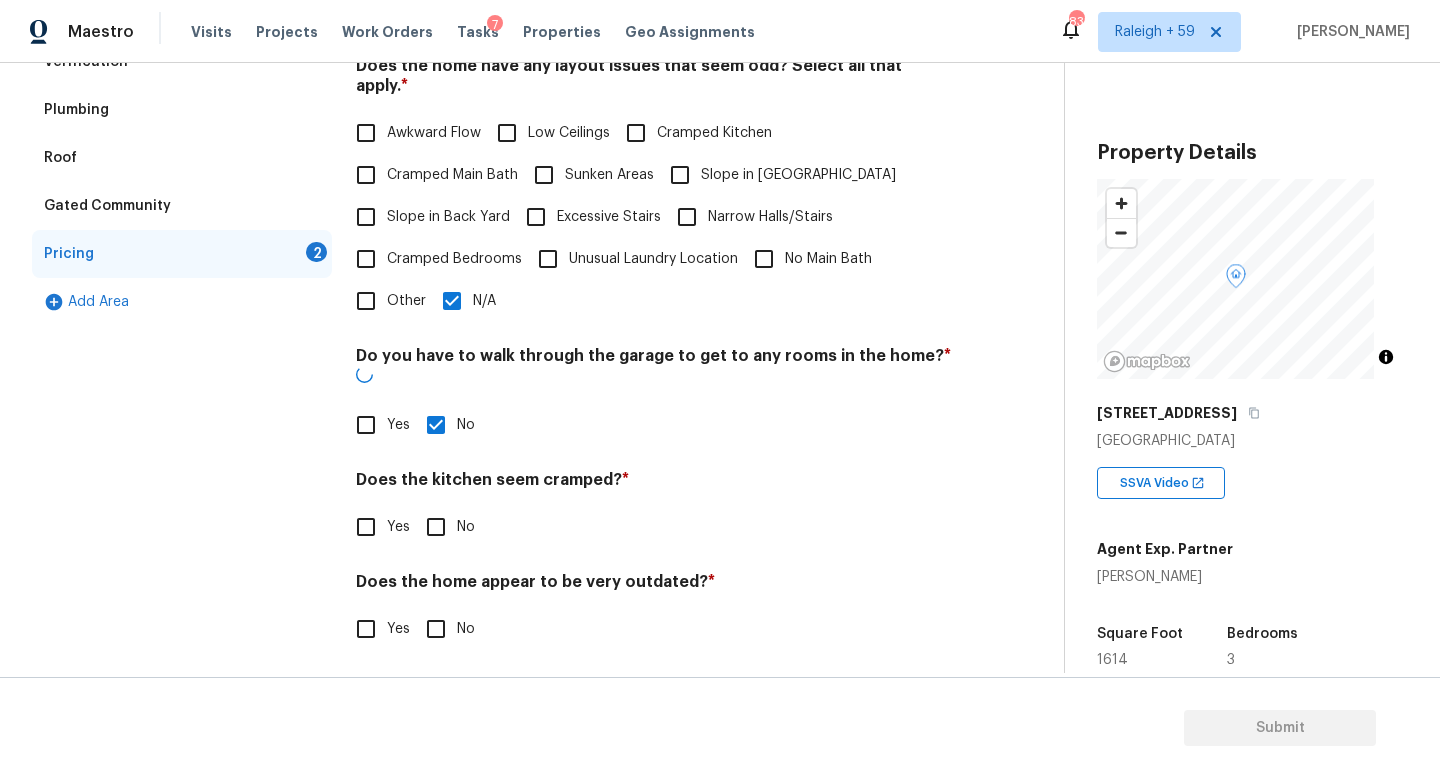 click on "Does the kitchen seem cramped?  * Yes No" at bounding box center (654, 509) 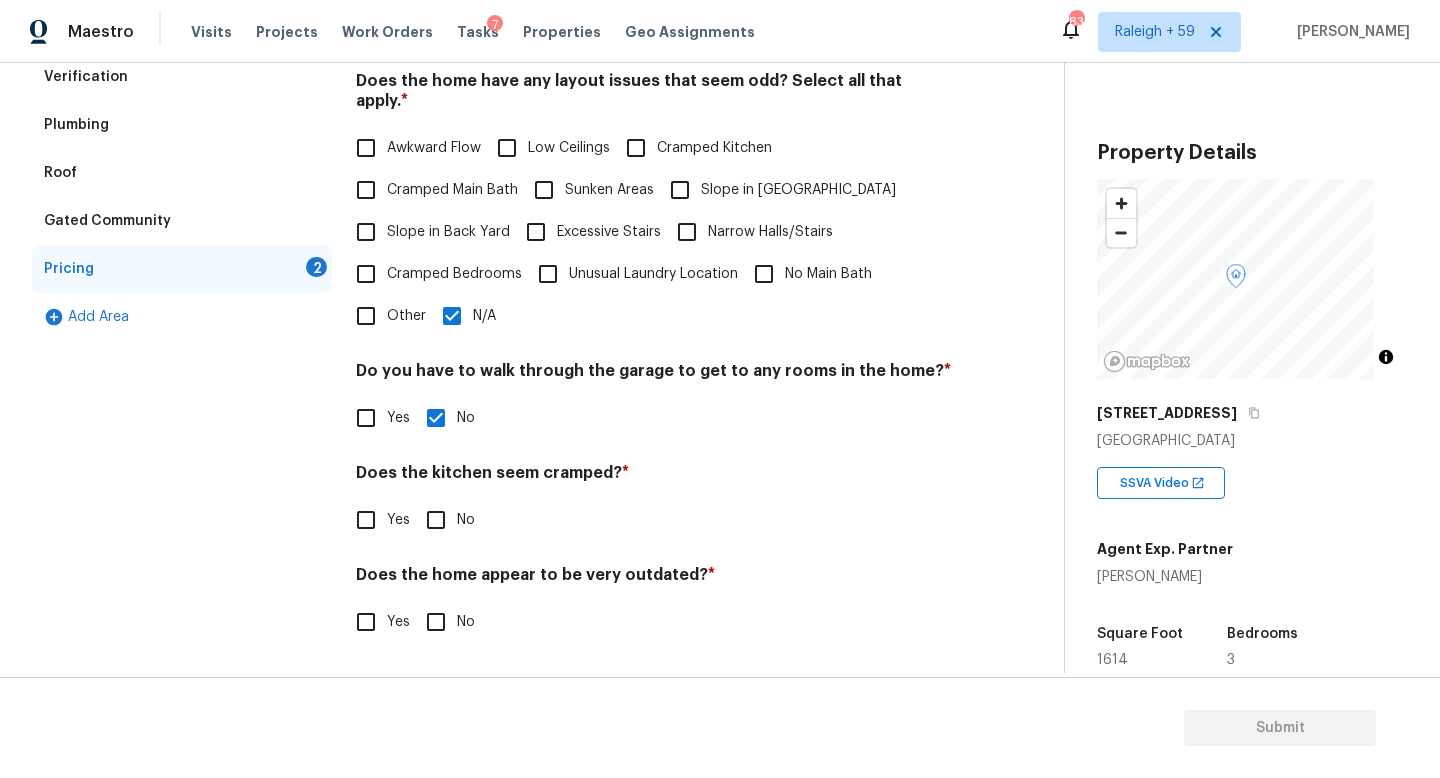 click on "No" at bounding box center [436, 520] 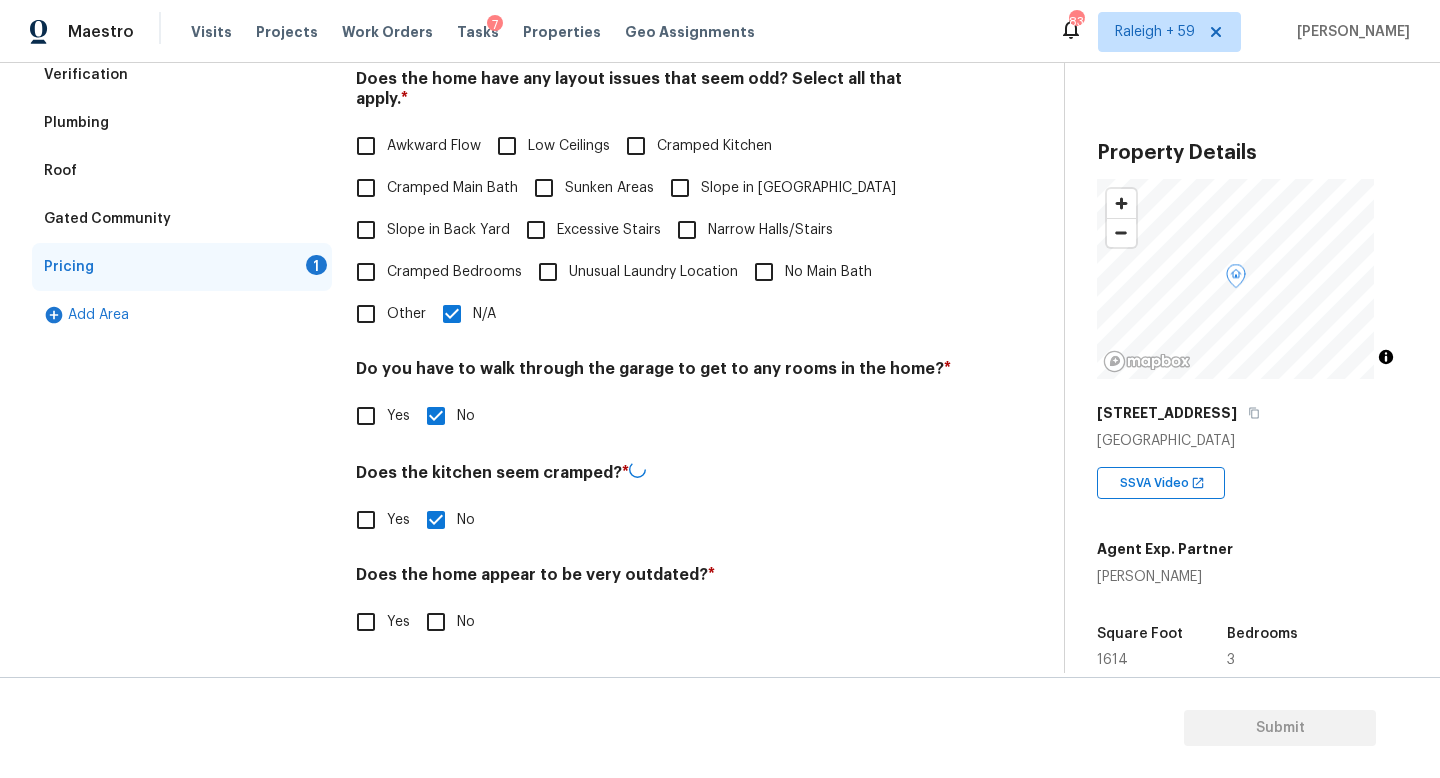 click on "No" at bounding box center (436, 622) 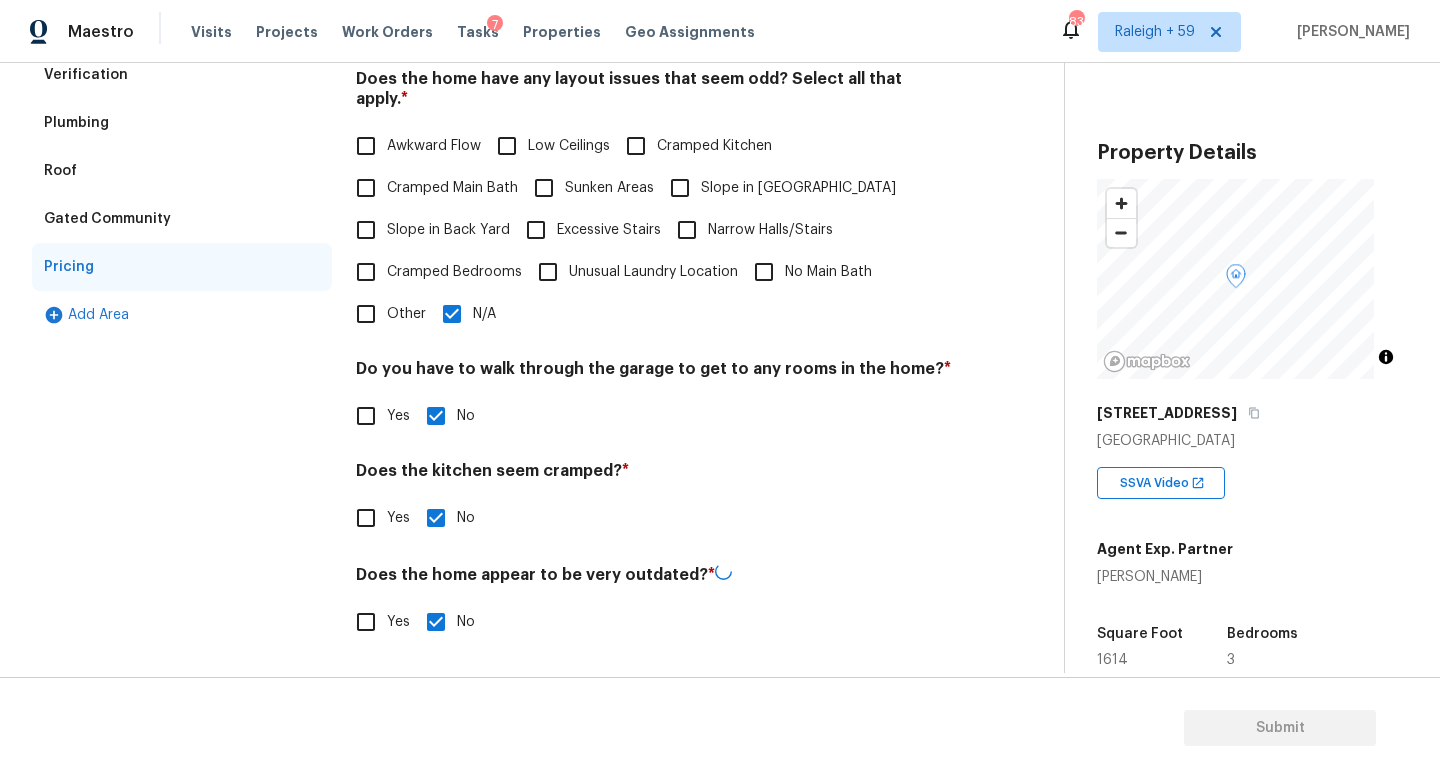 scroll, scrollTop: 0, scrollLeft: 0, axis: both 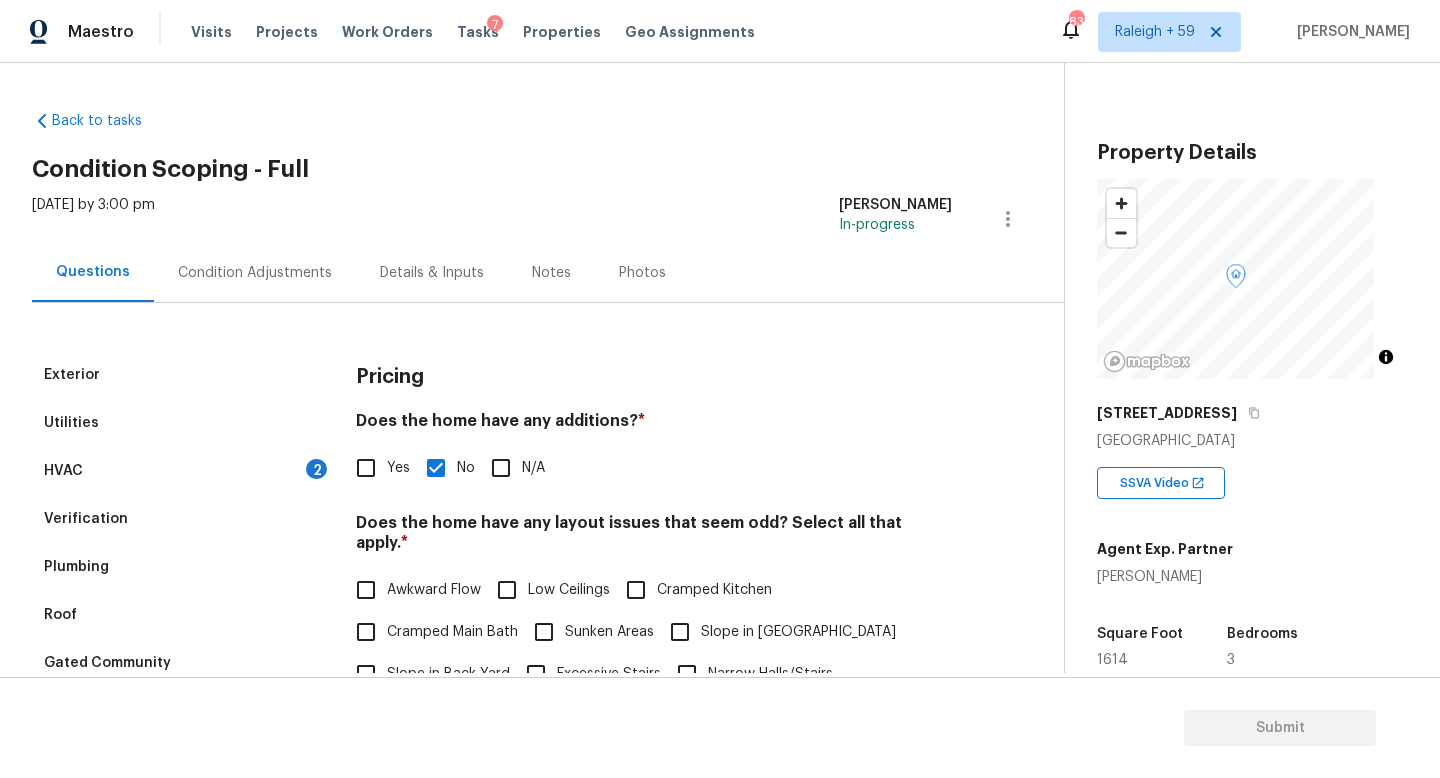 click on "Condition Adjustments" at bounding box center [255, 273] 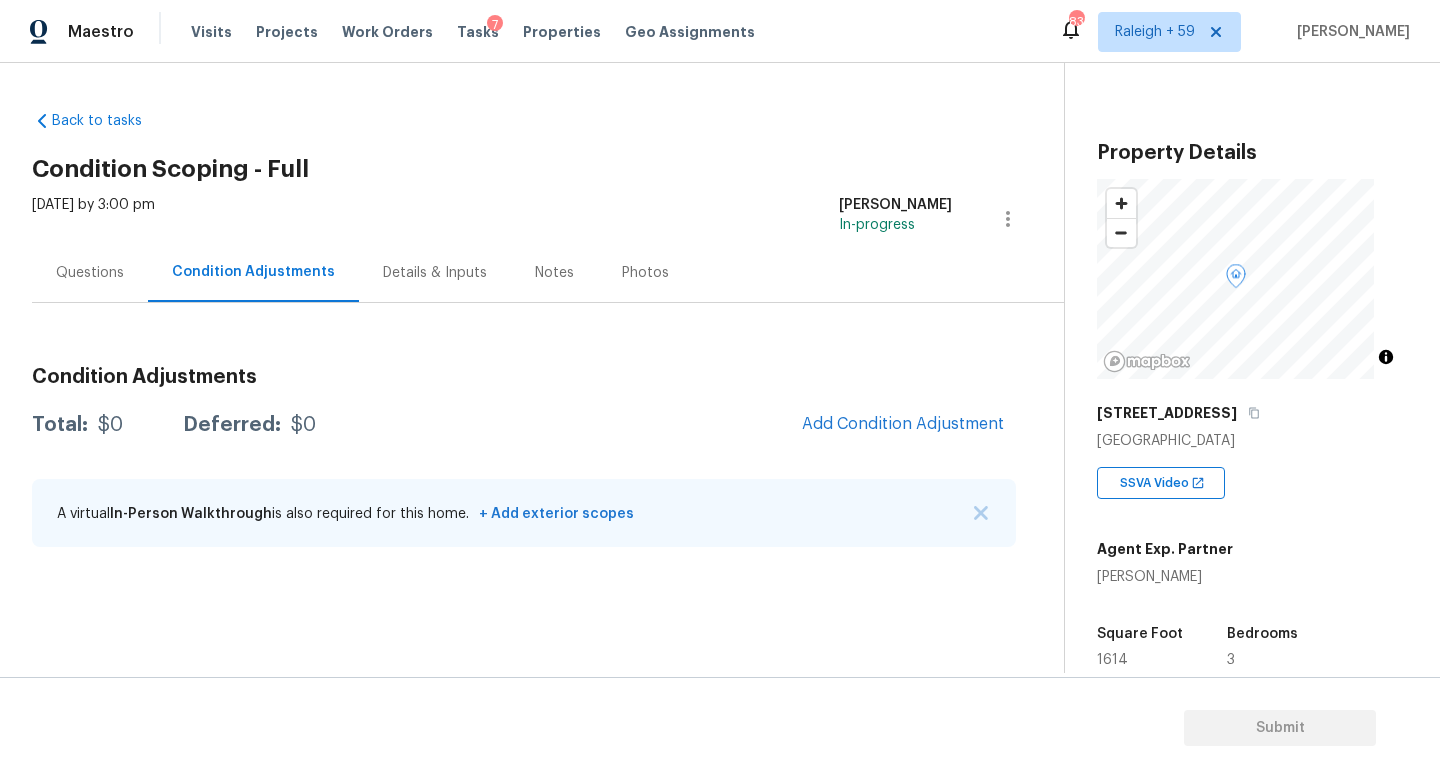 click on "Questions" at bounding box center (90, 273) 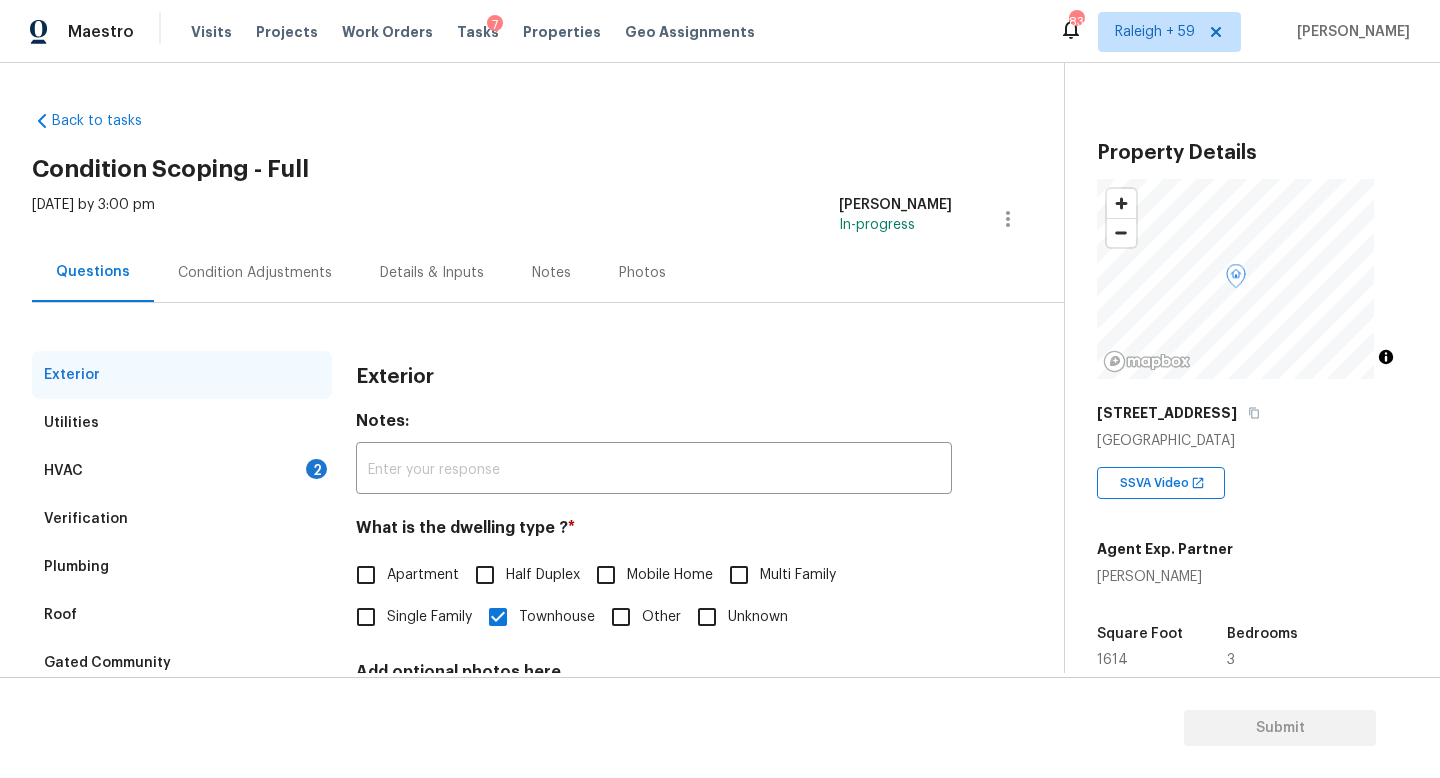 click on "Condition Adjustments" at bounding box center (255, 273) 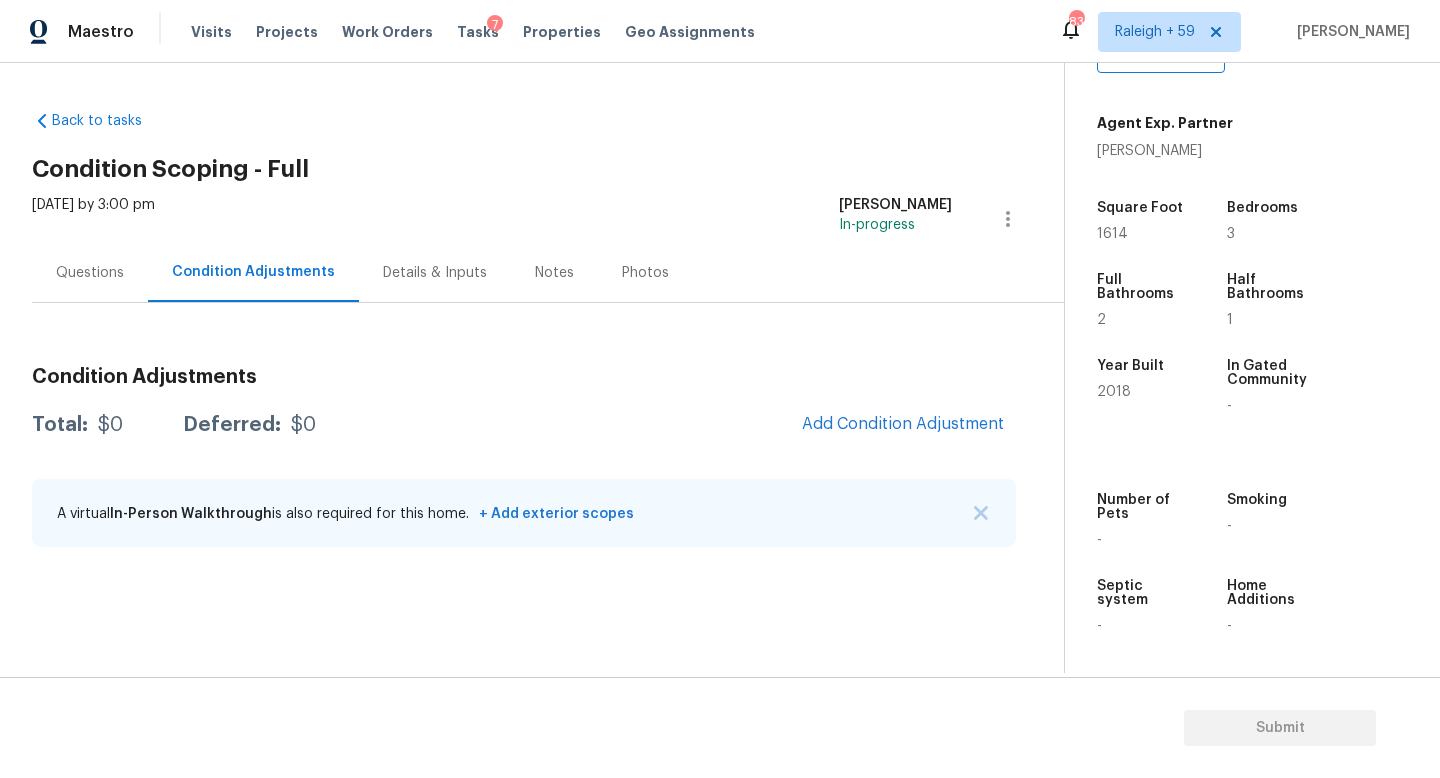 scroll, scrollTop: 455, scrollLeft: 0, axis: vertical 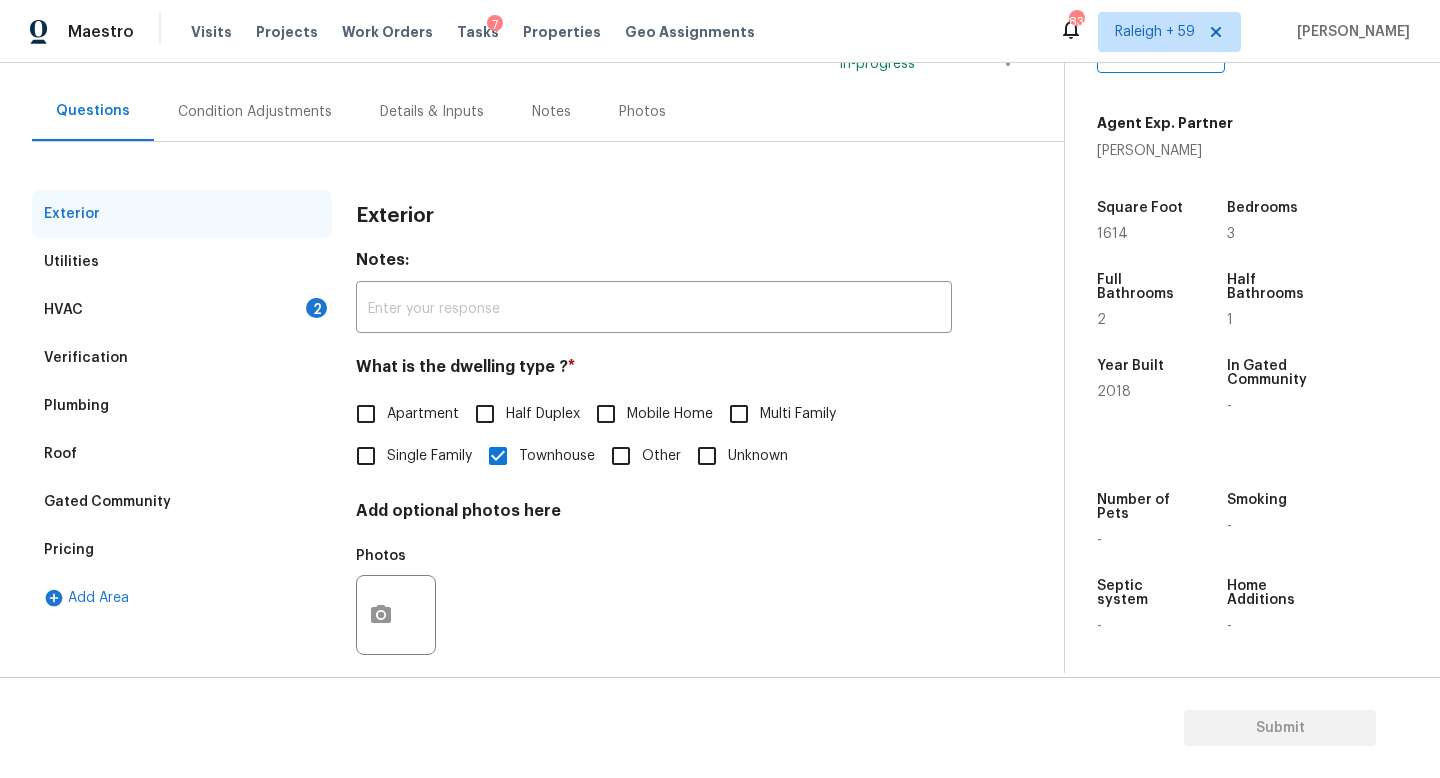 click on "Condition Adjustments" at bounding box center [255, 112] 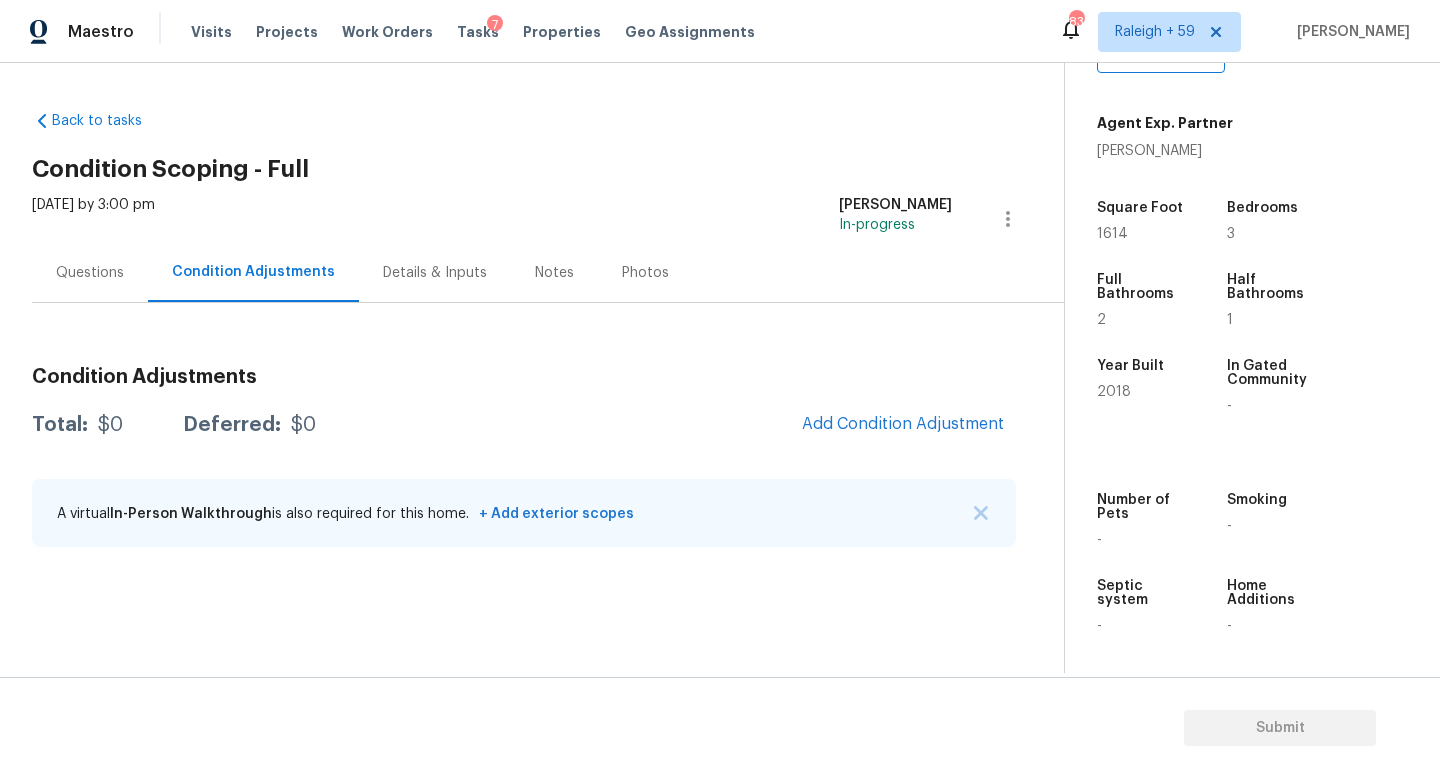 scroll, scrollTop: 0, scrollLeft: 0, axis: both 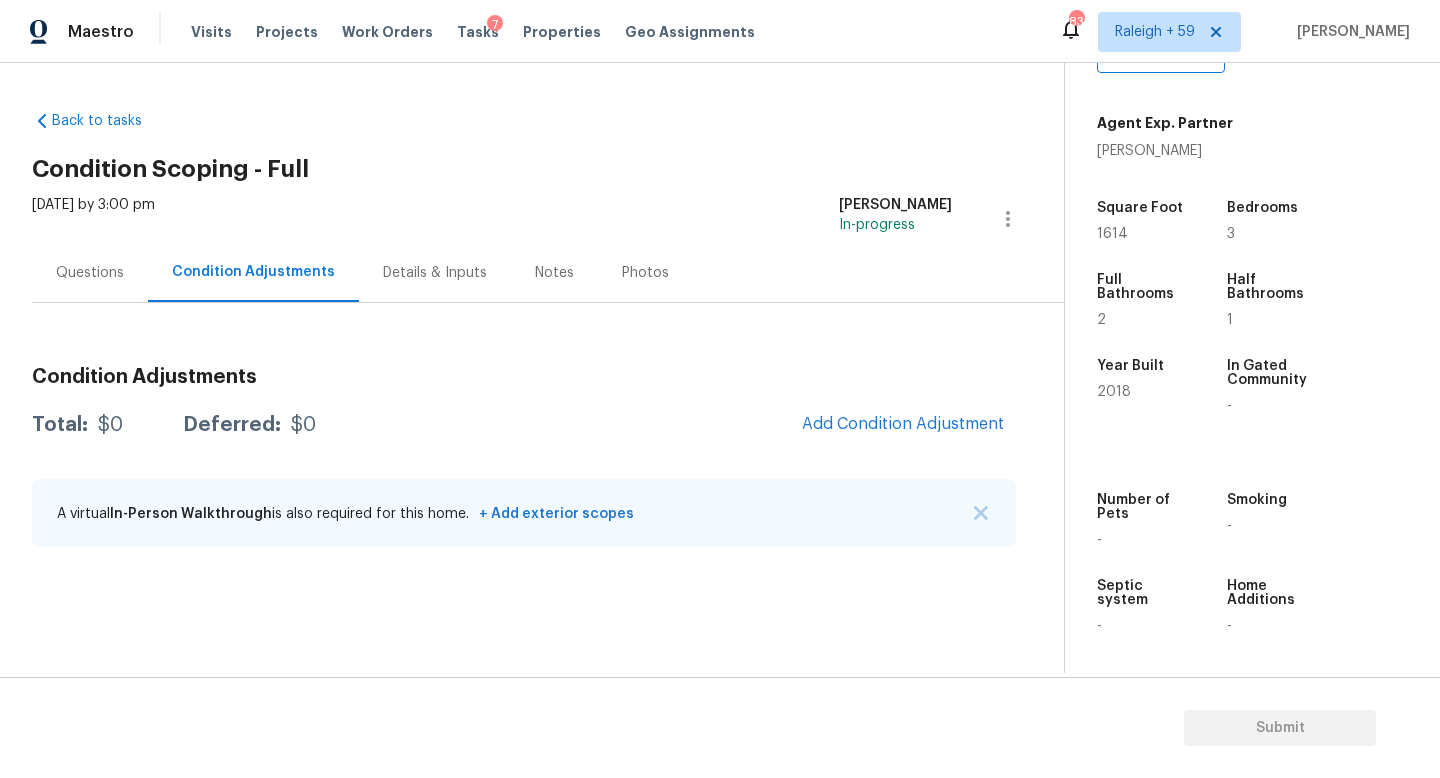 drag, startPoint x: 120, startPoint y: 288, endPoint x: 132, endPoint y: 294, distance: 13.416408 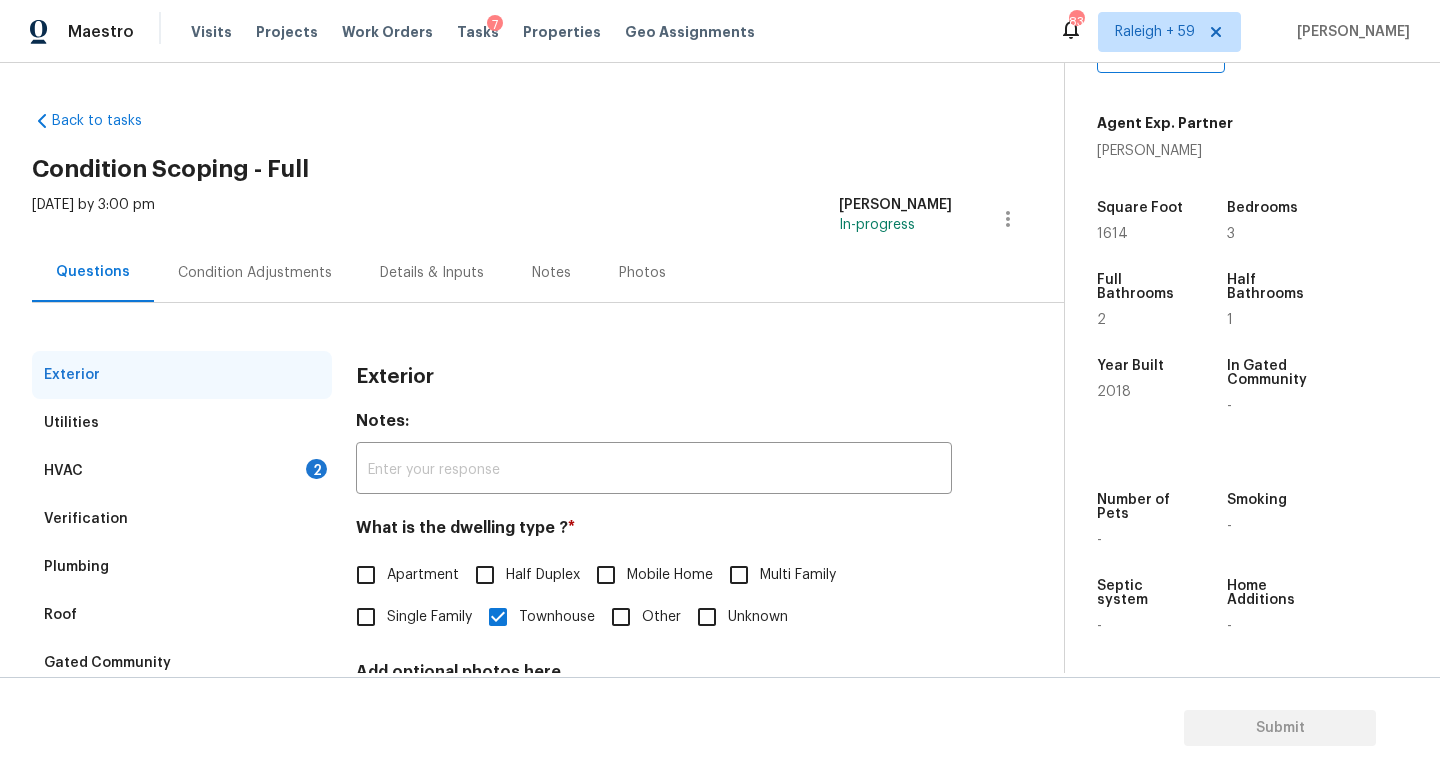 click on "Condition Adjustments" at bounding box center [255, 272] 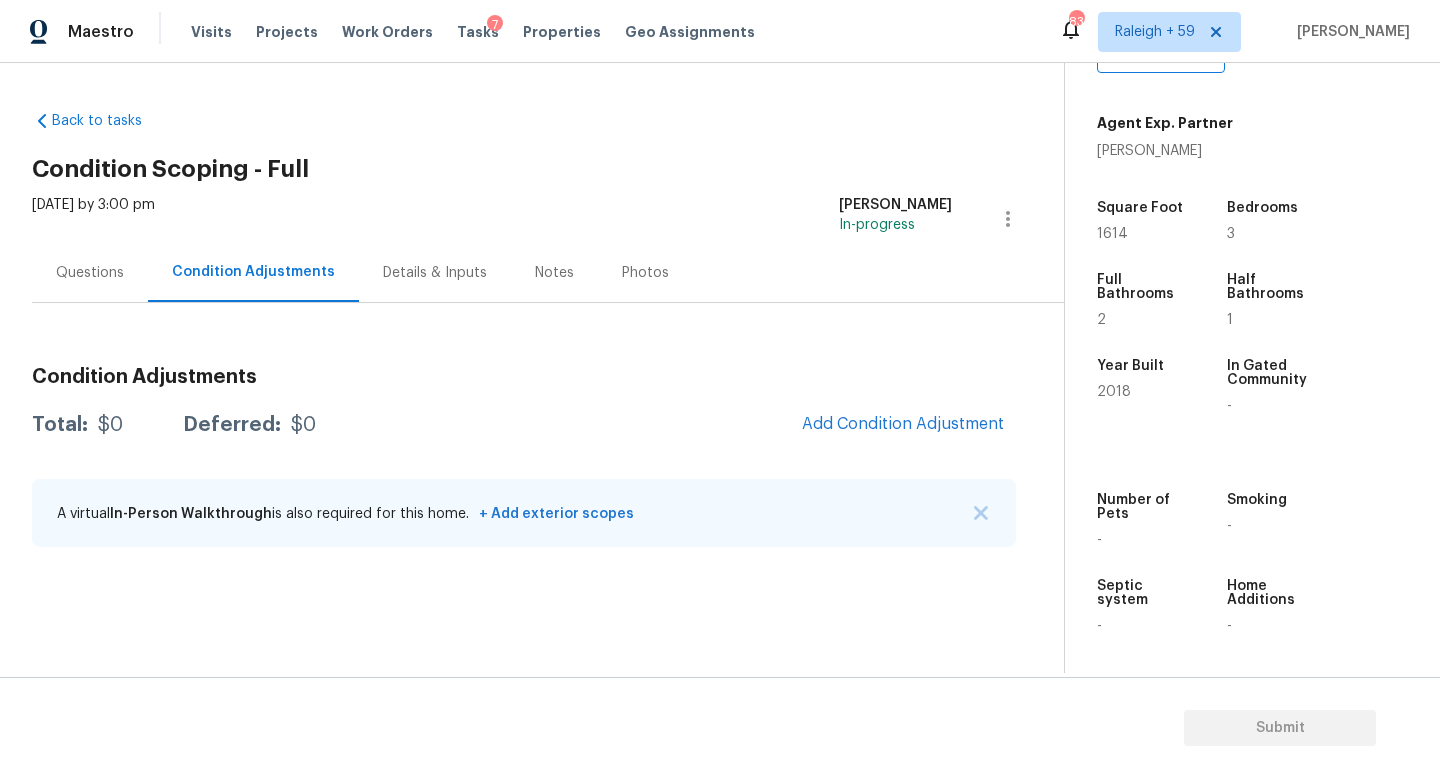 click on "Details & Inputs" at bounding box center [435, 272] 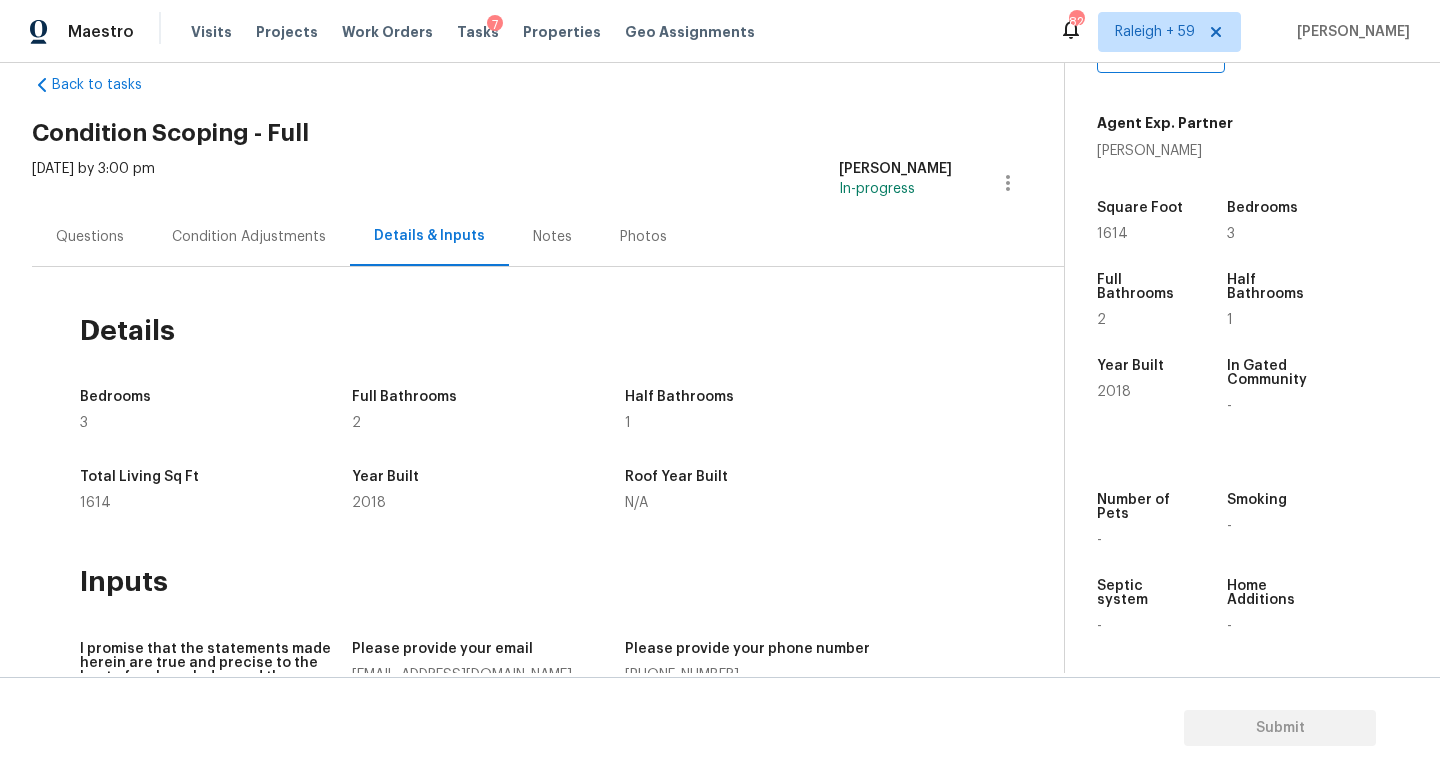 scroll, scrollTop: 0, scrollLeft: 0, axis: both 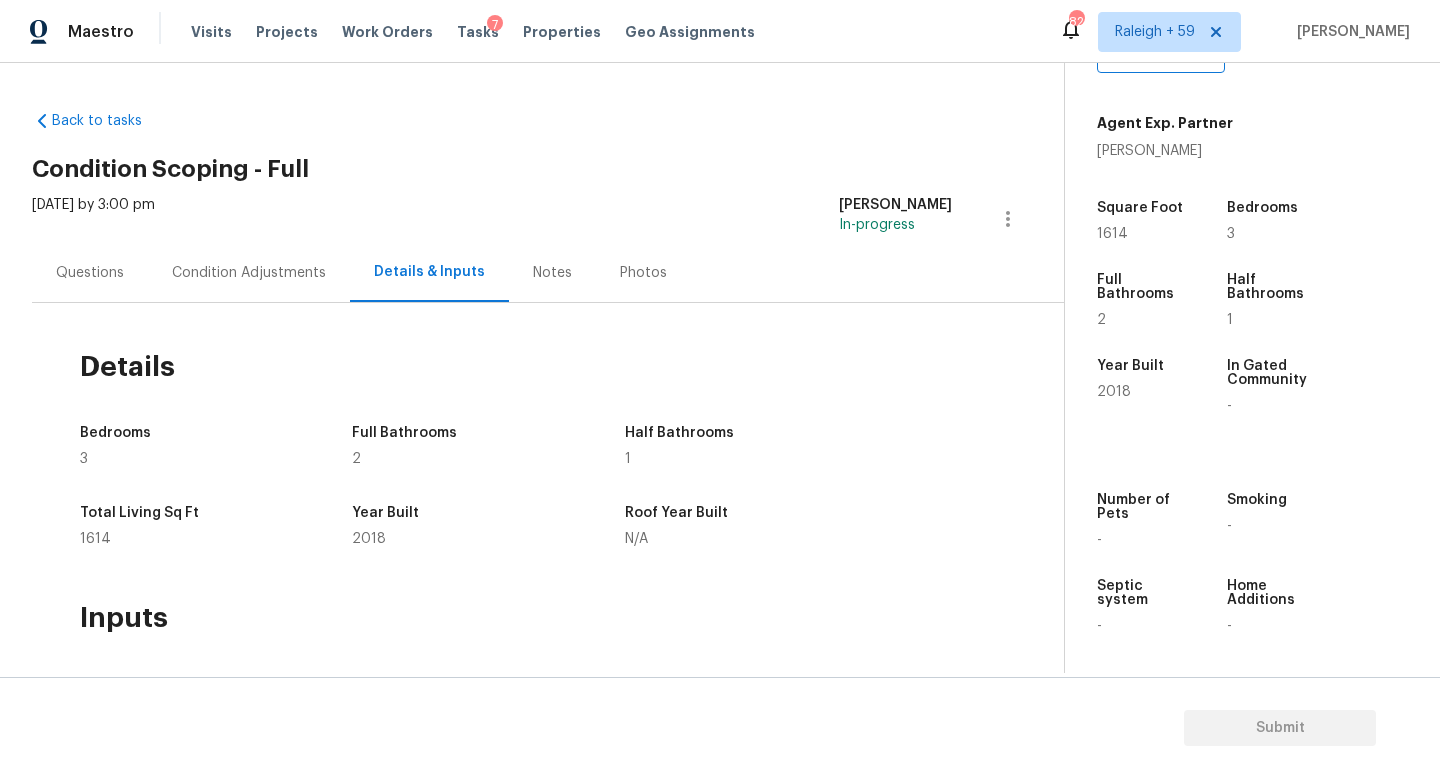 click on "Questions" at bounding box center (90, 273) 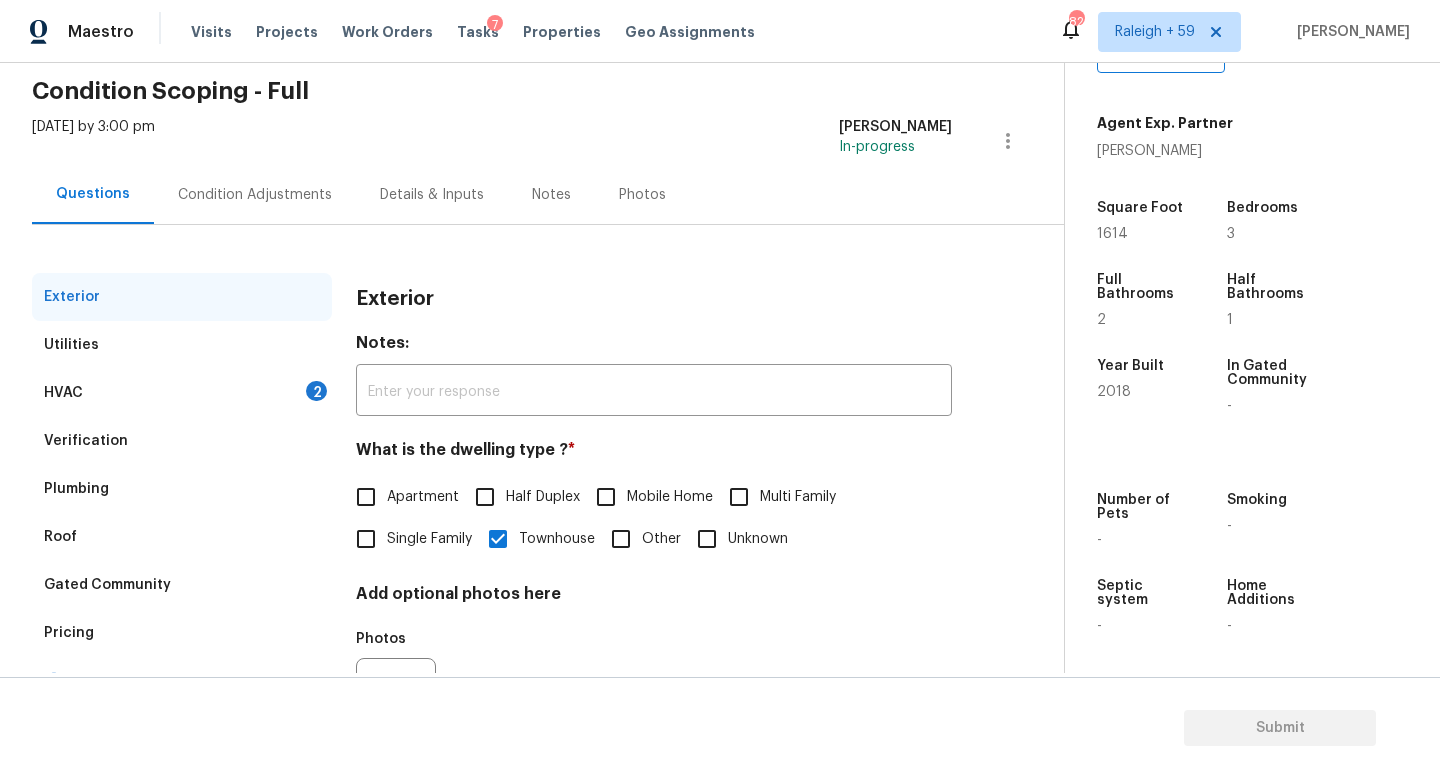 scroll, scrollTop: 0, scrollLeft: 0, axis: both 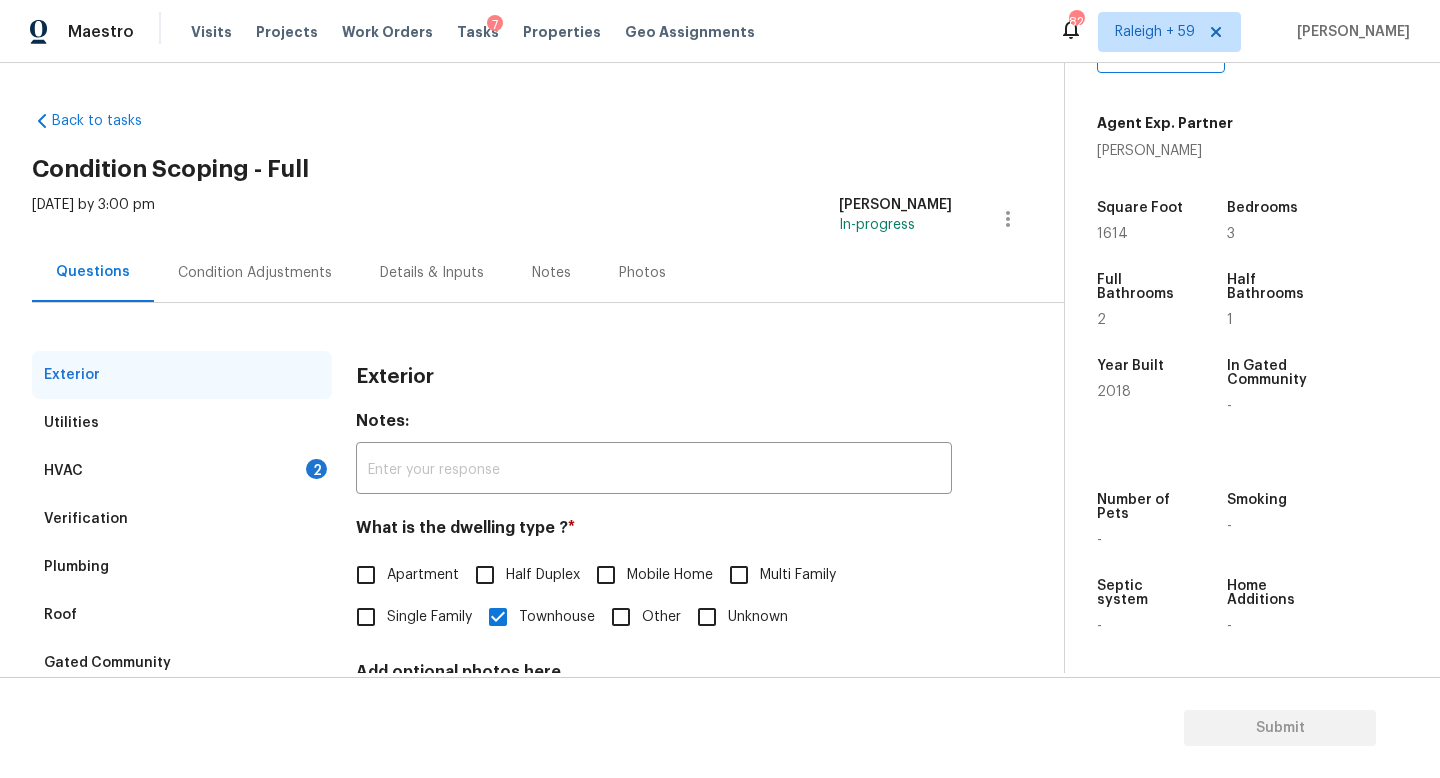 click on "Condition Adjustments" at bounding box center (255, 273) 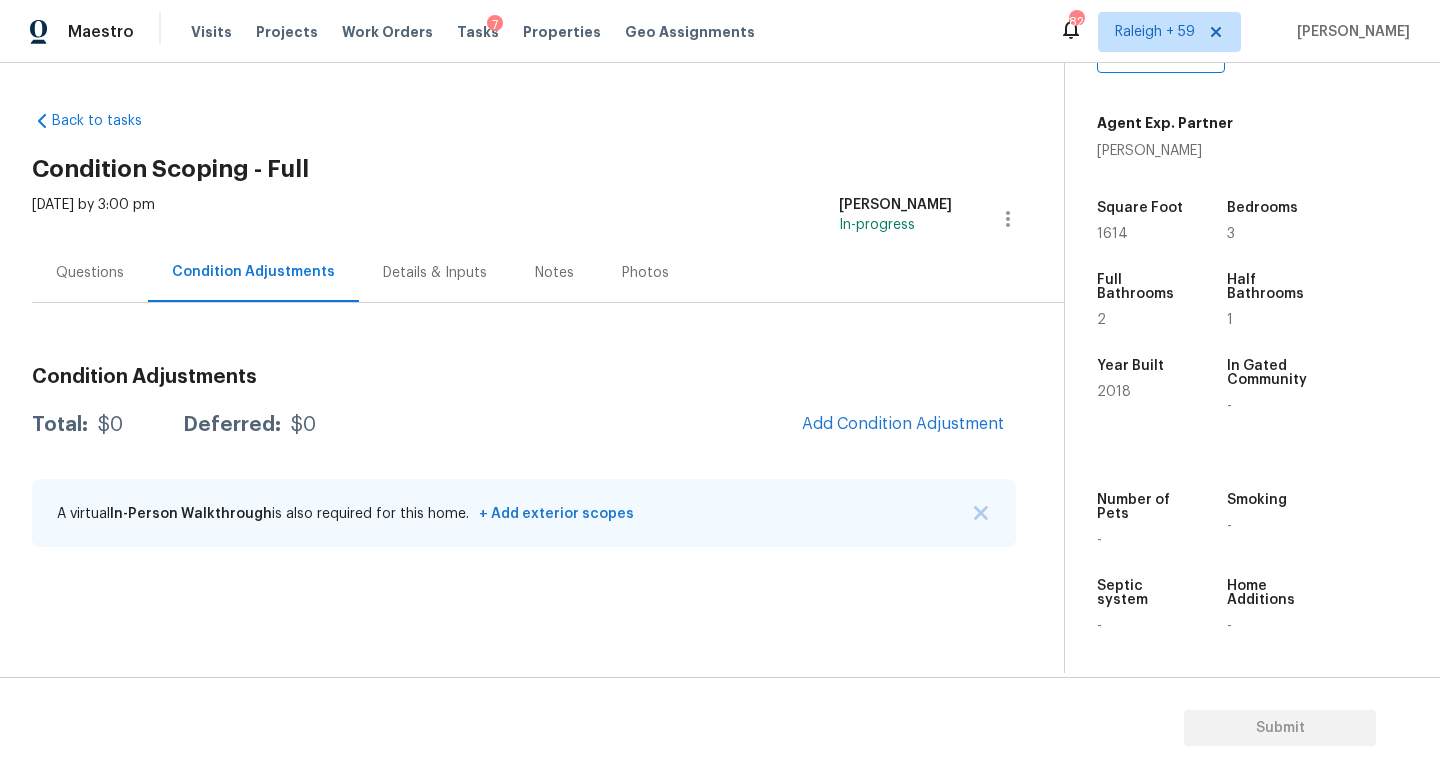 click on "Details & Inputs" at bounding box center (435, 273) 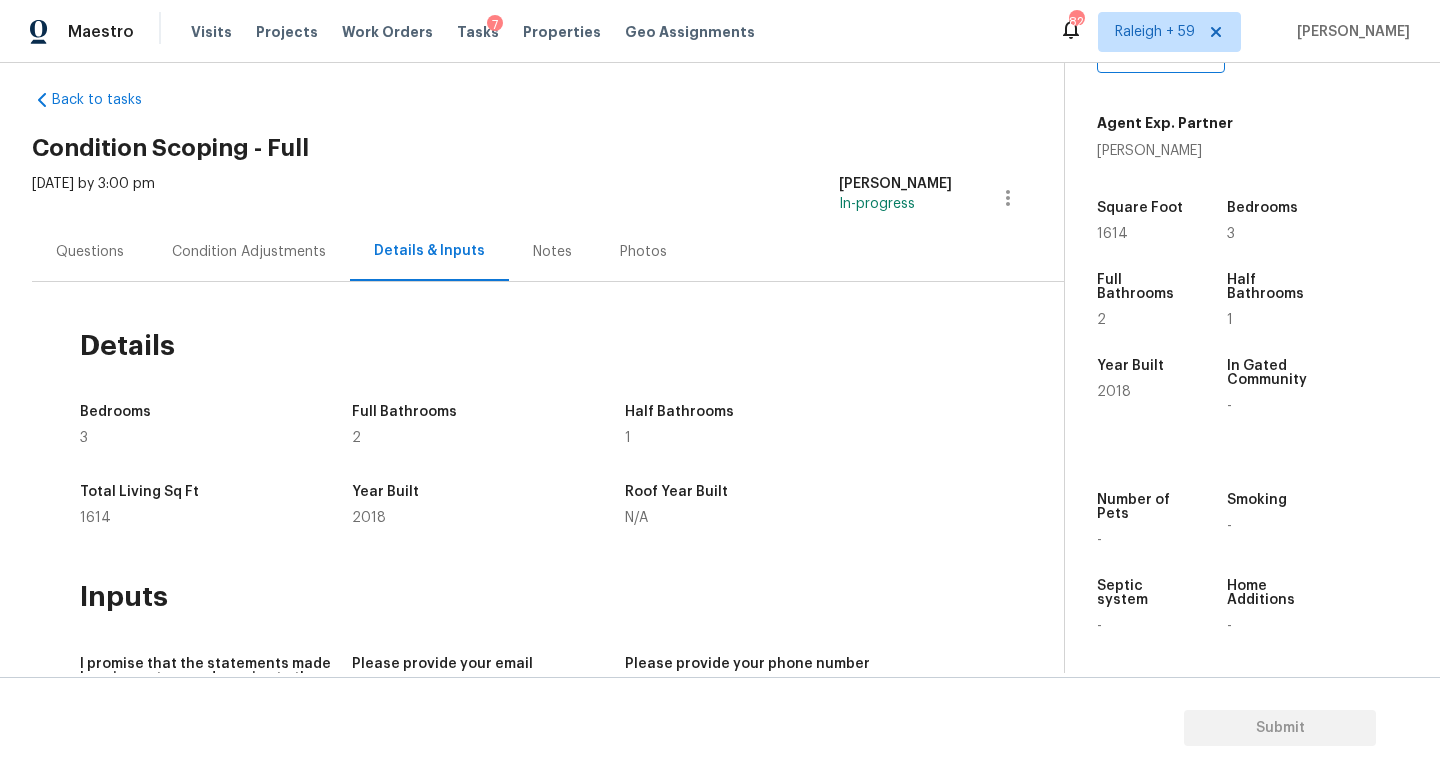 scroll, scrollTop: 0, scrollLeft: 0, axis: both 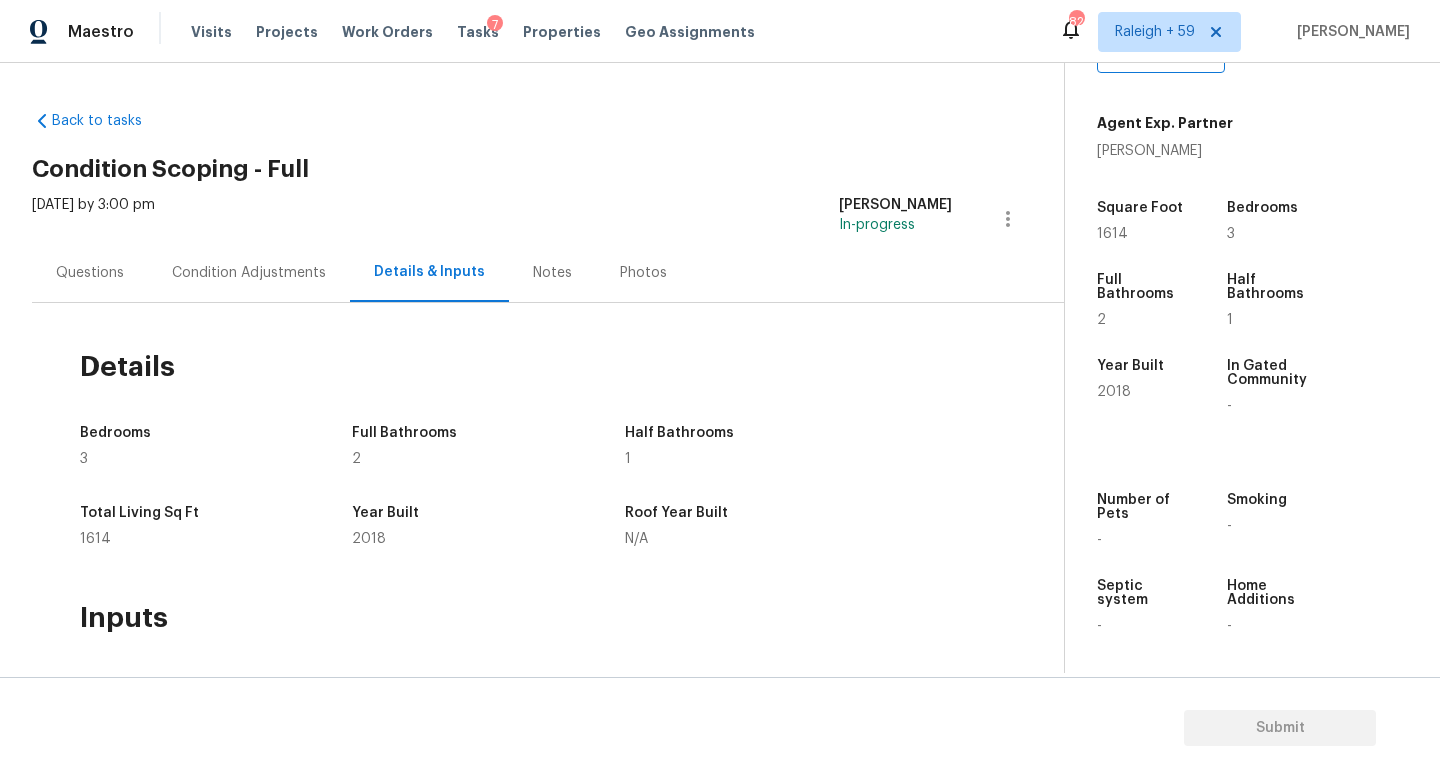 click on "Questions" at bounding box center [90, 272] 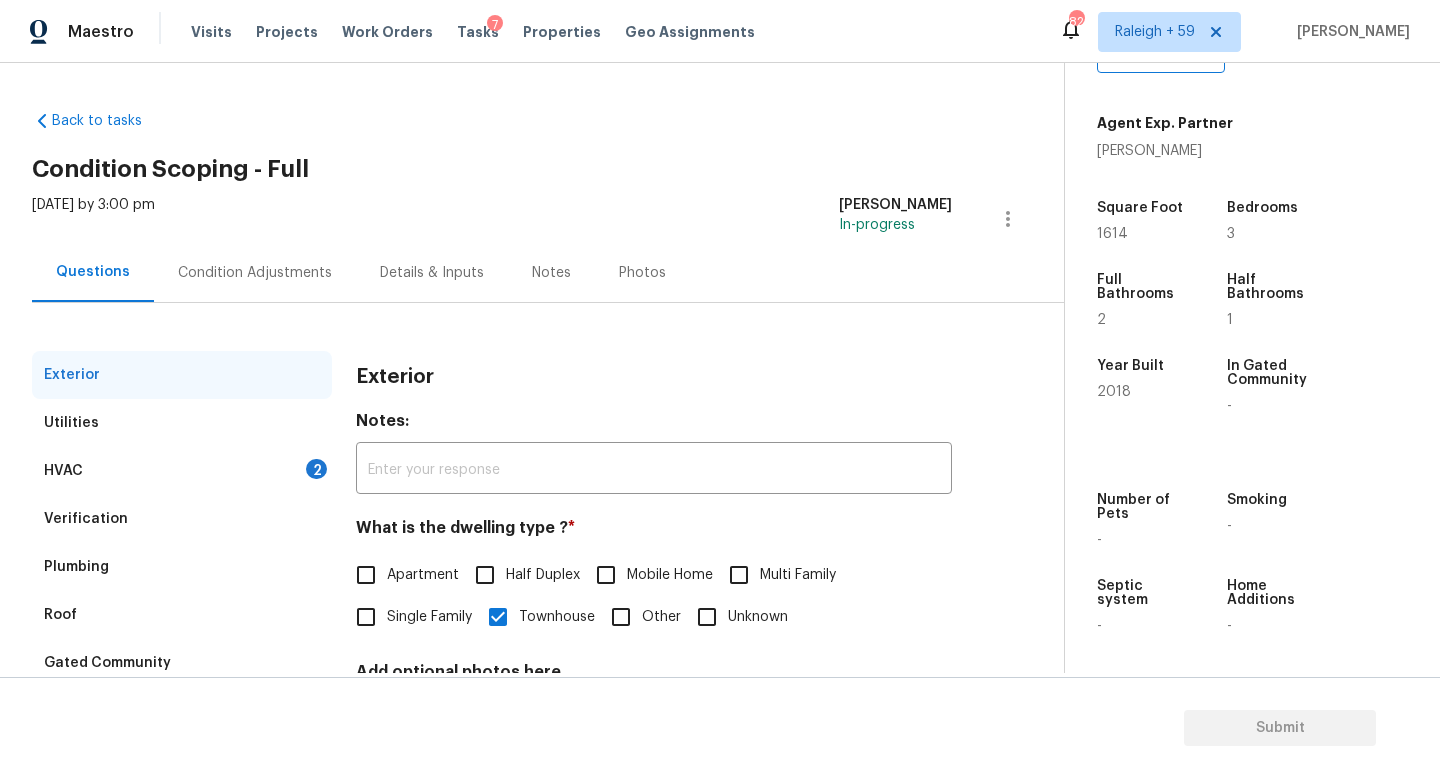 click on "HVAC 2" at bounding box center [182, 471] 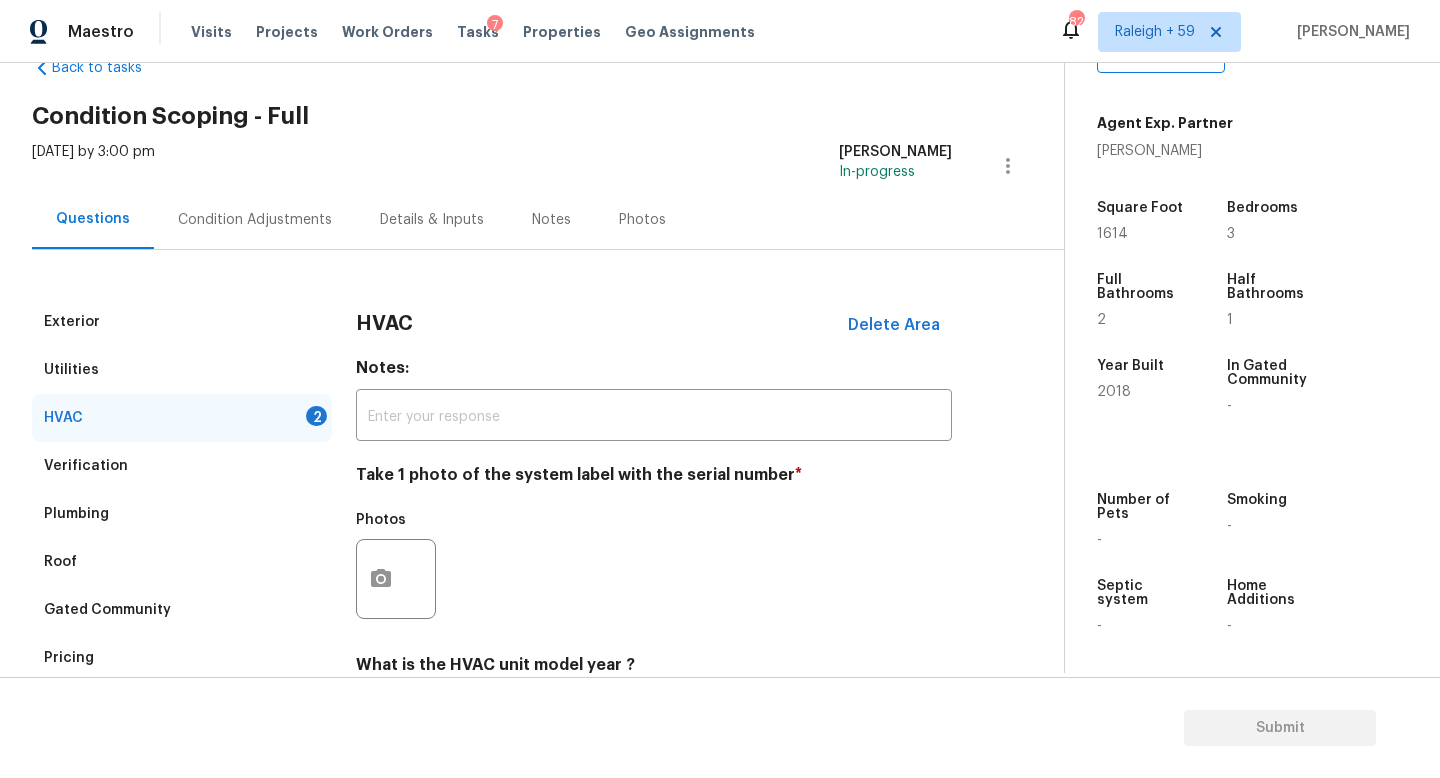 scroll, scrollTop: 0, scrollLeft: 0, axis: both 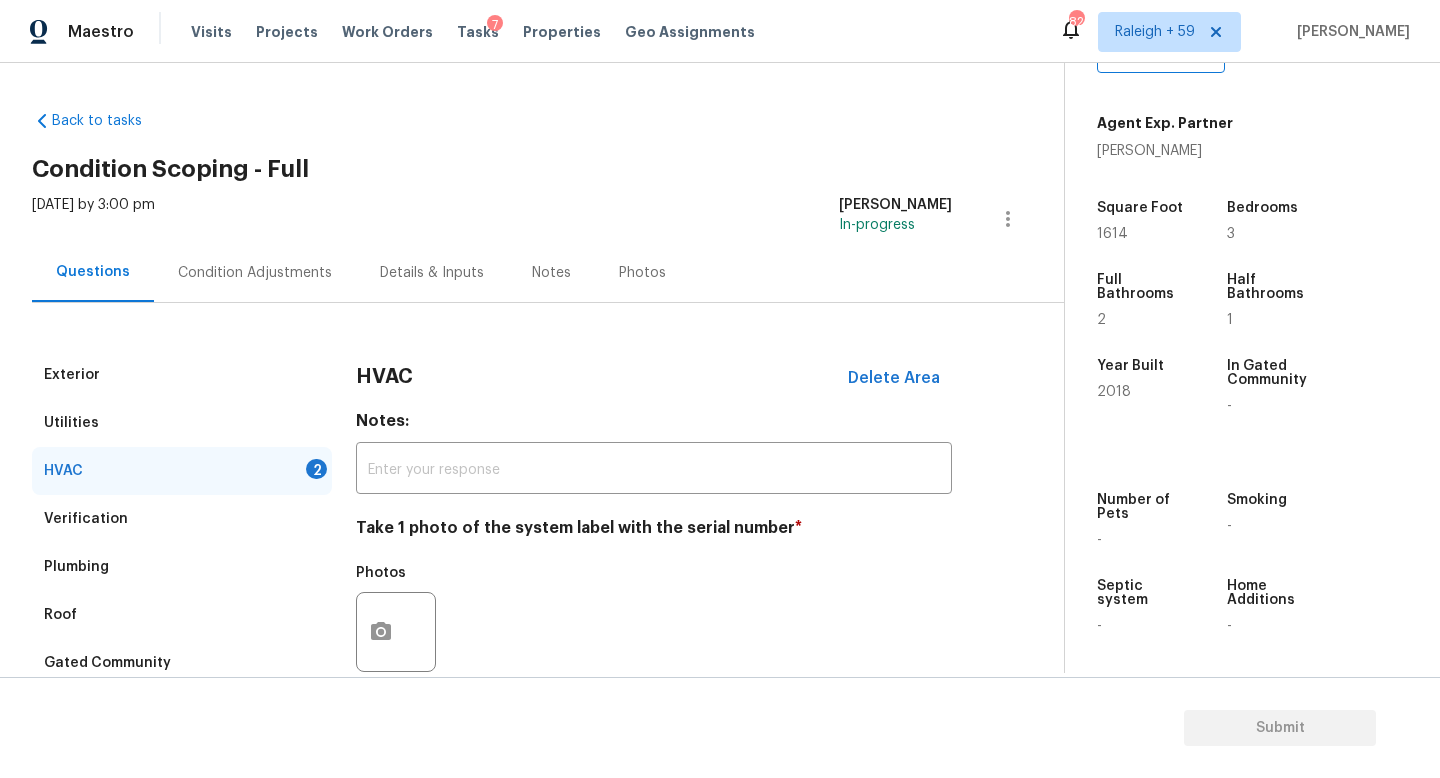click on "Condition Adjustments" at bounding box center [255, 273] 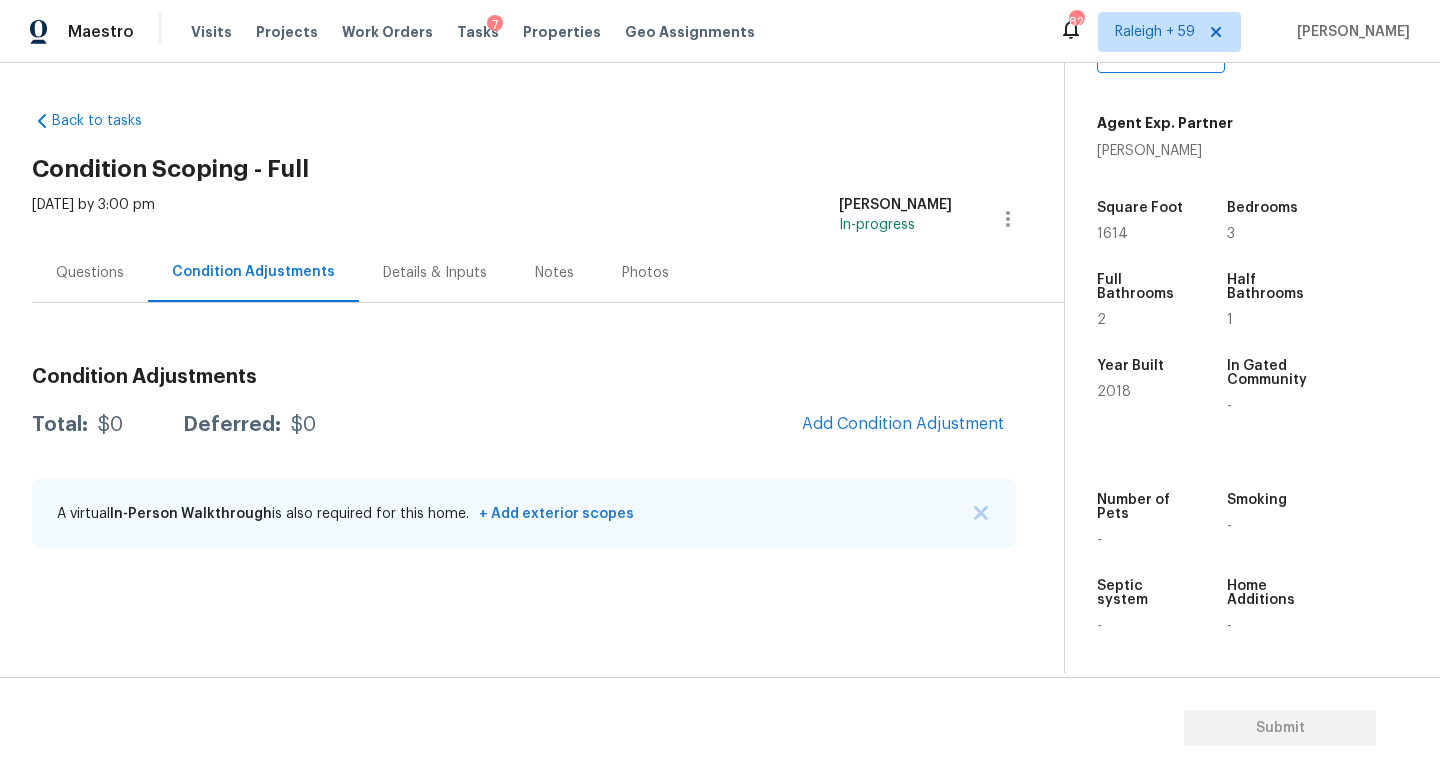 click on "Details & Inputs" at bounding box center (435, 272) 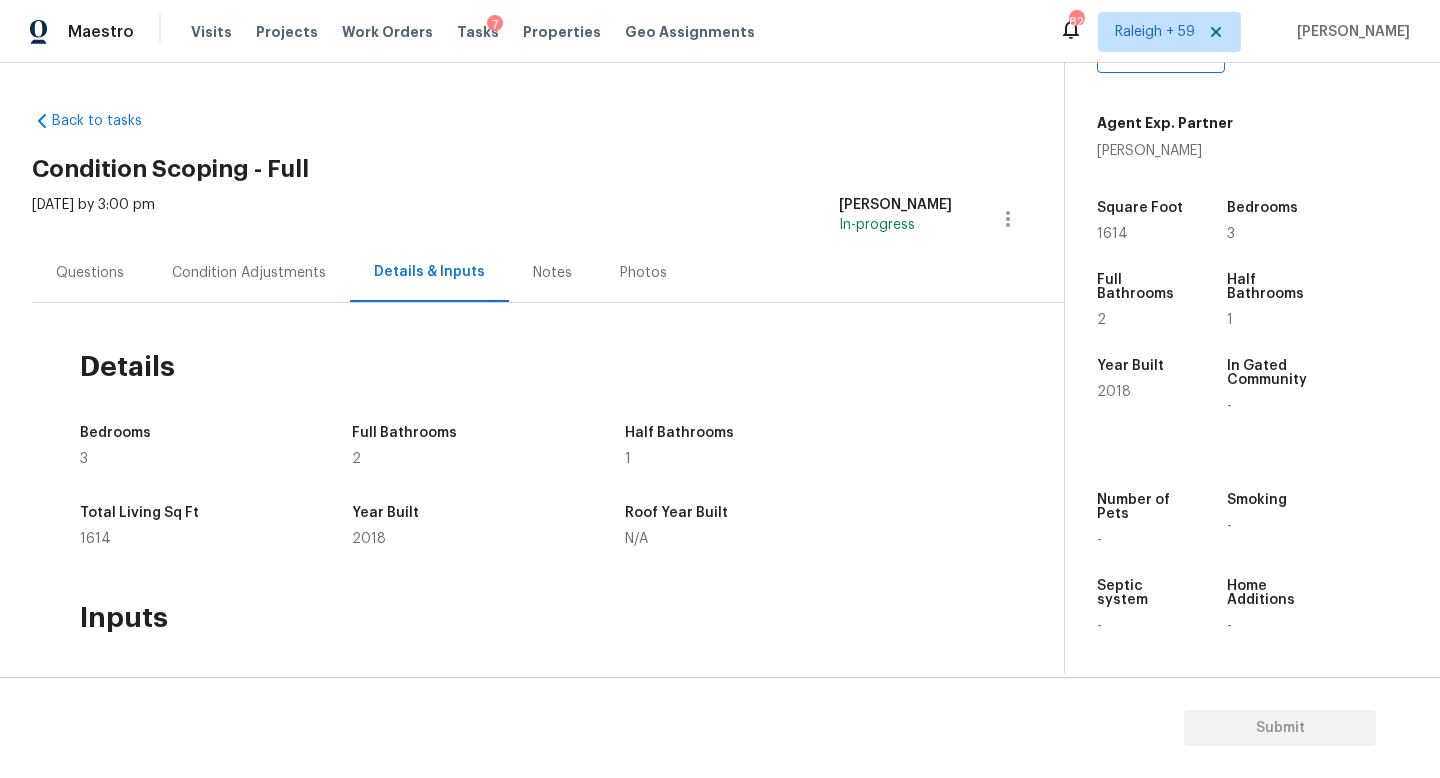click on "Condition Adjustments" at bounding box center (249, 273) 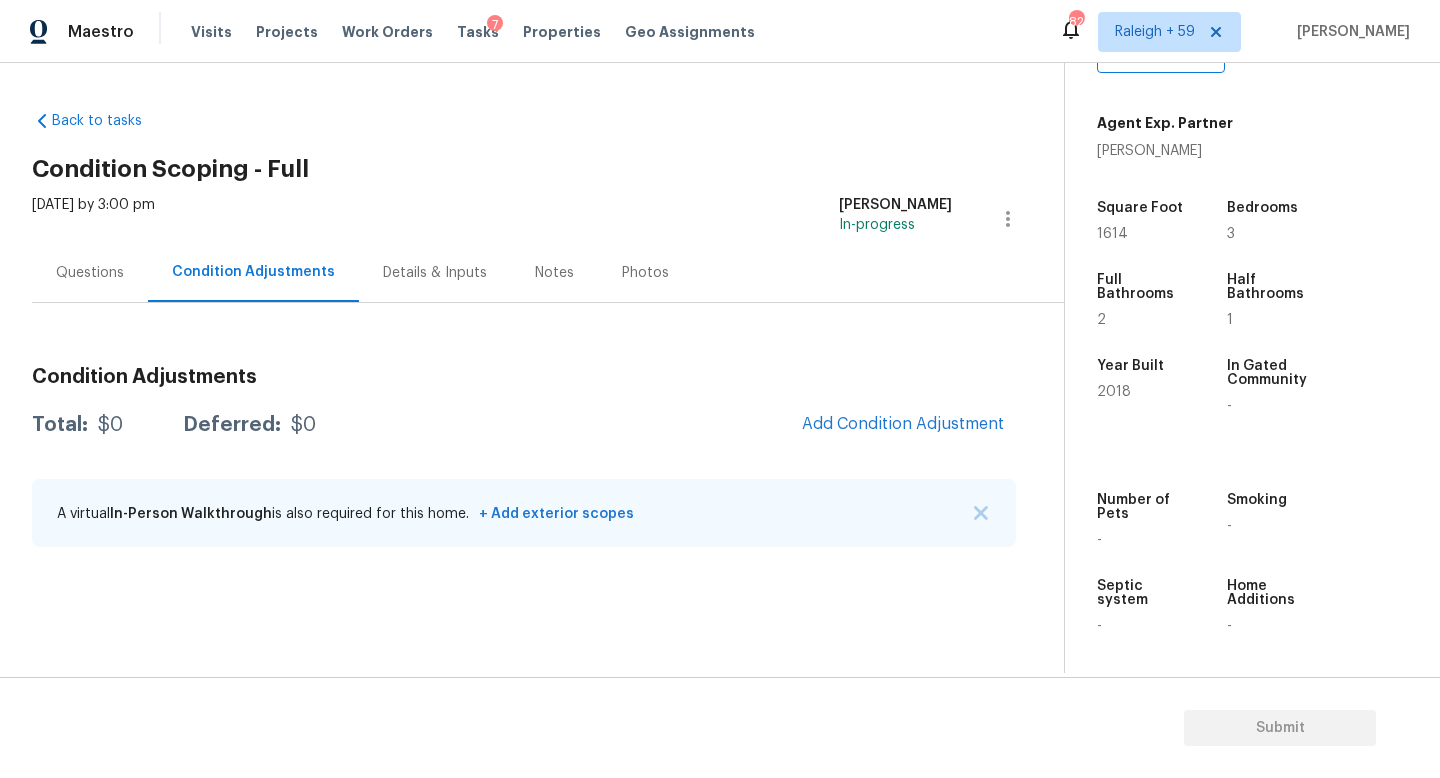 click on "Questions" at bounding box center [90, 272] 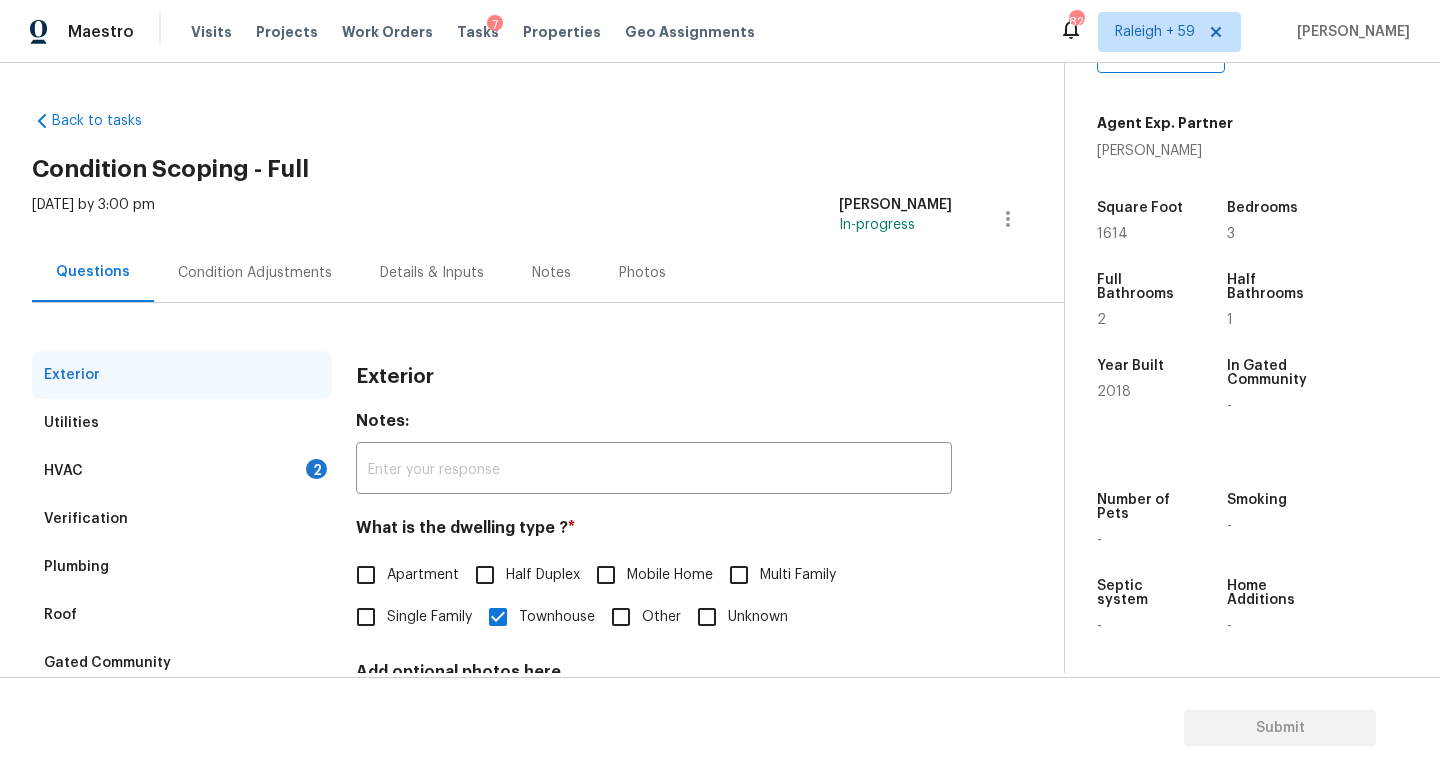drag, startPoint x: 252, startPoint y: 465, endPoint x: 273, endPoint y: 467, distance: 21.095022 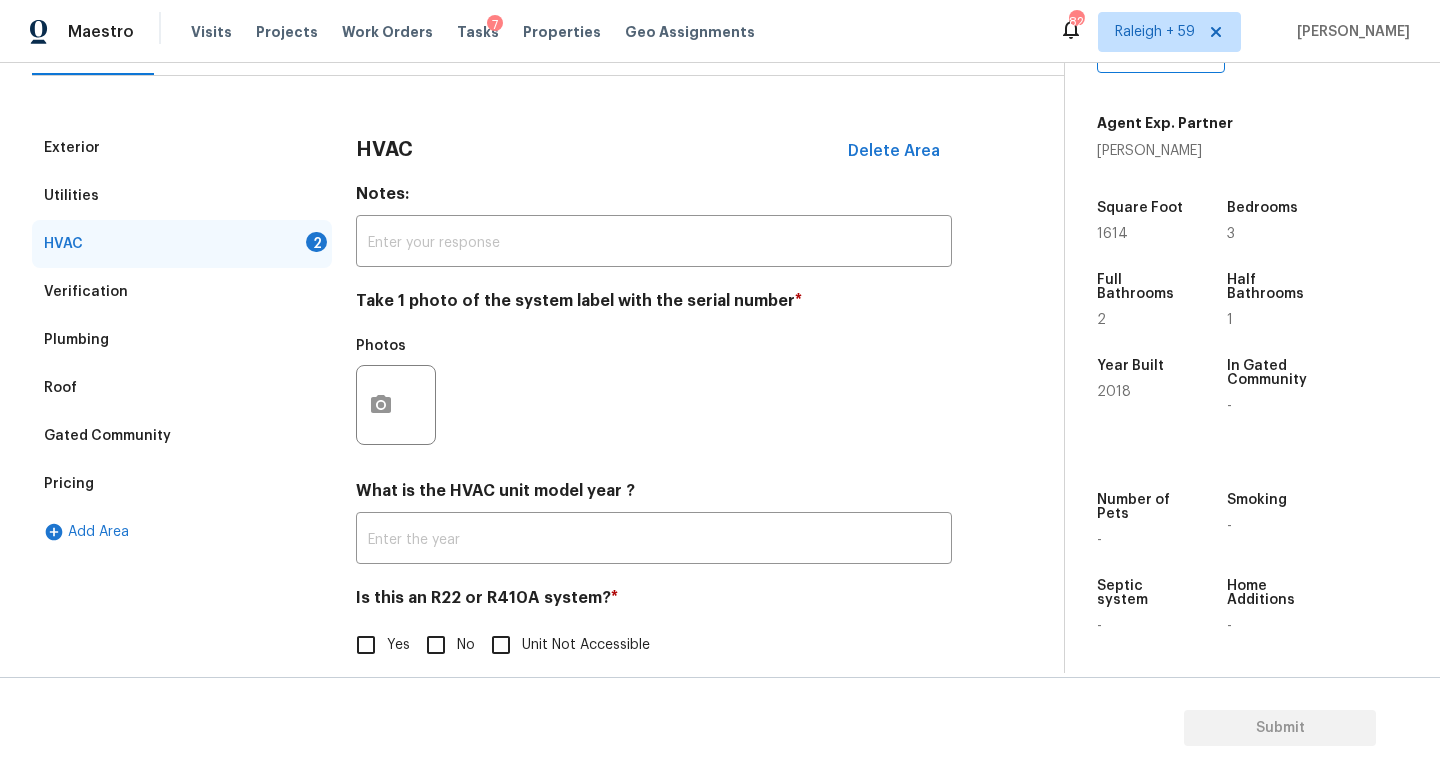 scroll, scrollTop: 266, scrollLeft: 0, axis: vertical 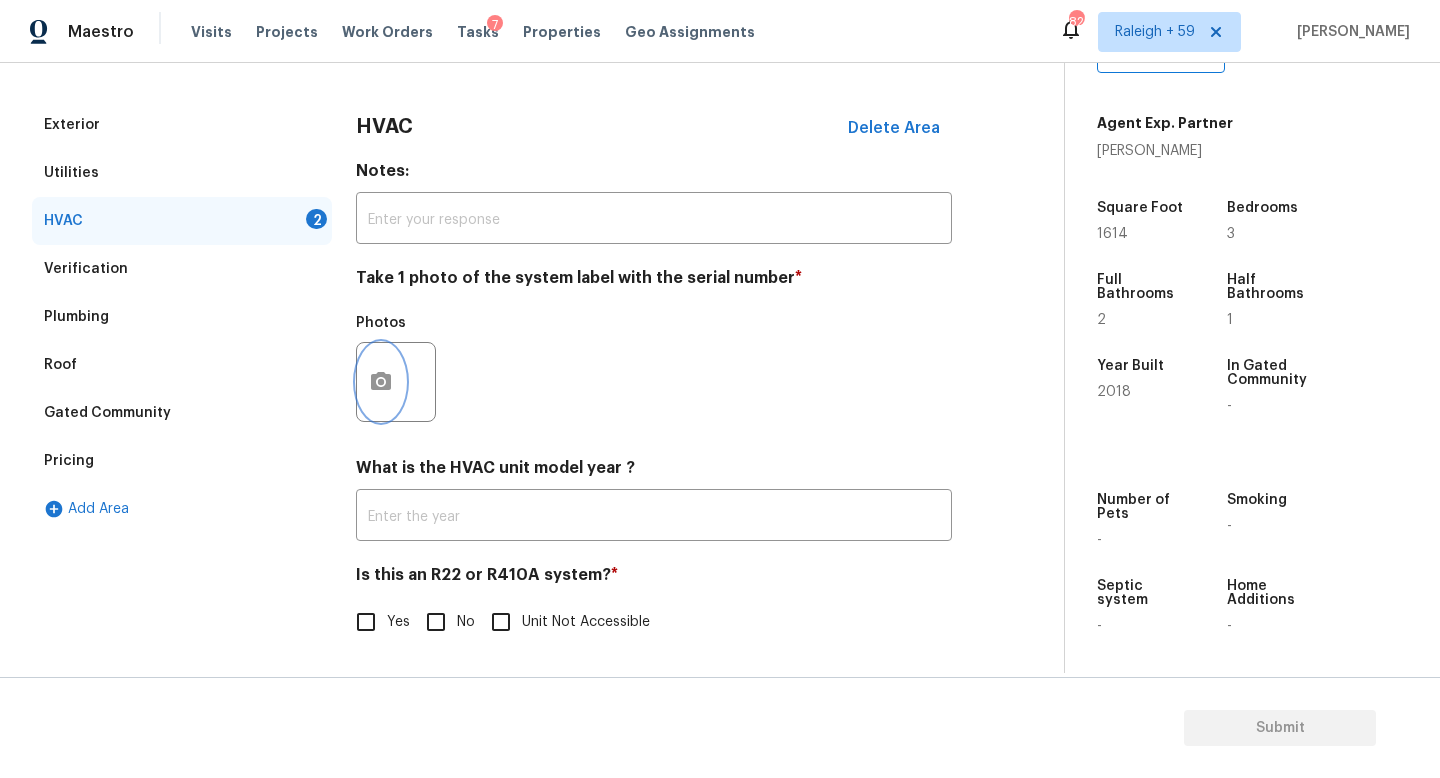 click at bounding box center [381, 382] 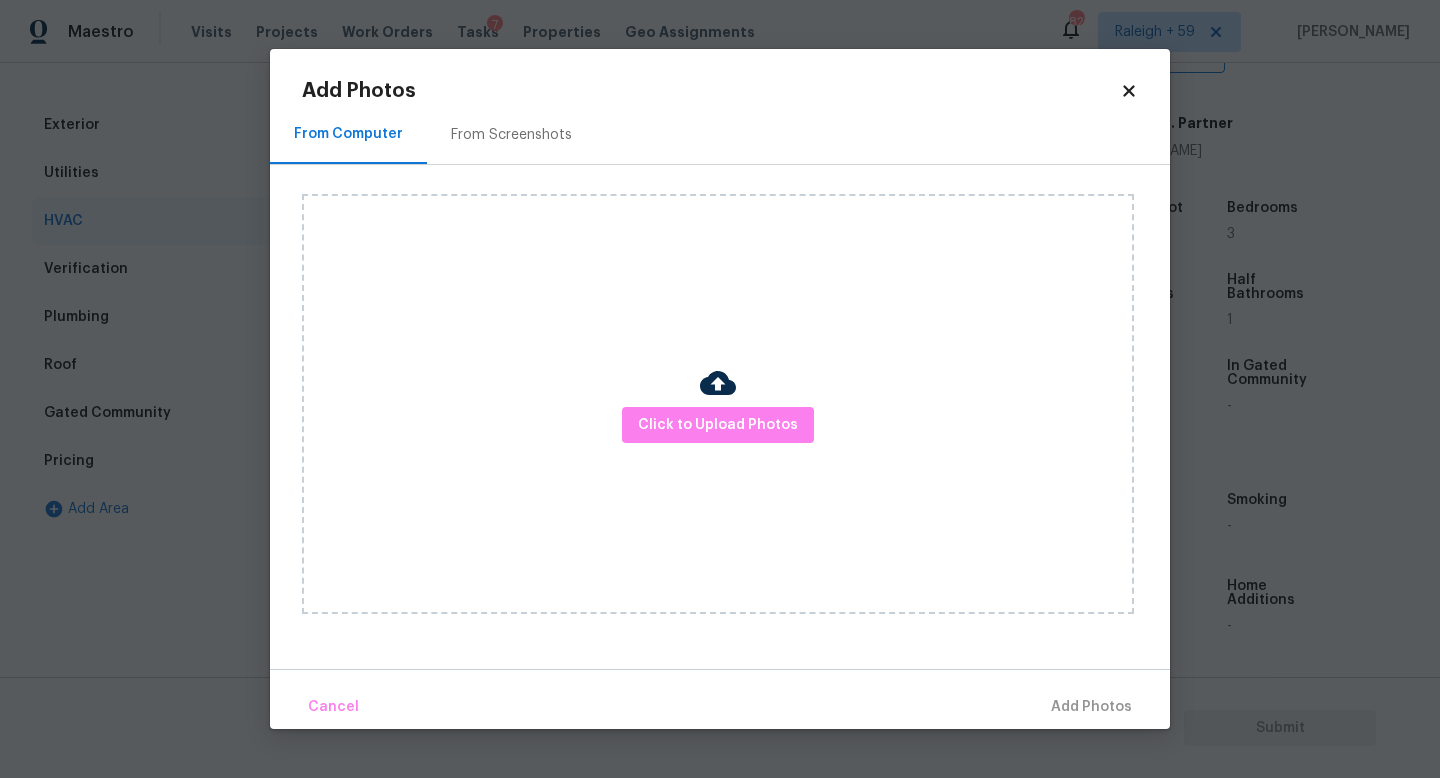 click on "Click to Upload Photos" at bounding box center (718, 404) 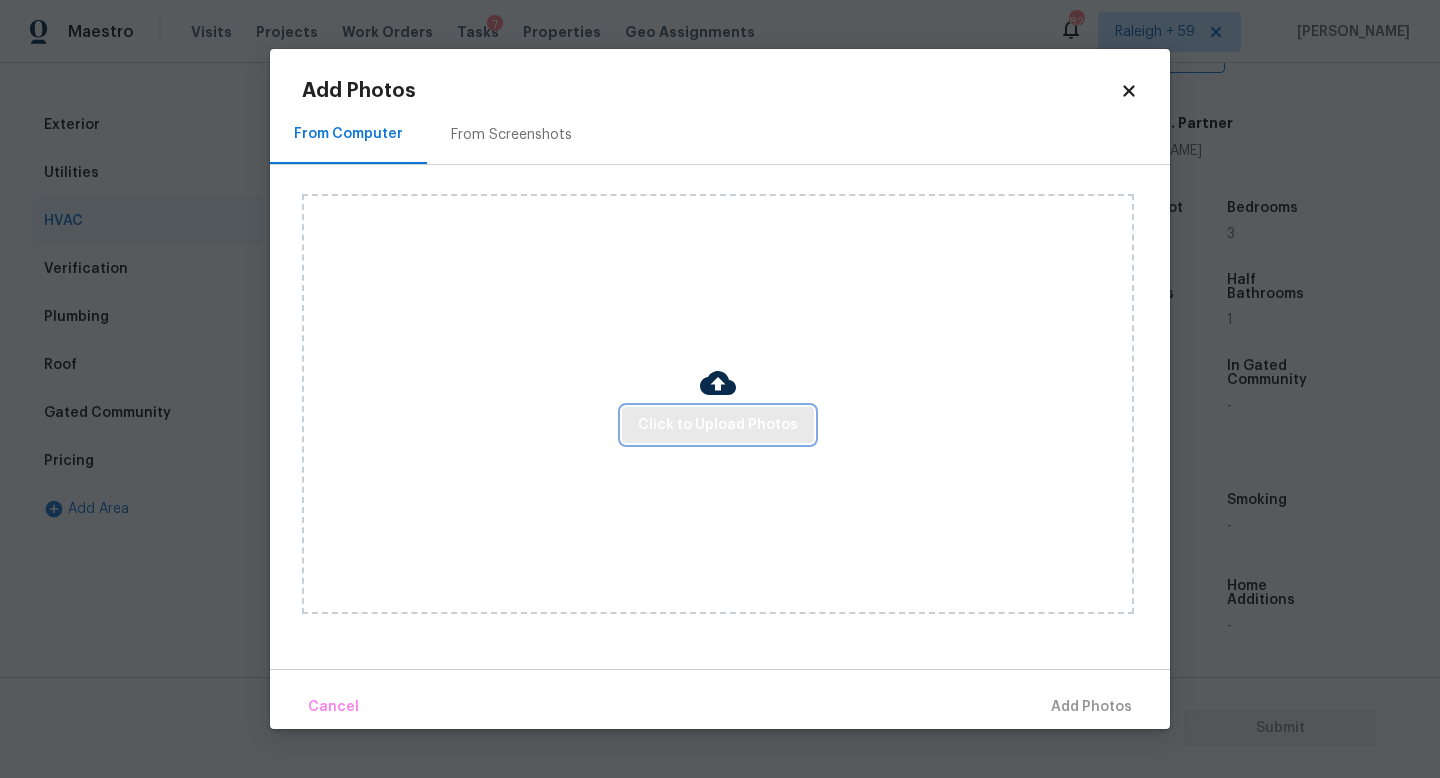 click on "Click to Upload Photos" at bounding box center [718, 425] 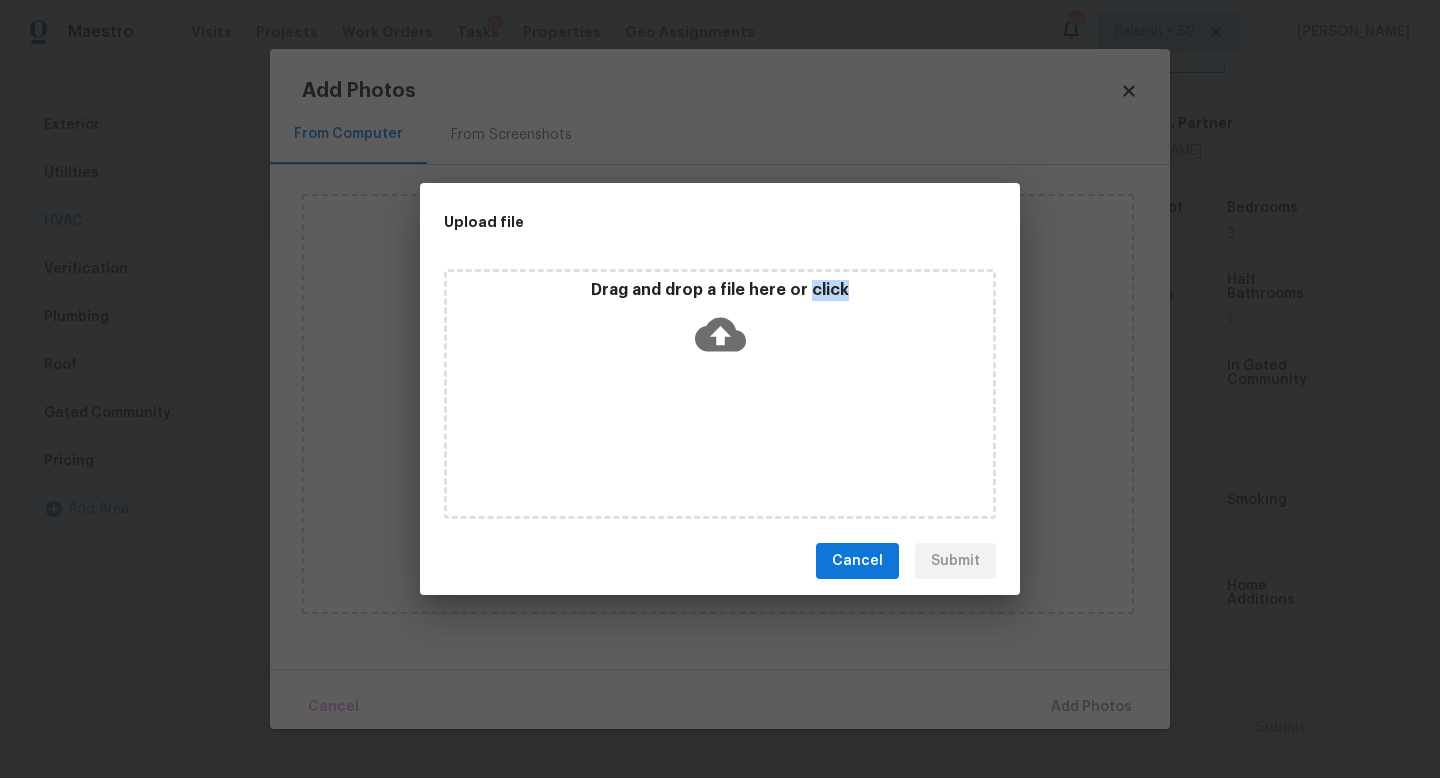 click on "Drag and drop a file here or click" at bounding box center (720, 394) 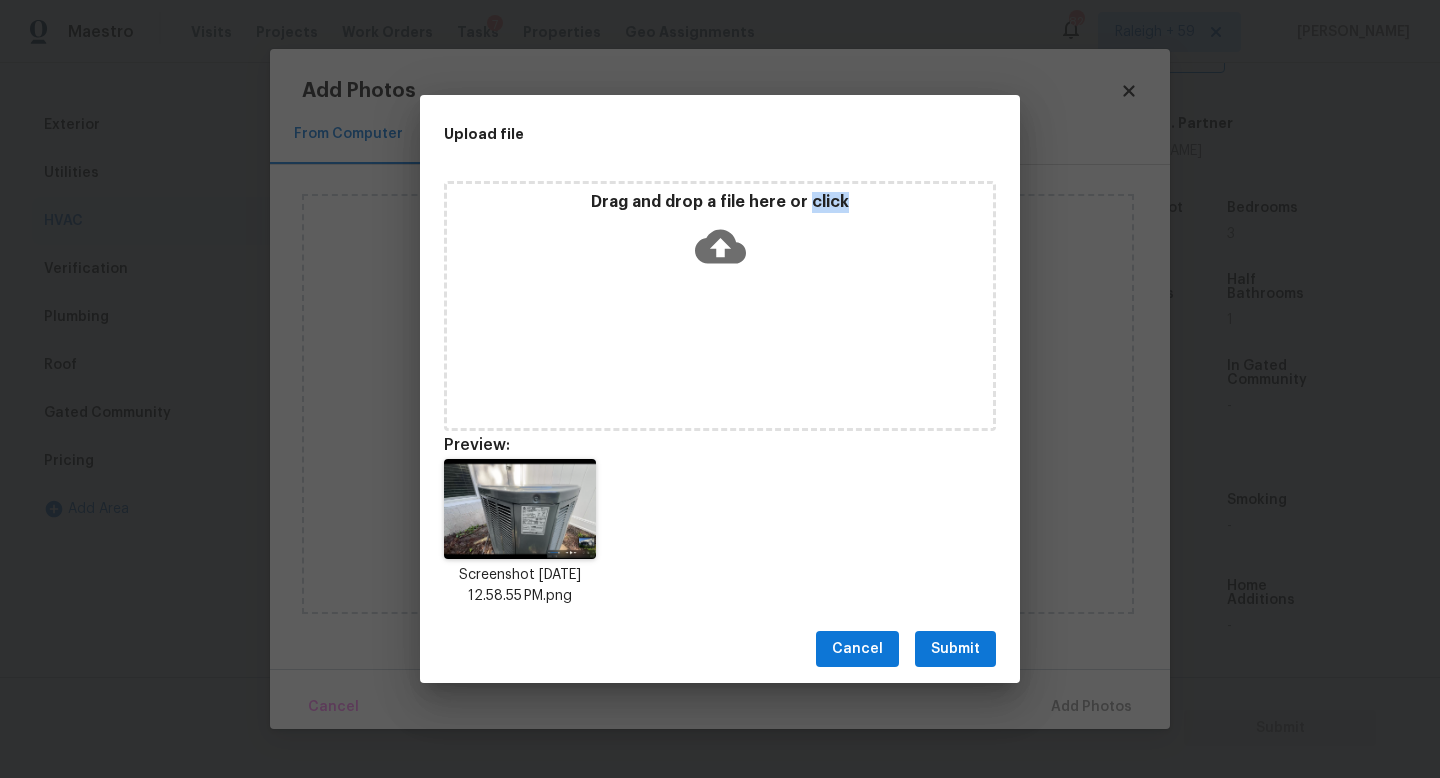 click on "Submit" at bounding box center (955, 649) 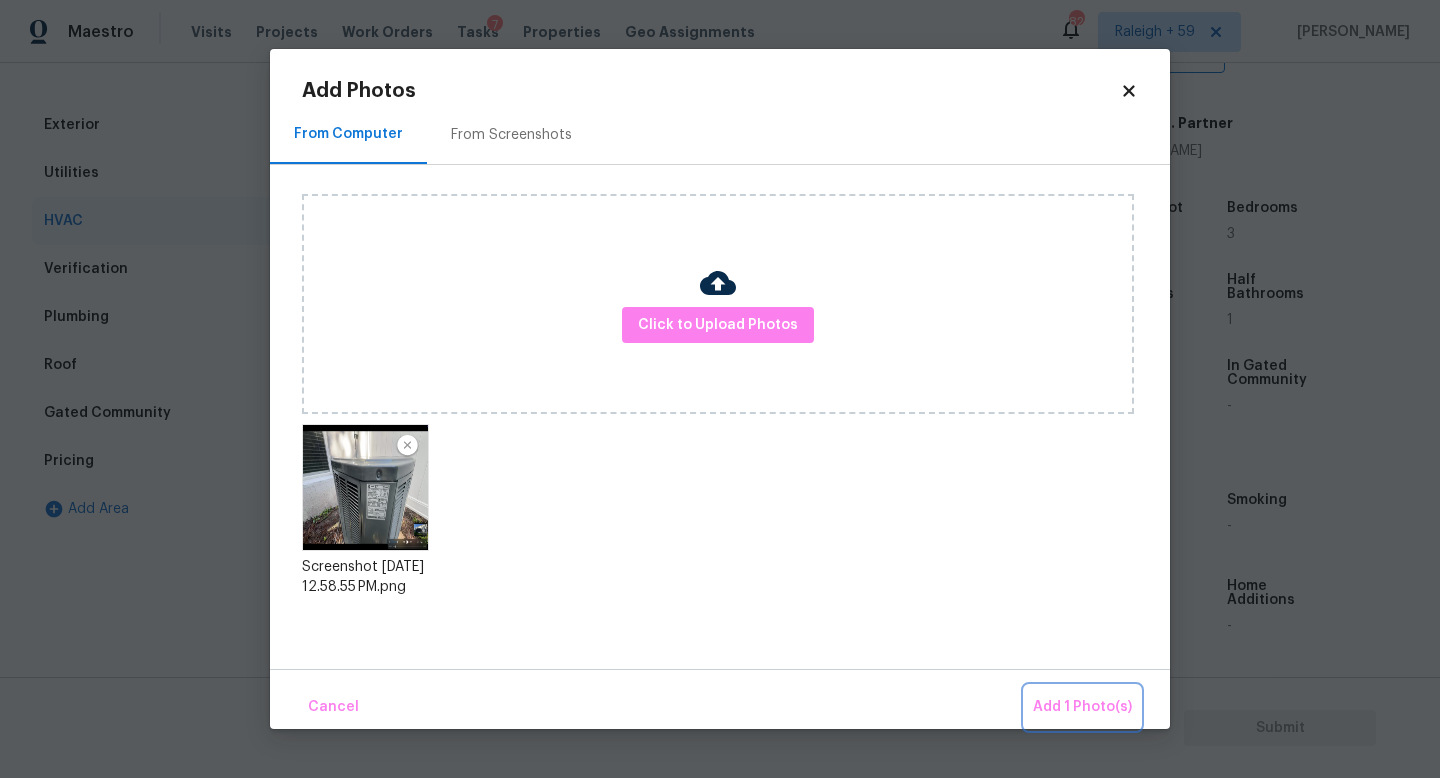 click on "Add 1 Photo(s)" at bounding box center [1082, 707] 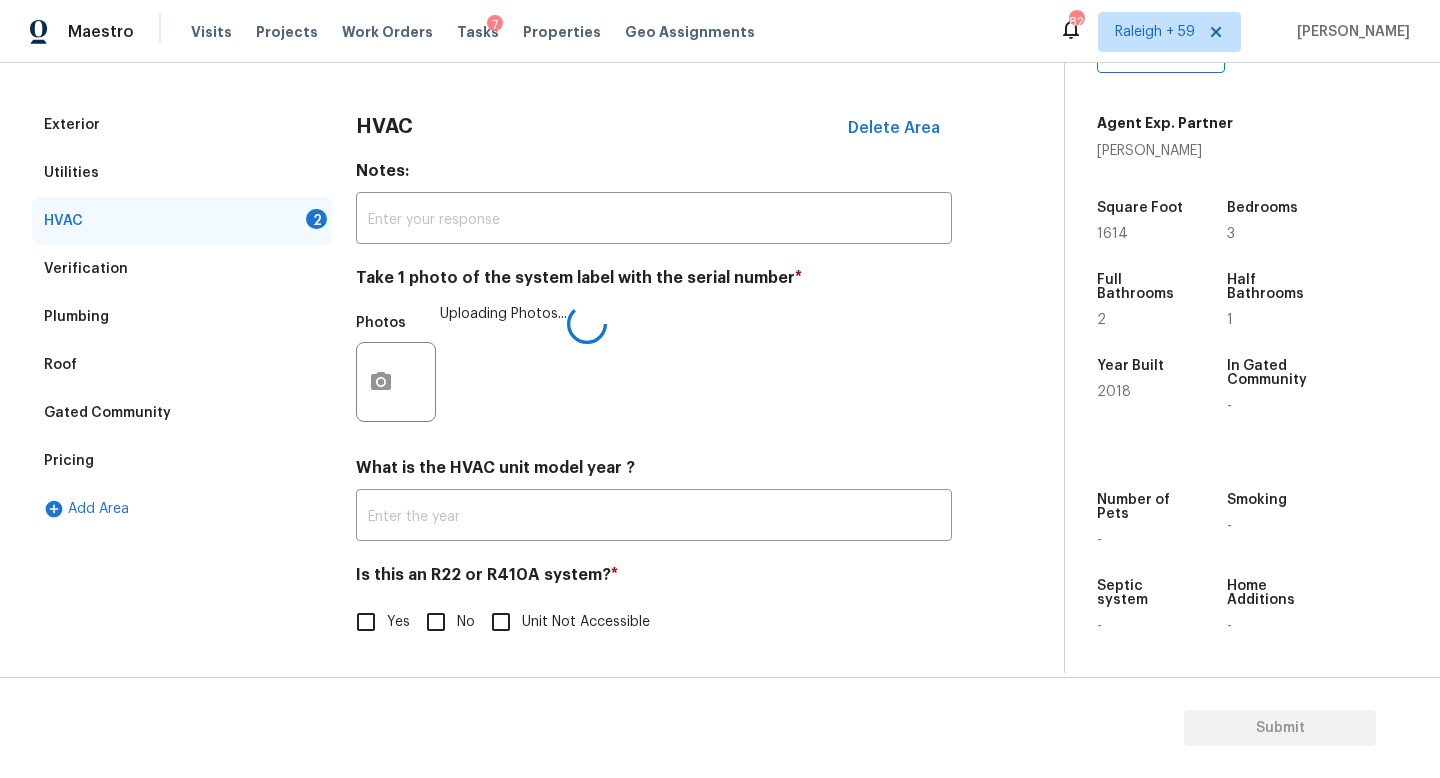 click on "No" at bounding box center (436, 622) 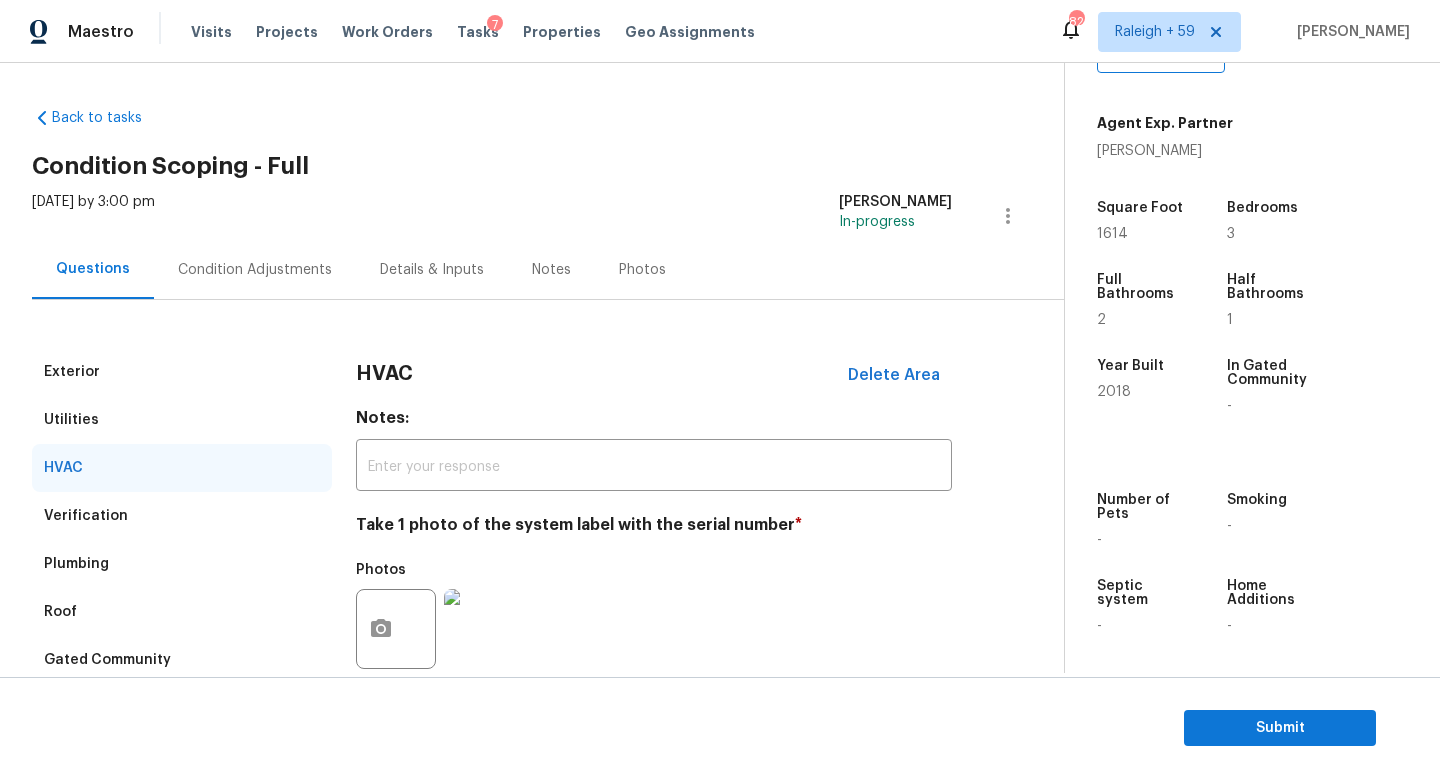 scroll, scrollTop: 0, scrollLeft: 0, axis: both 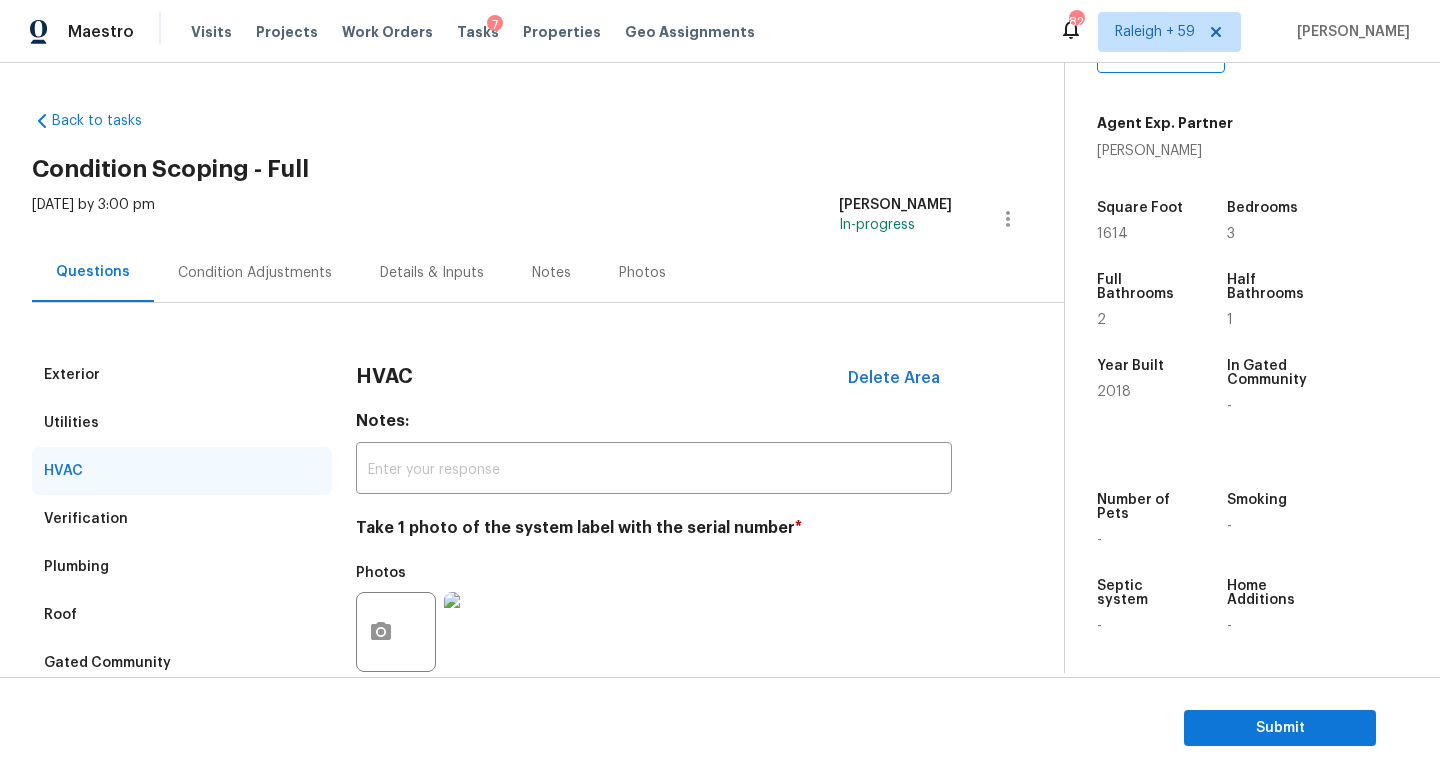 click on "Condition Adjustments" at bounding box center (255, 272) 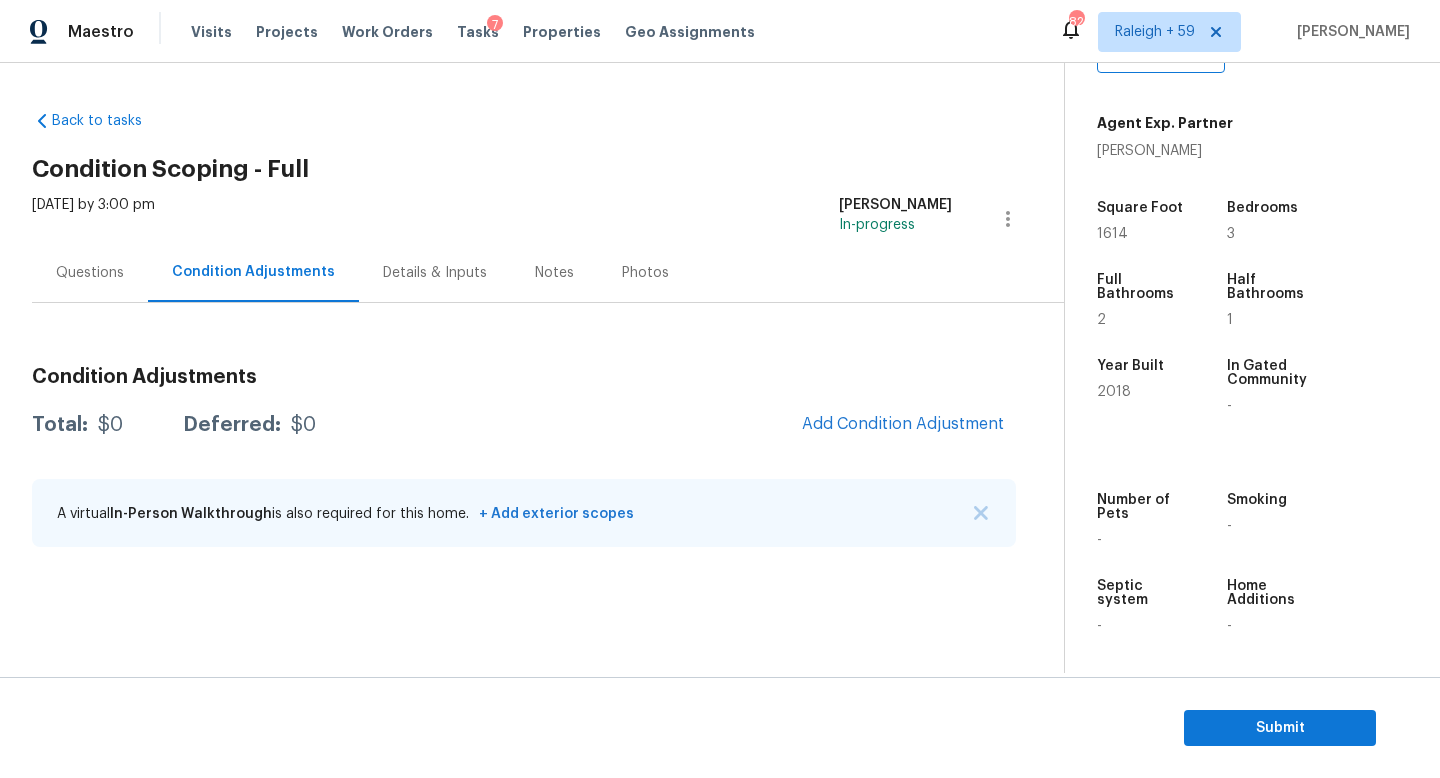 click on "Questions" at bounding box center (90, 272) 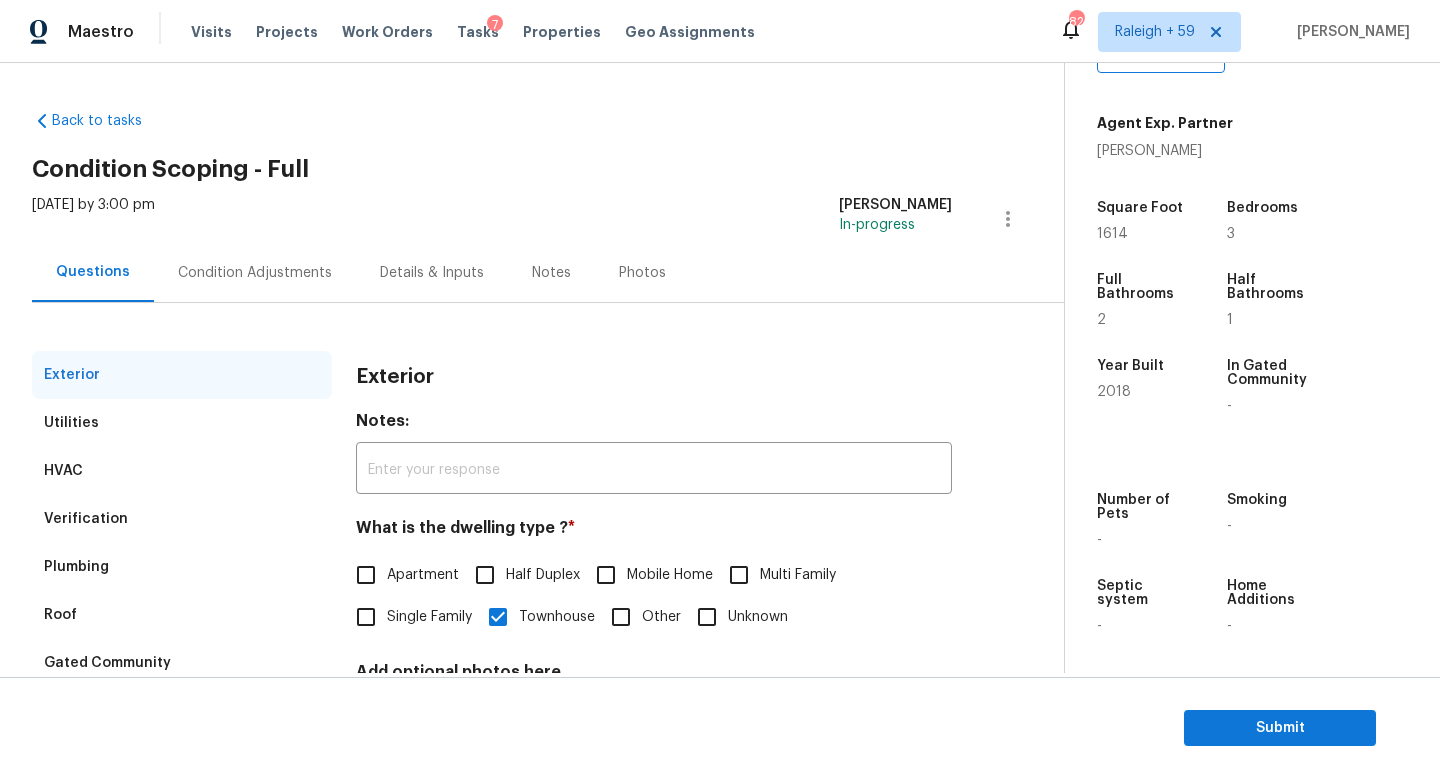 click on "Exterior Utilities HVAC Verification Plumbing Roof Gated Community Pricing Add Area Exterior Notes: ​ What is the dwelling type ?  * Apartment Half Duplex Mobile Home Multi Family Single Family Townhouse Other Unknown Add optional photos here Photos" at bounding box center (524, 577) 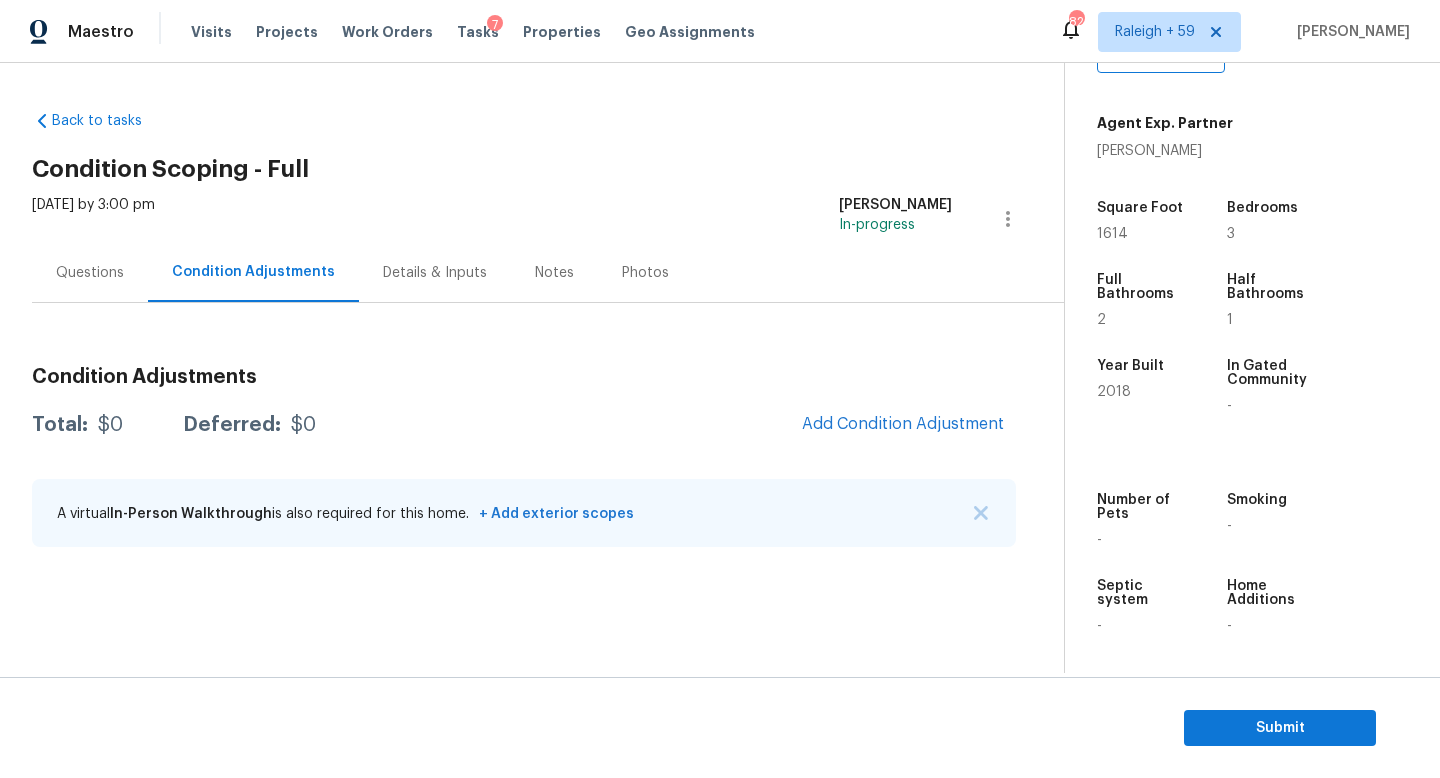 click on "Questions" at bounding box center [90, 273] 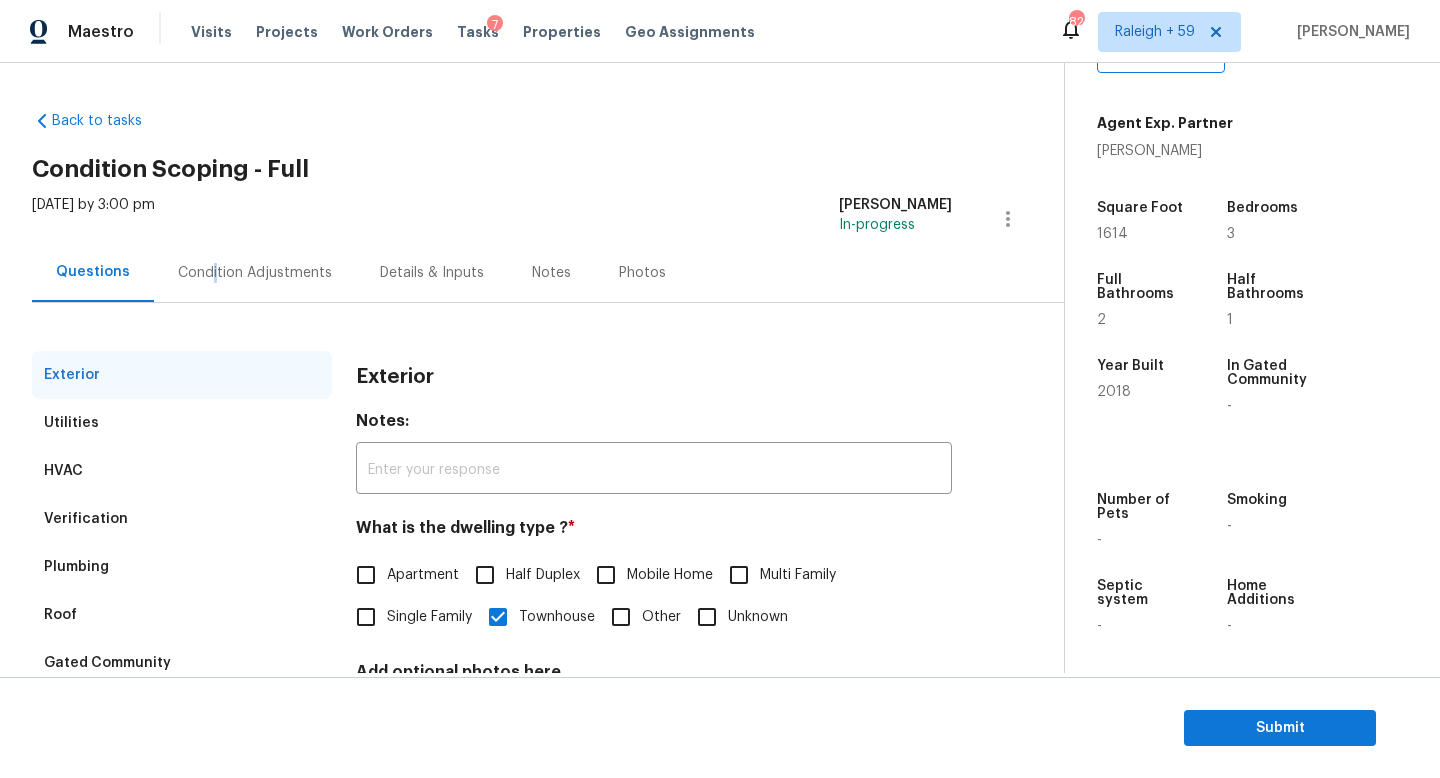 click on "Condition Adjustments" at bounding box center (255, 273) 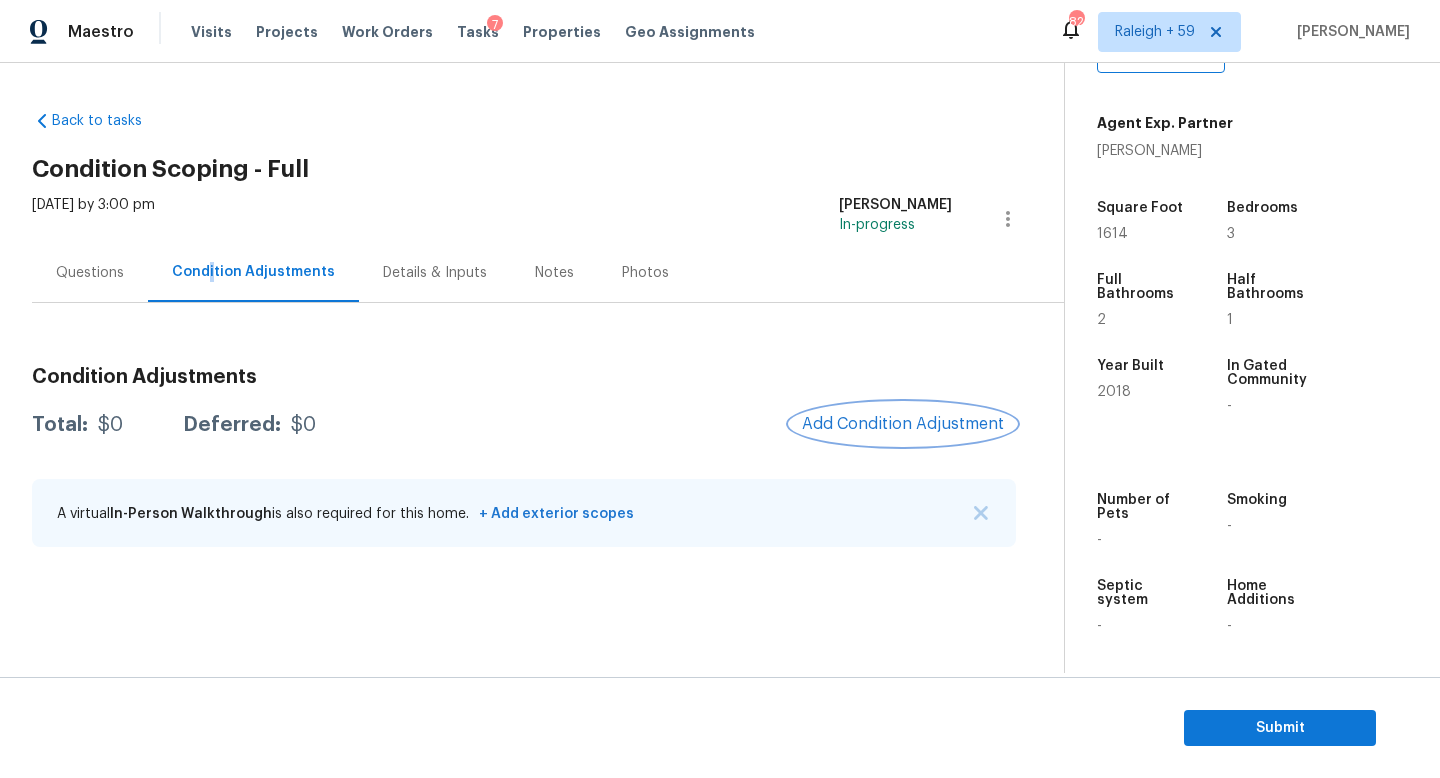 click on "Add Condition Adjustment" at bounding box center [903, 424] 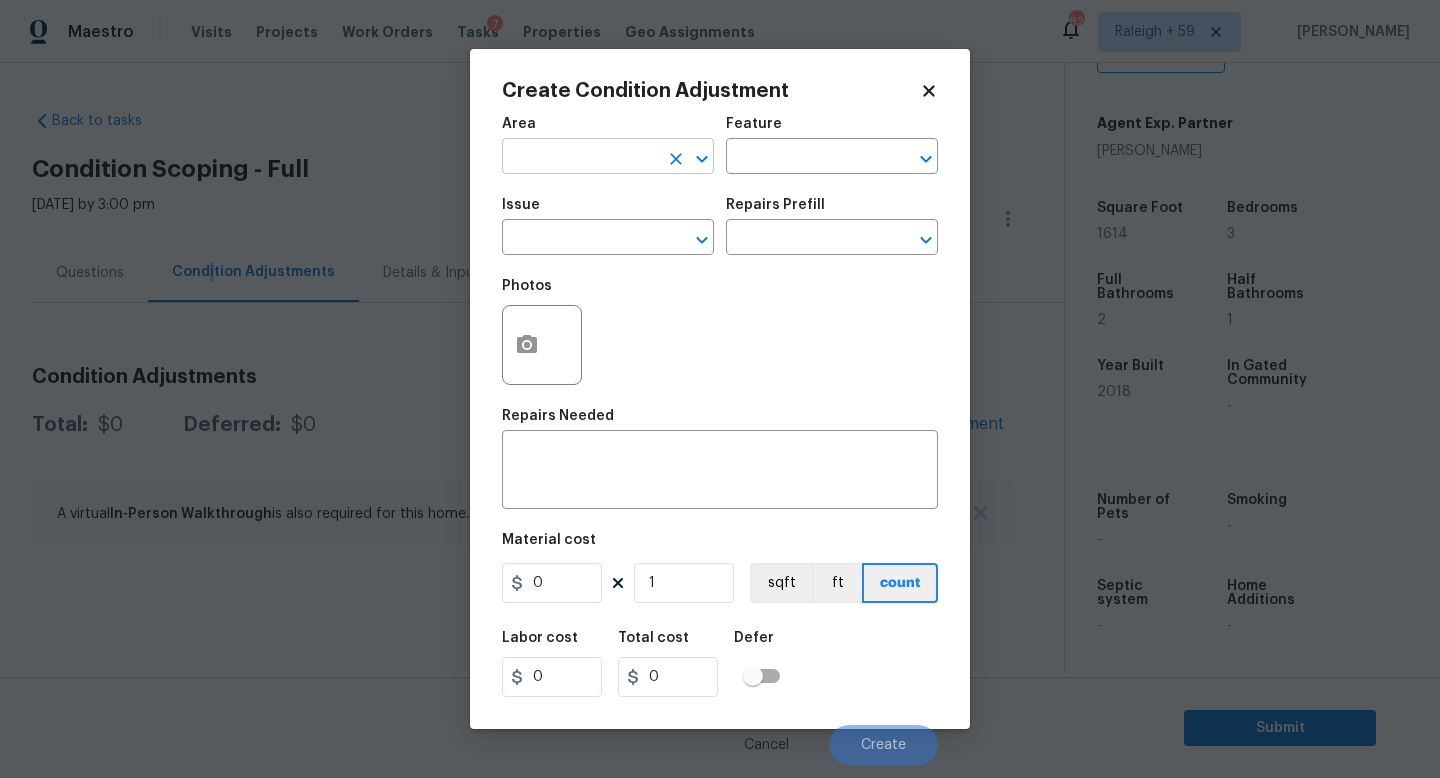 click at bounding box center [580, 158] 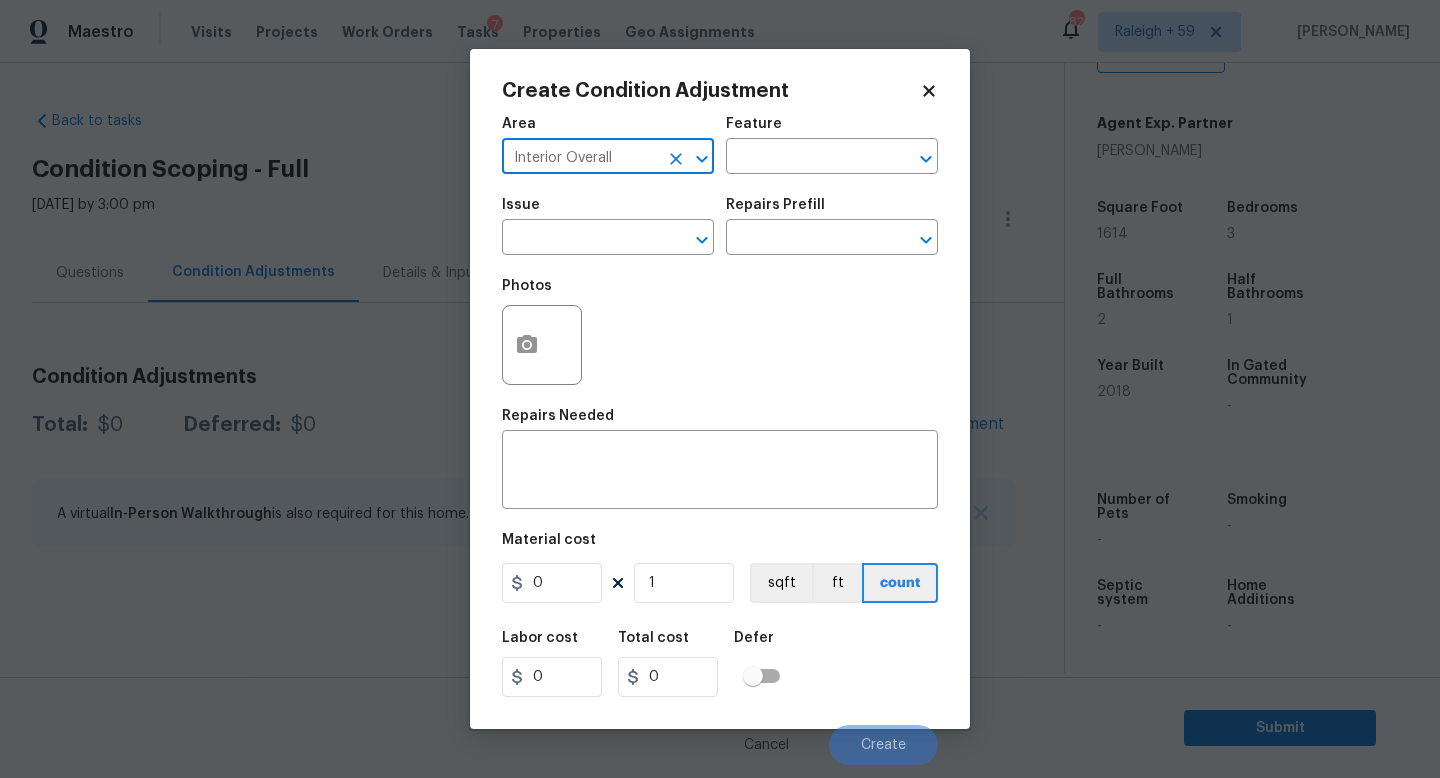 type on "Interior Overall" 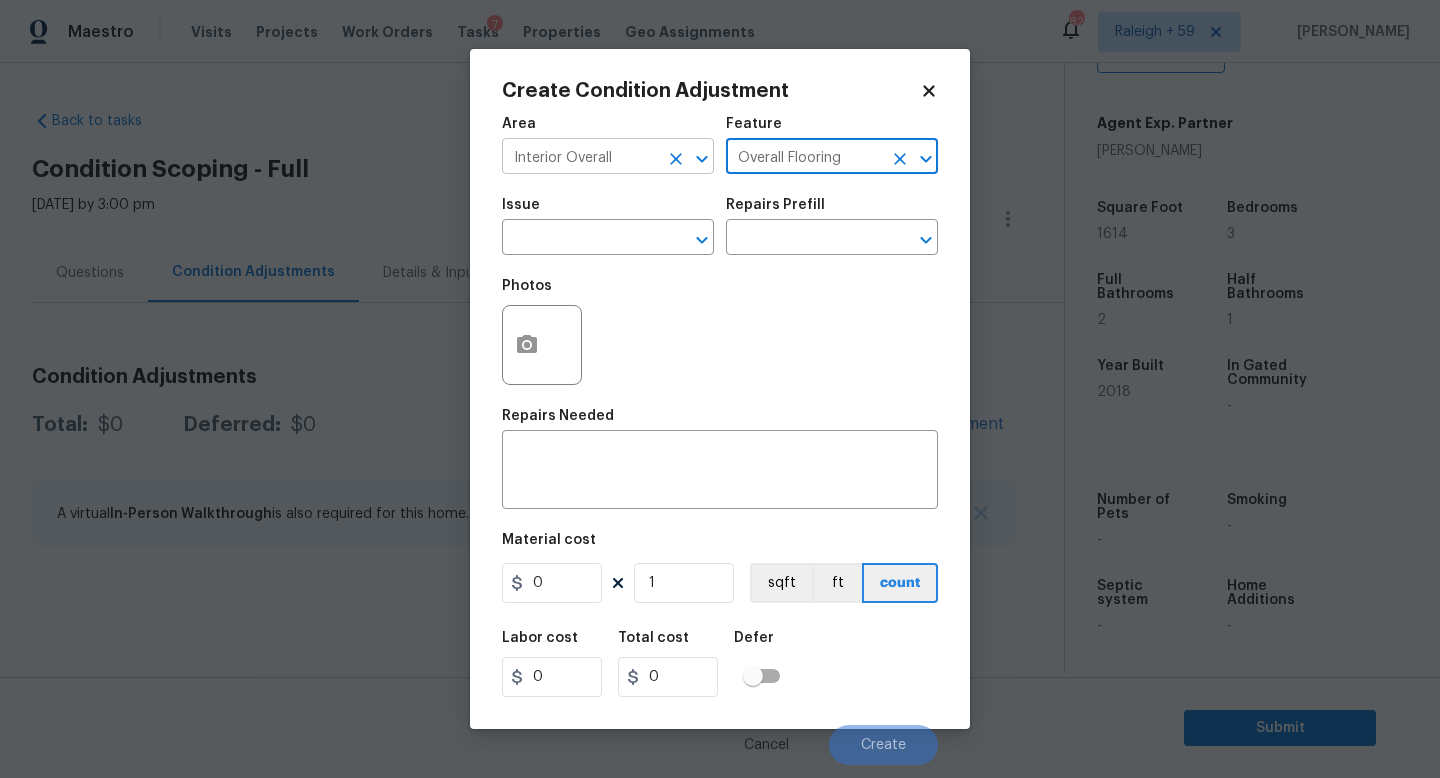 type on "Overall Flooring" 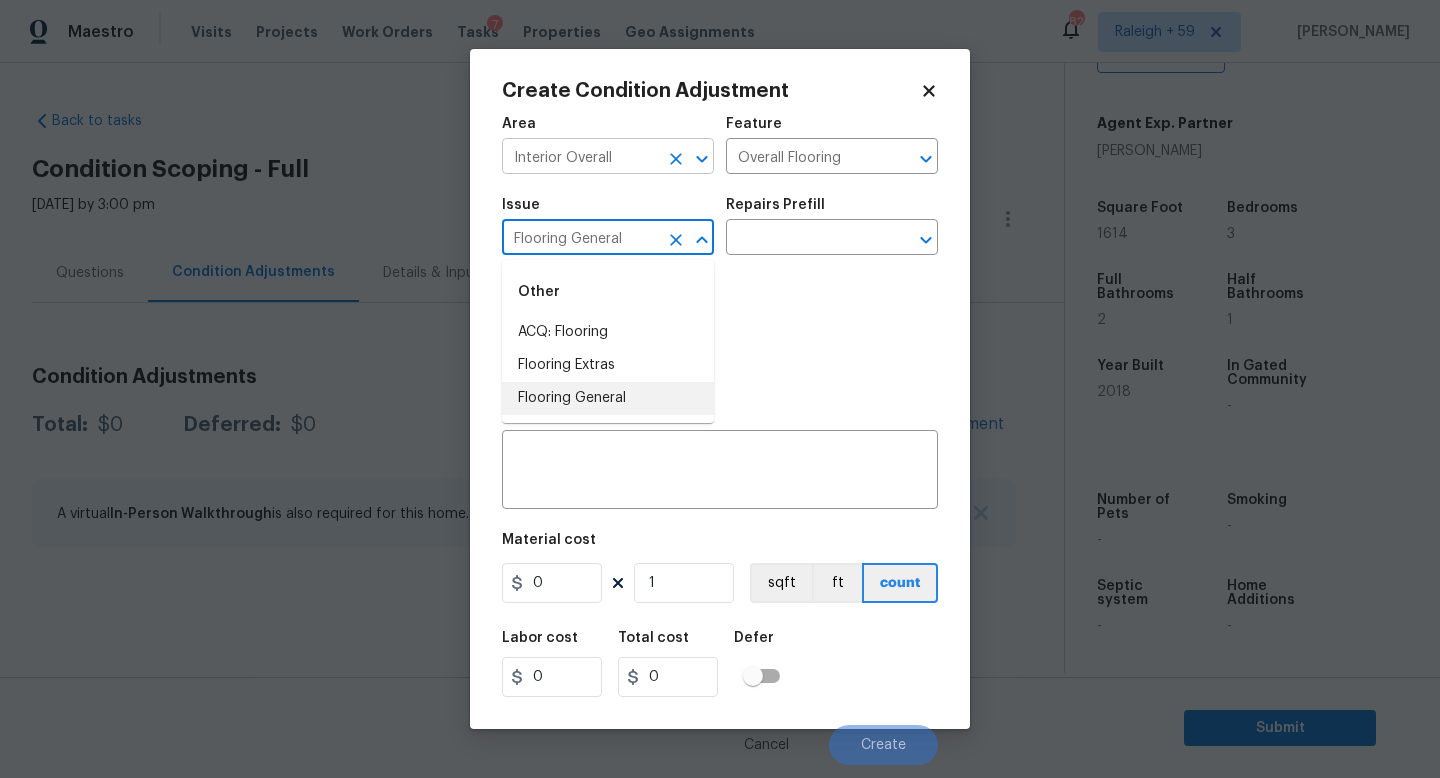 type on "Flooring General" 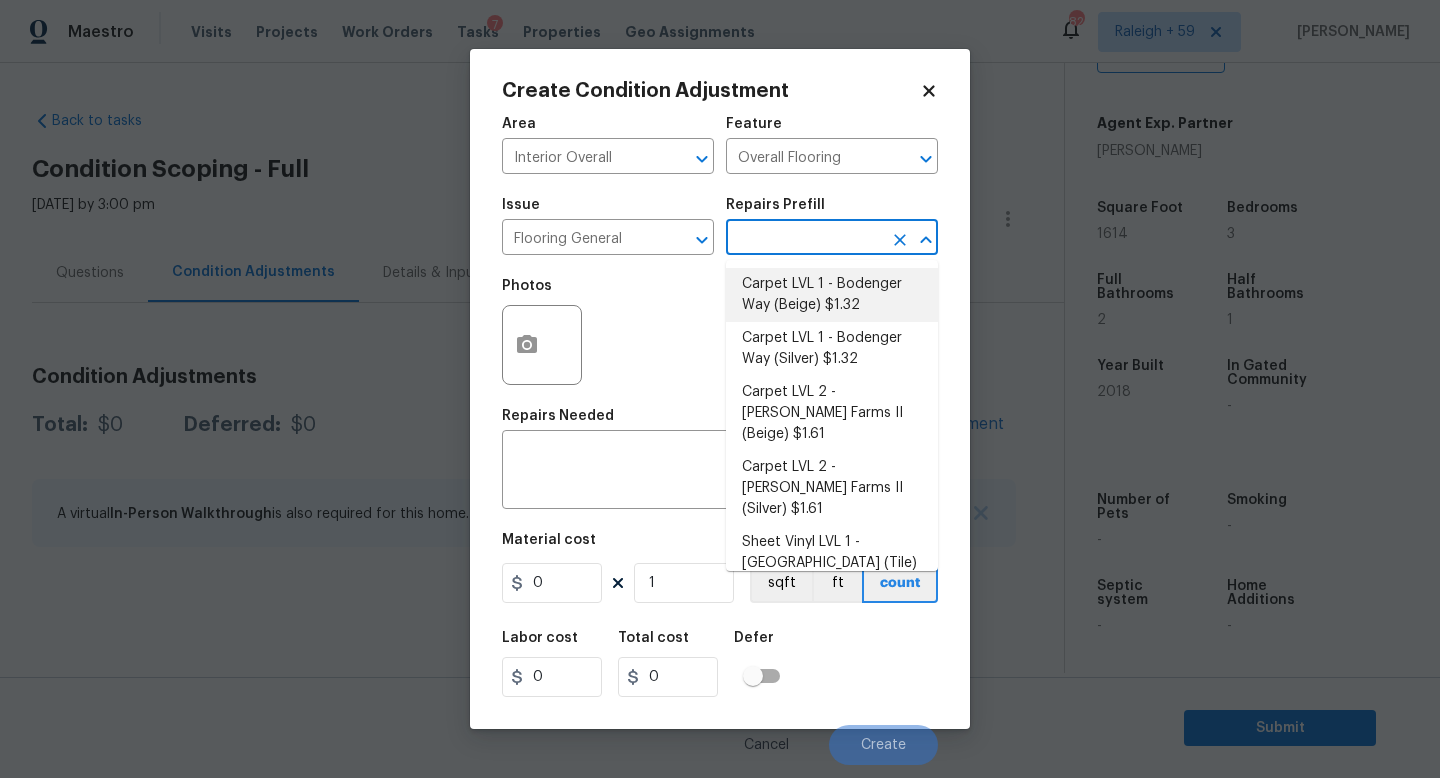 click on "Carpet LVL 1 - Bodenger Way (Beige) $1.32" at bounding box center [832, 295] 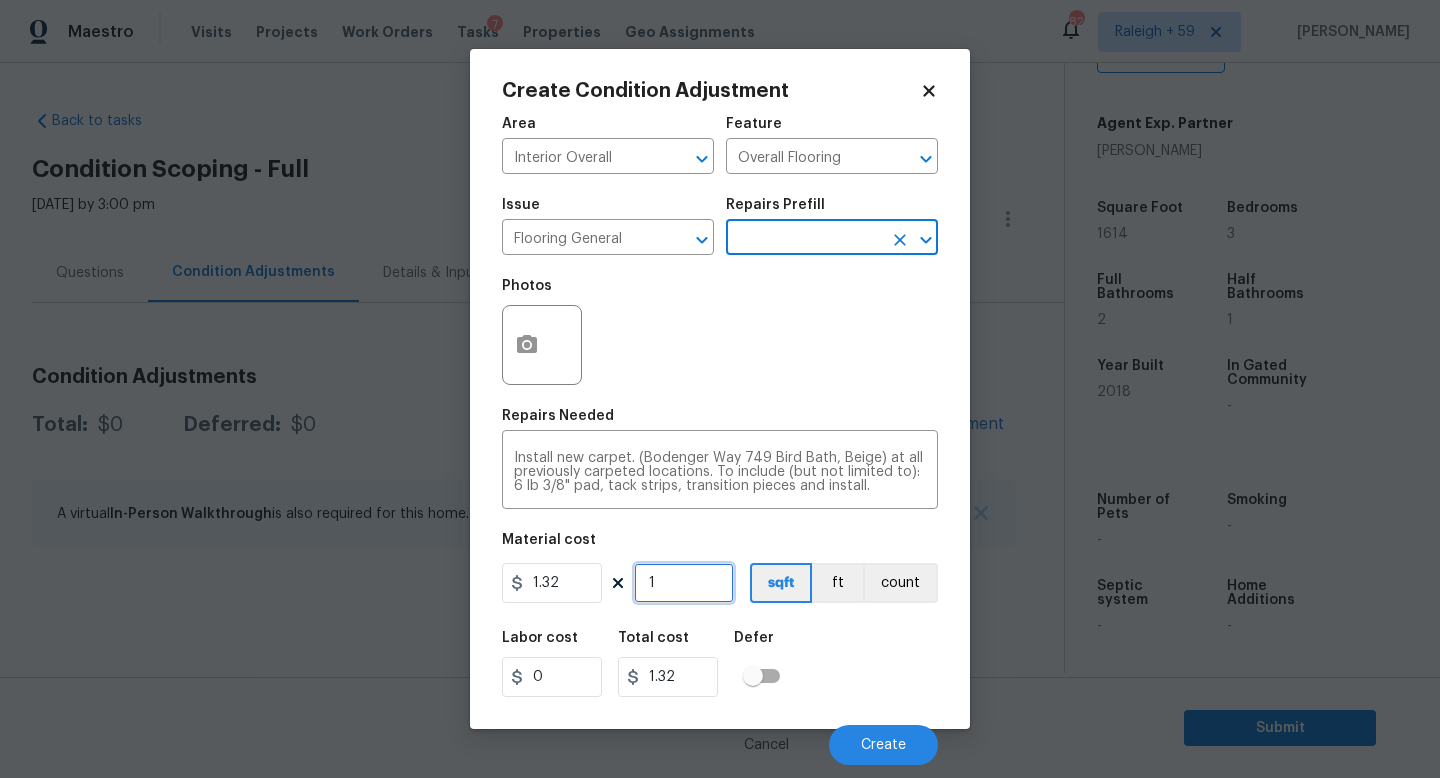 click on "1" at bounding box center [684, 583] 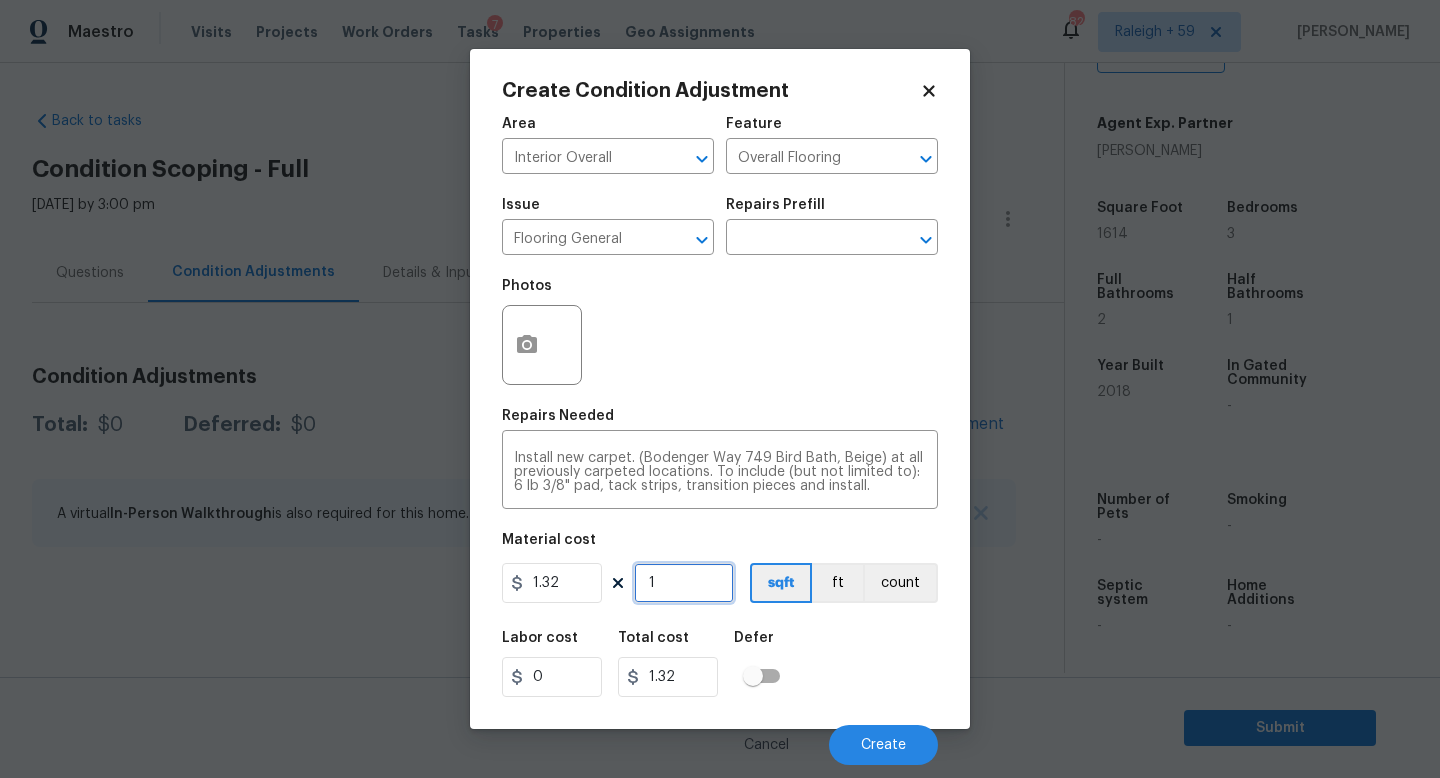 type on "16" 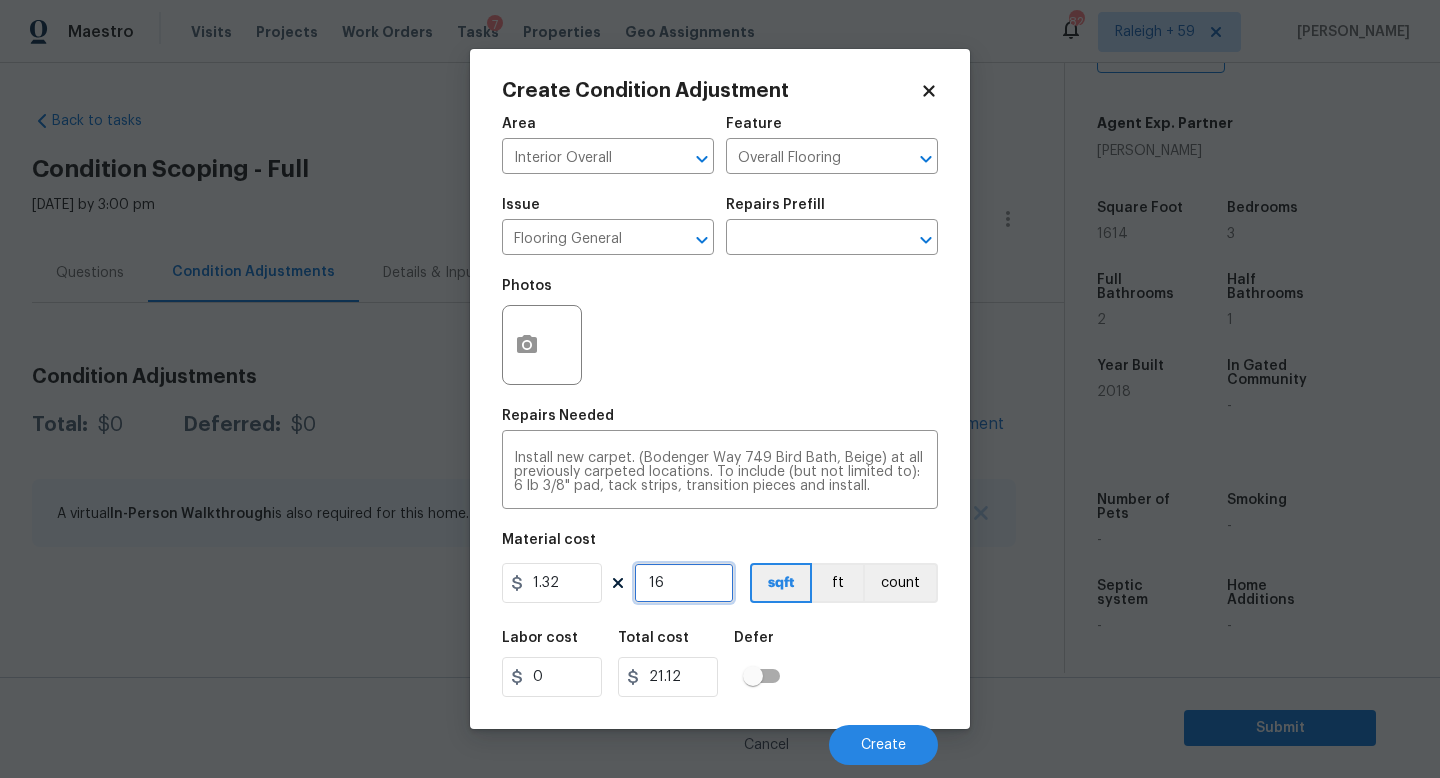 type on "161" 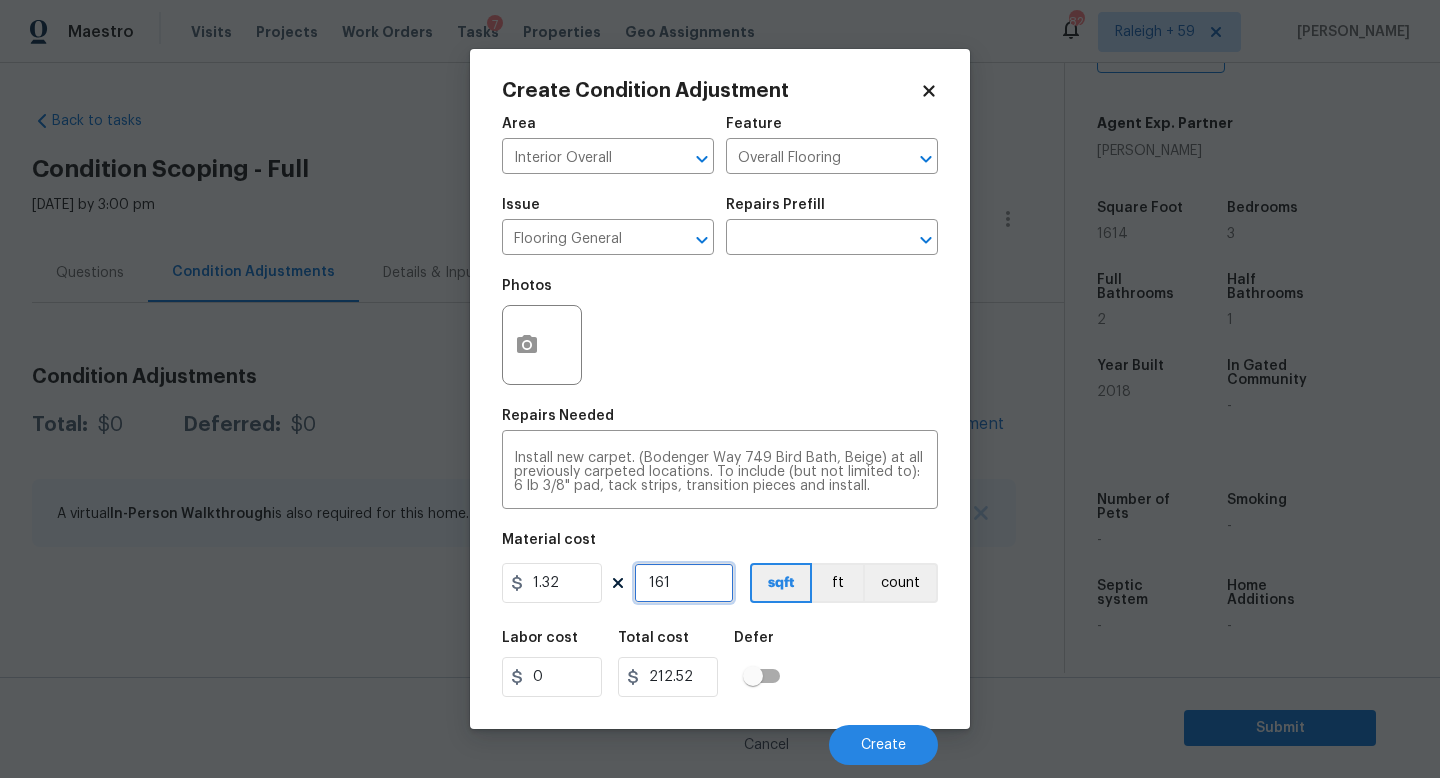 type on "1614" 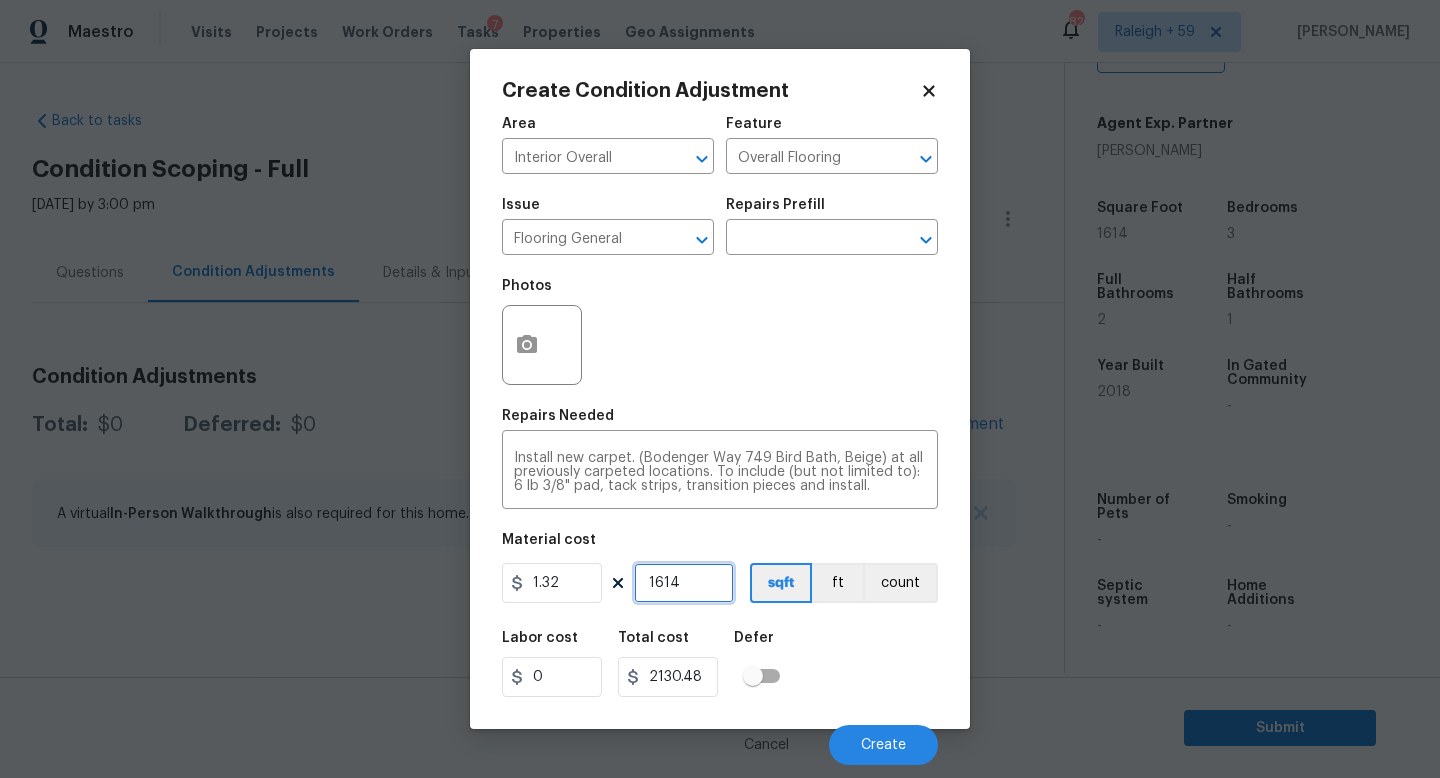 type on "1614" 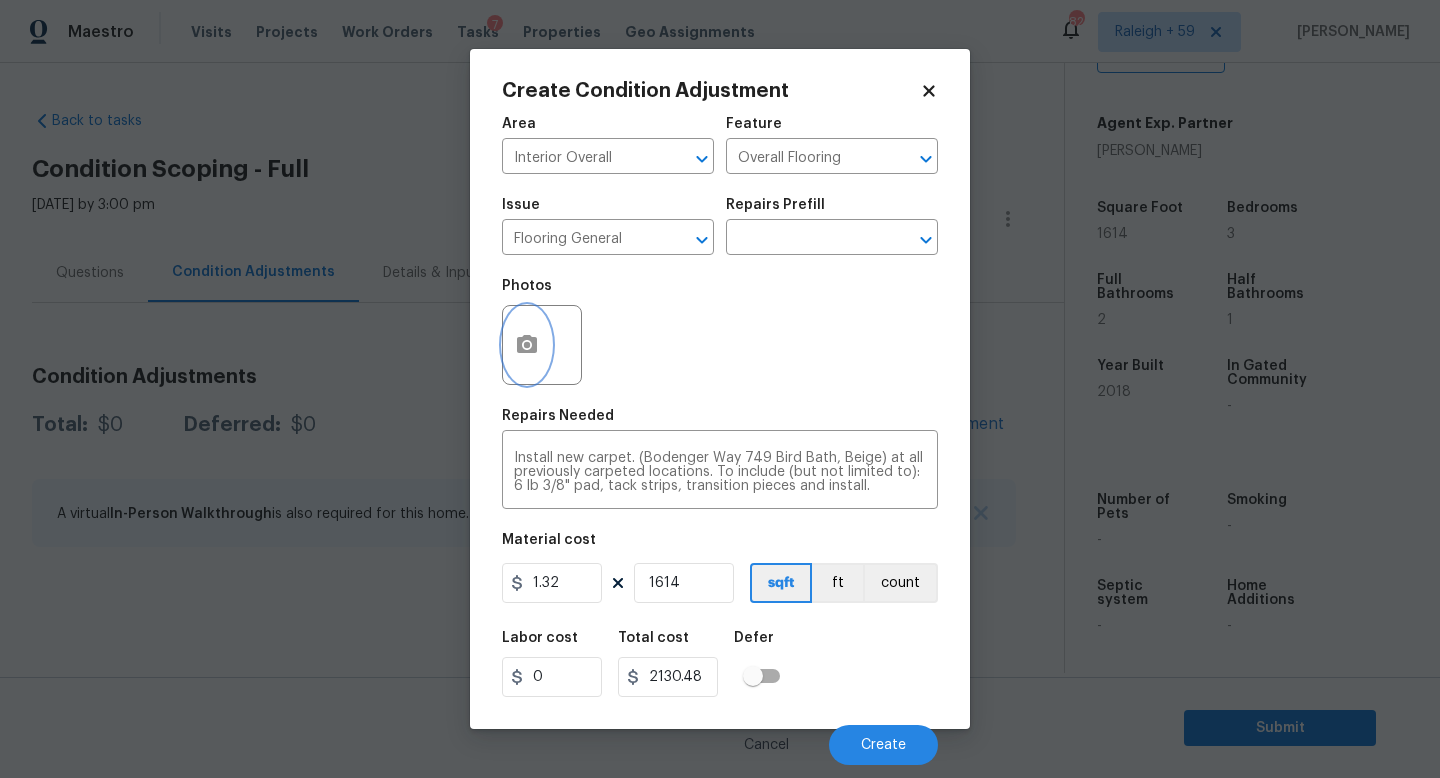 click 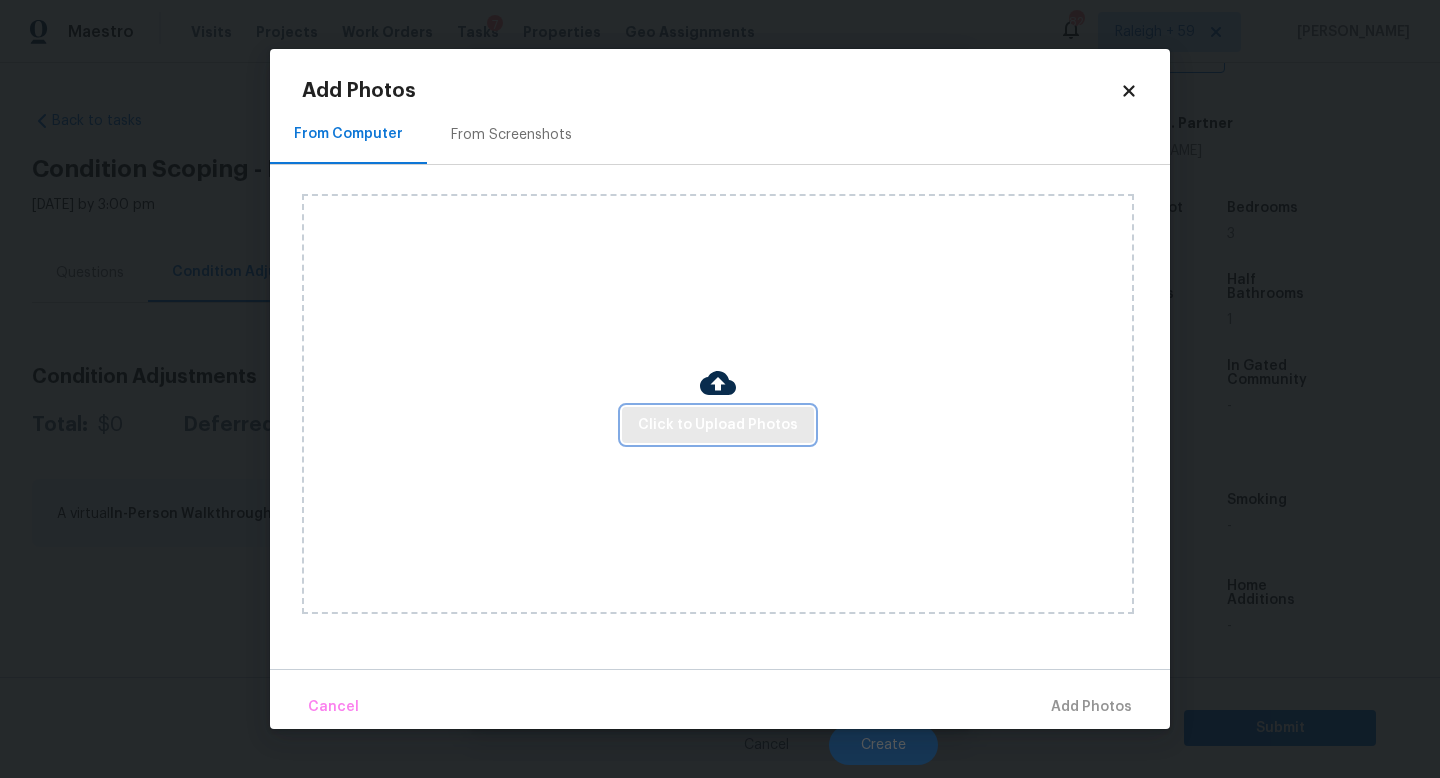 click on "Click to Upload Photos" at bounding box center [718, 425] 